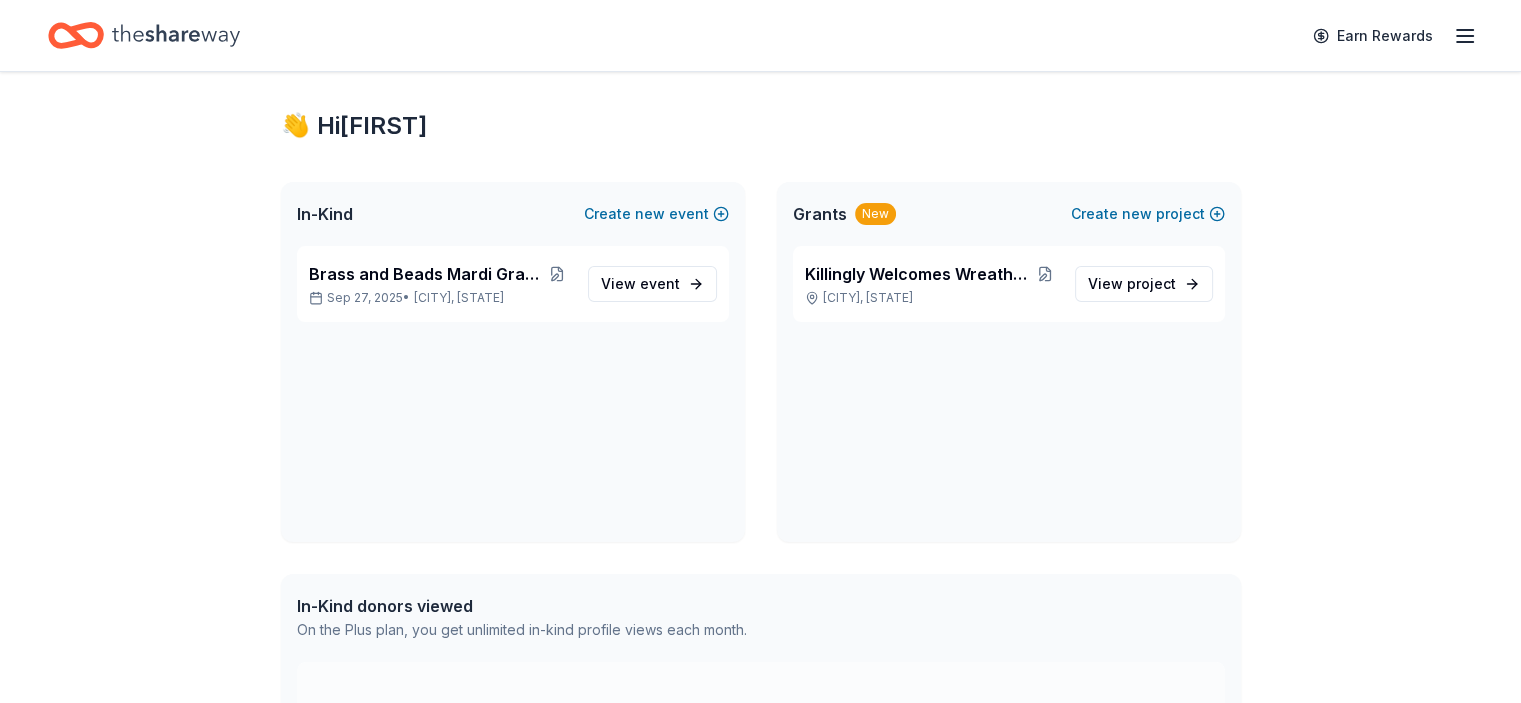 scroll, scrollTop: 0, scrollLeft: 0, axis: both 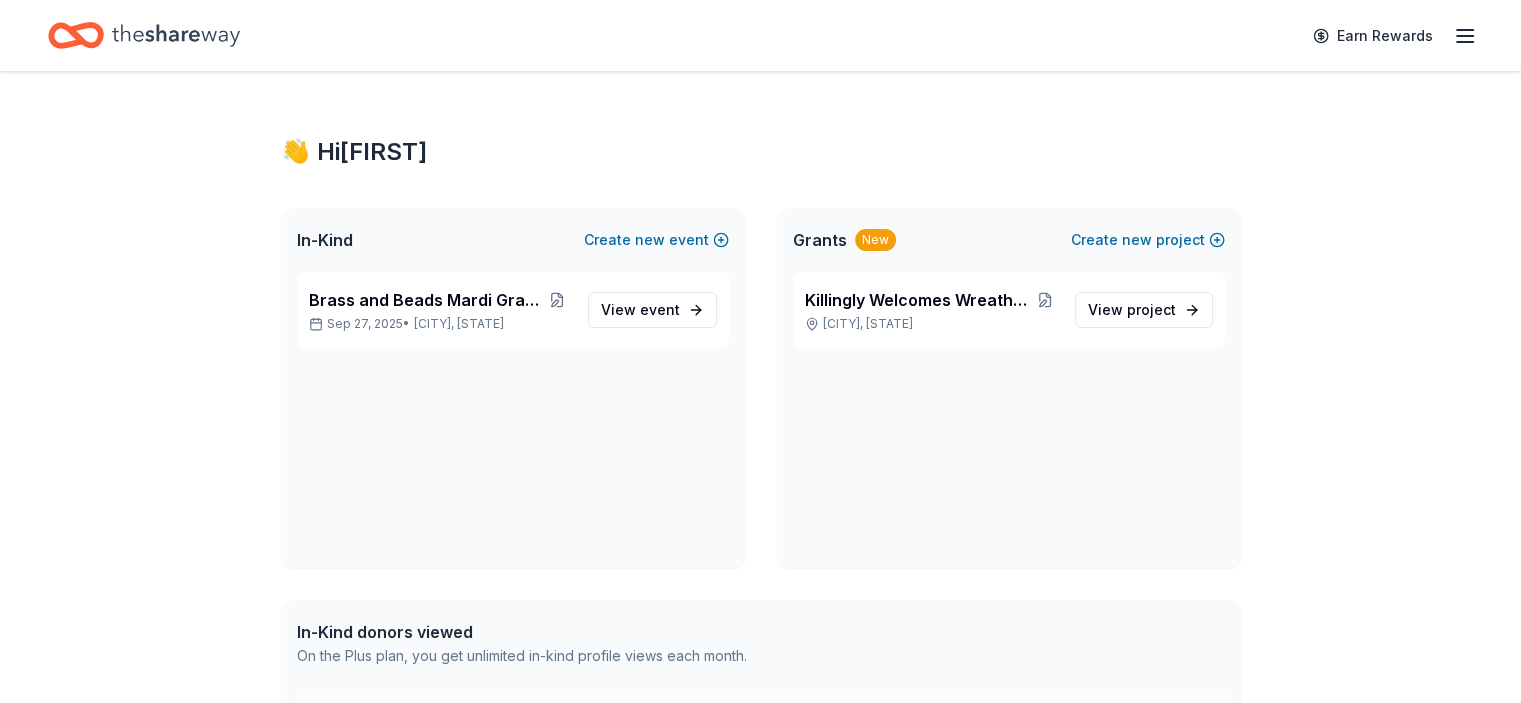click 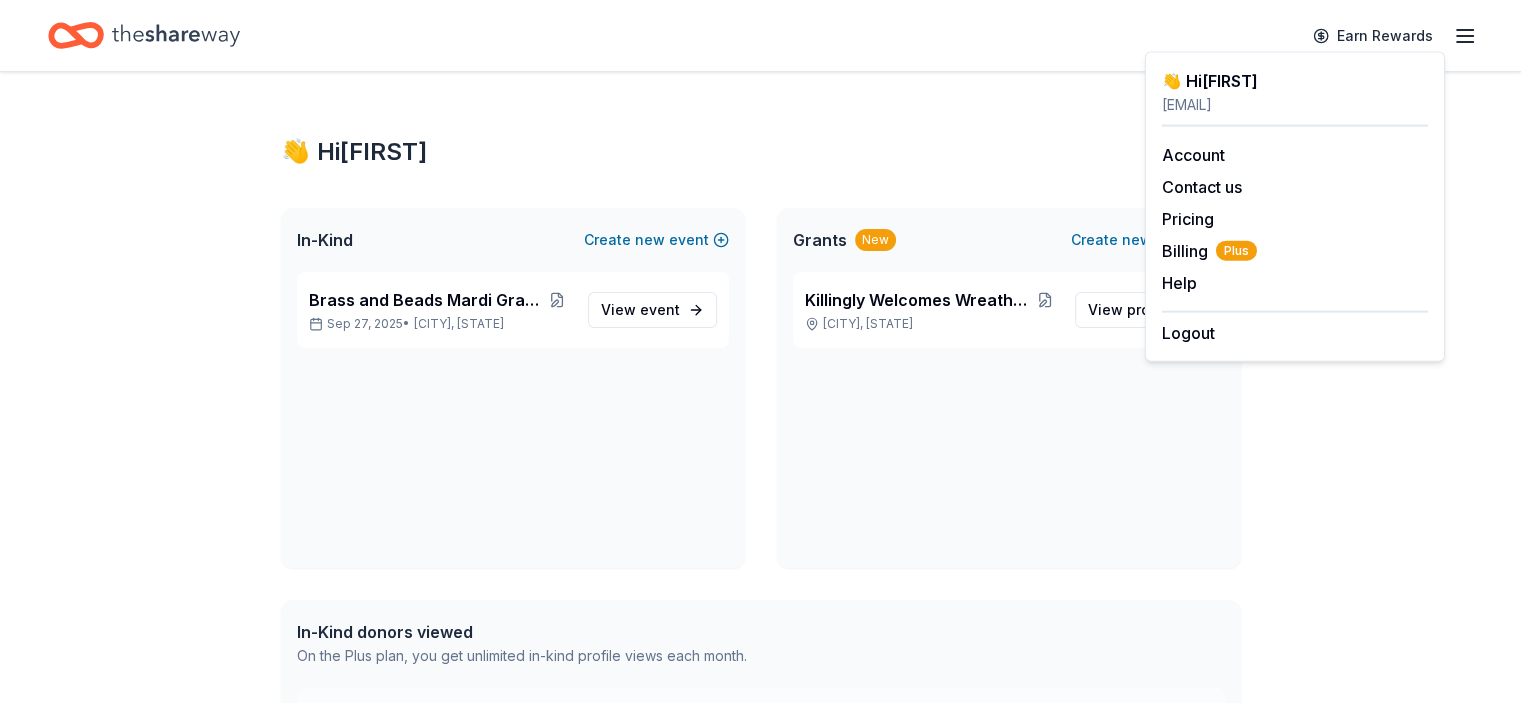 click 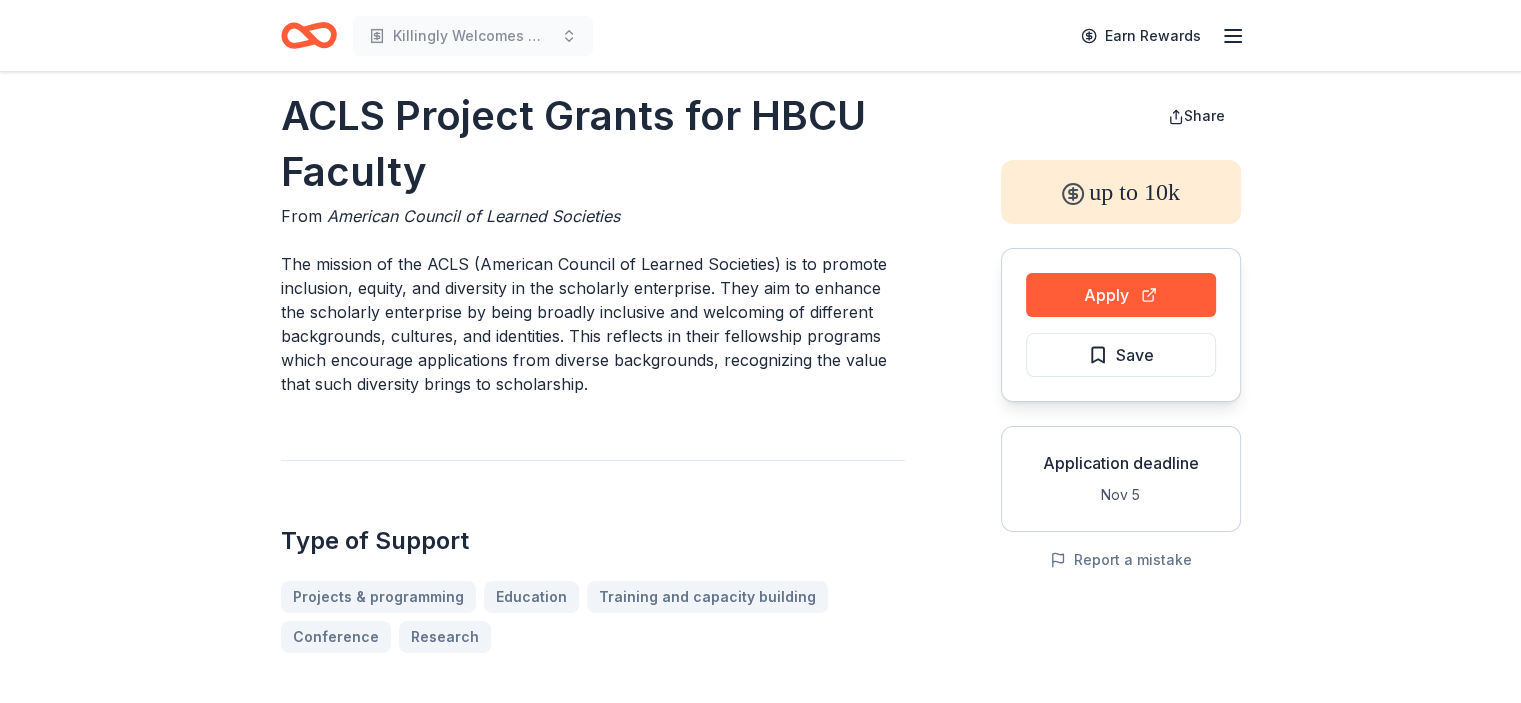 scroll, scrollTop: 0, scrollLeft: 0, axis: both 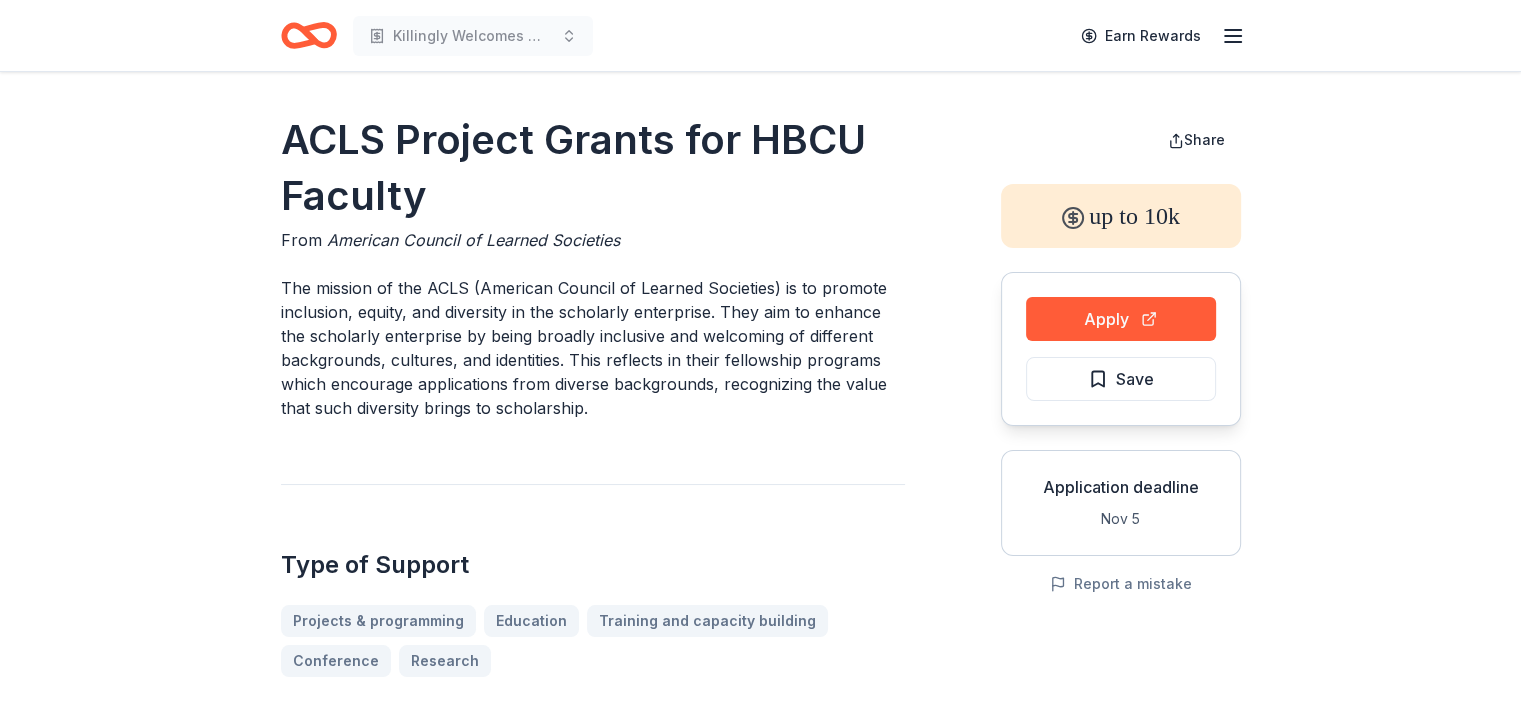 click 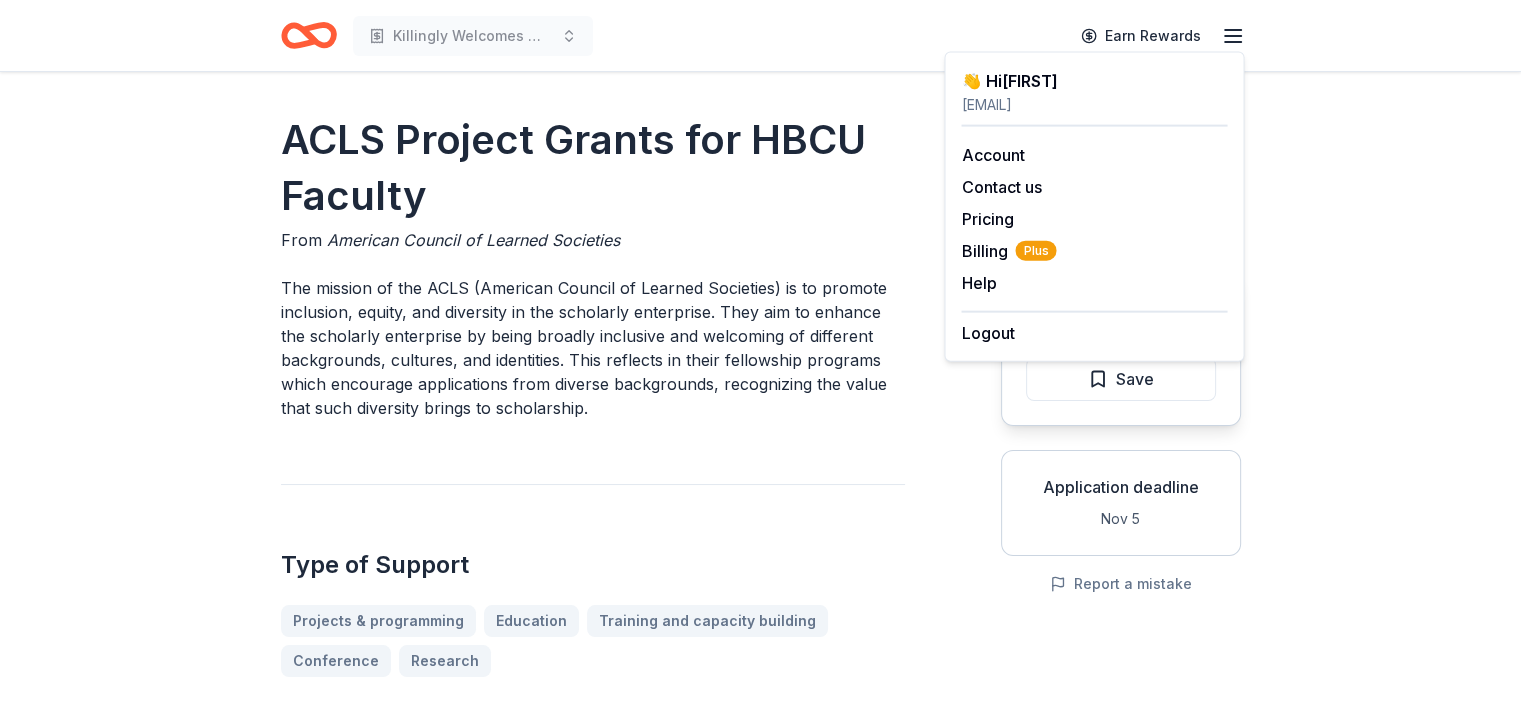 click 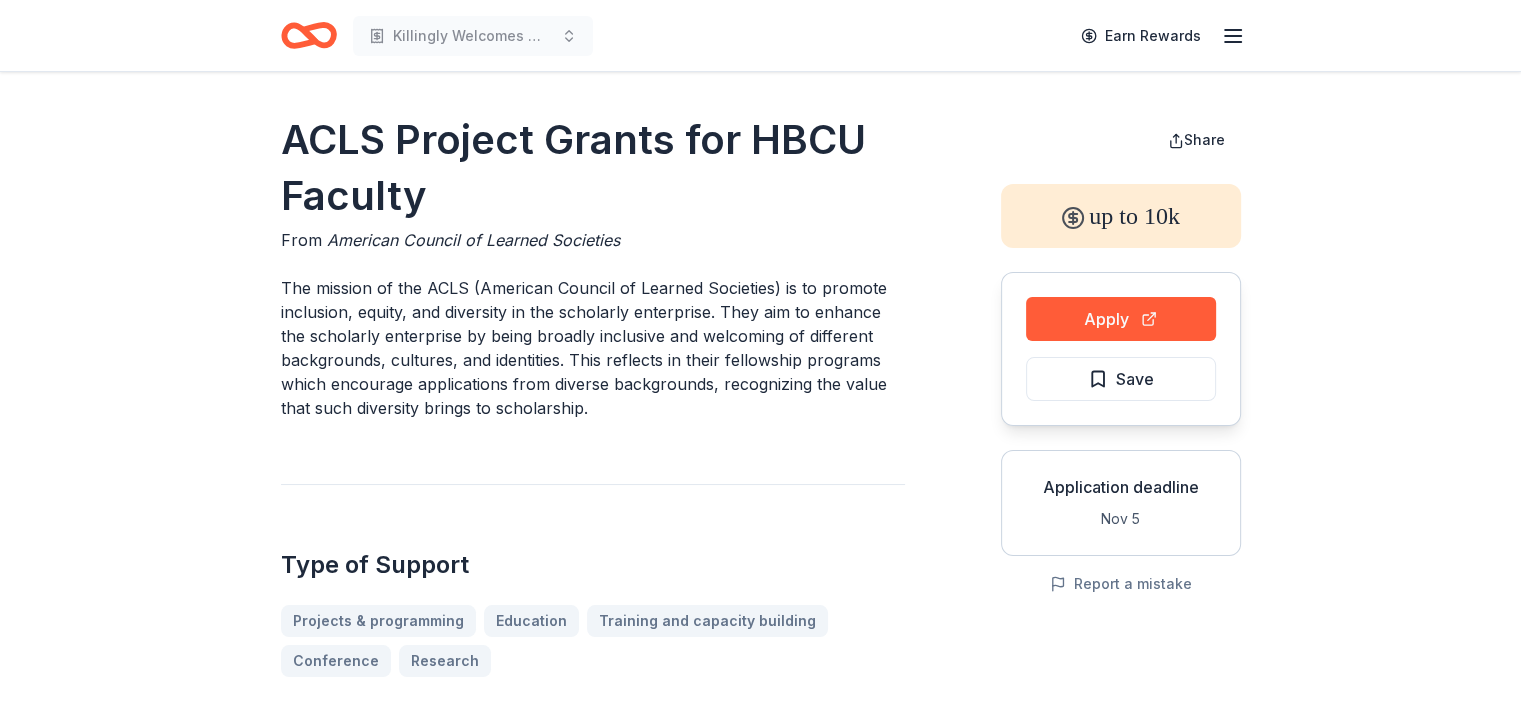click 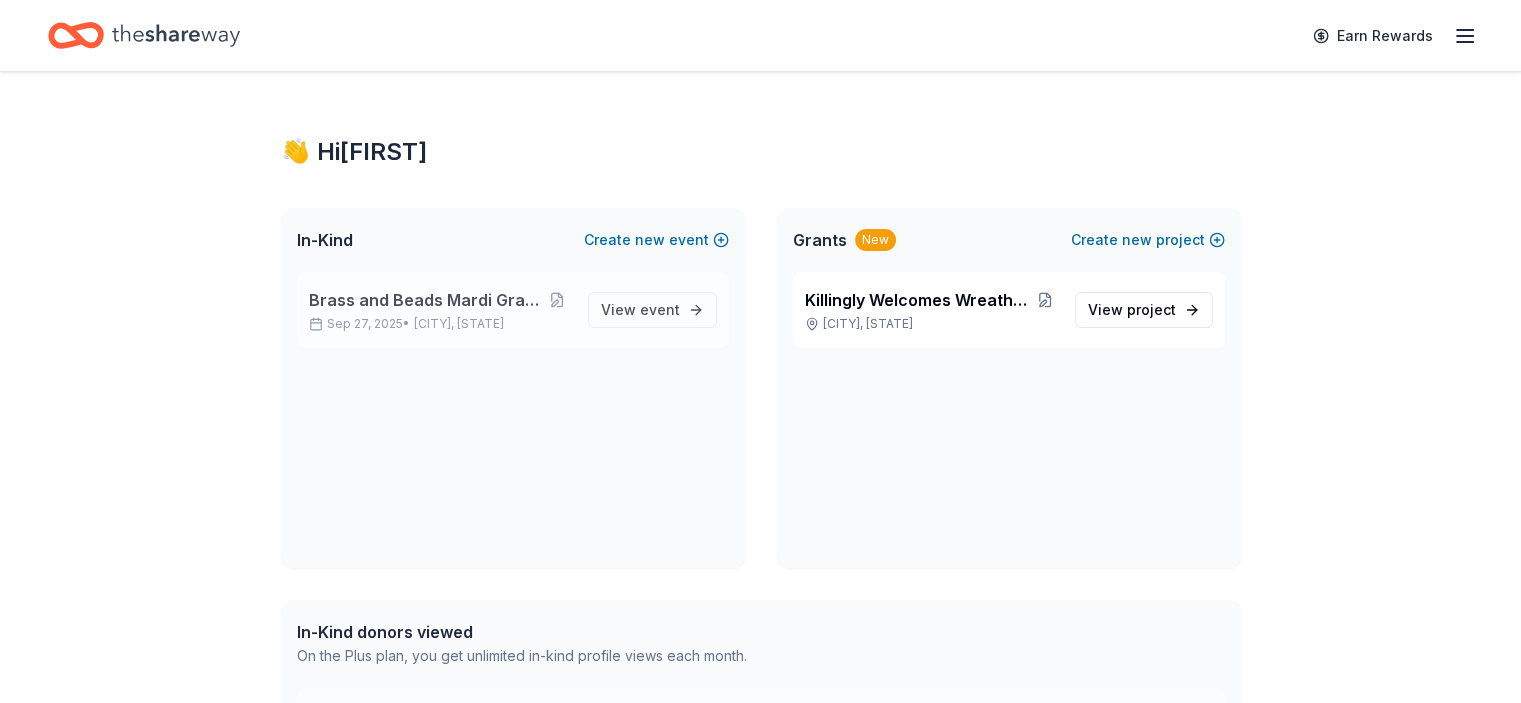 click on "Brass and Beads Mardi Gras Celebration Sep 27, 2025  •  Killingly, CT" at bounding box center (440, 310) 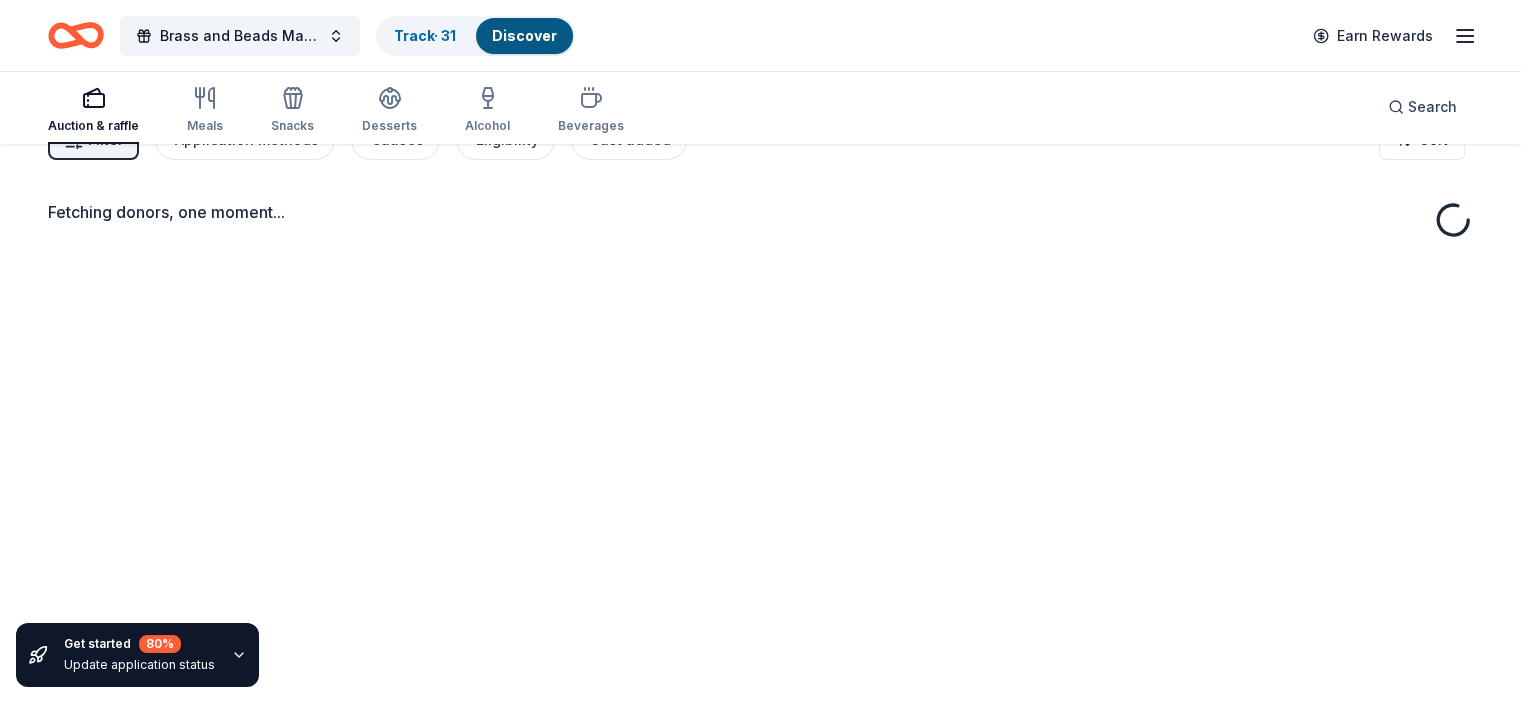 scroll, scrollTop: 0, scrollLeft: 0, axis: both 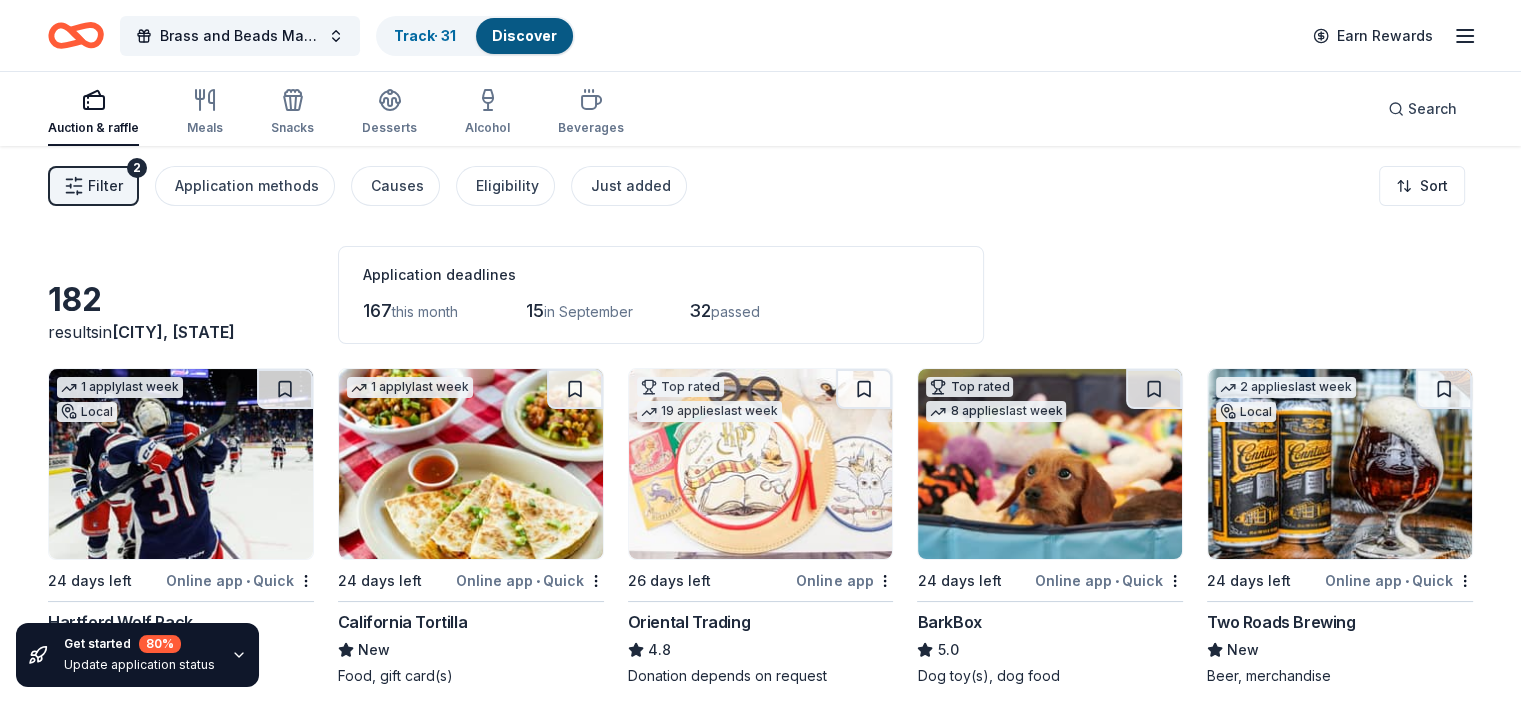 click on "Discover" at bounding box center (524, 35) 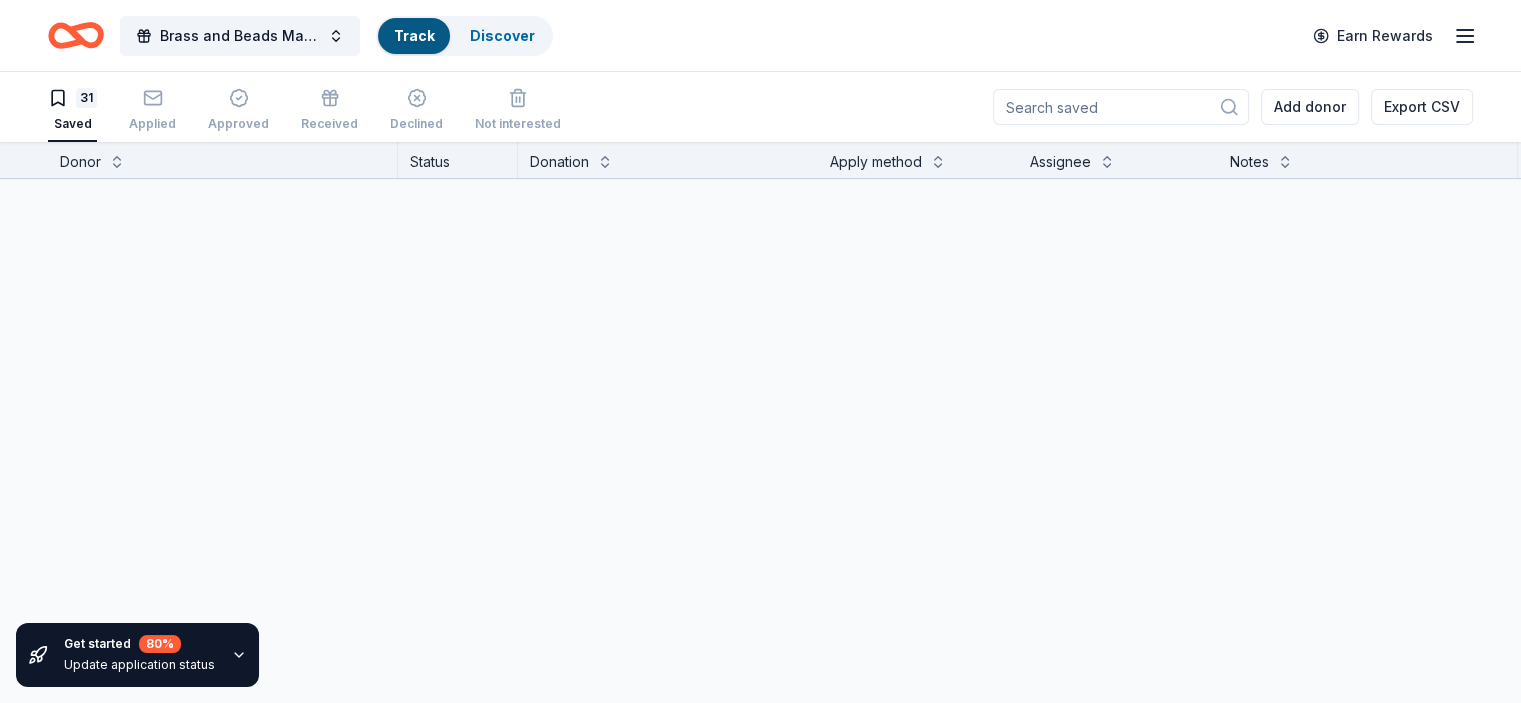 scroll, scrollTop: 0, scrollLeft: 0, axis: both 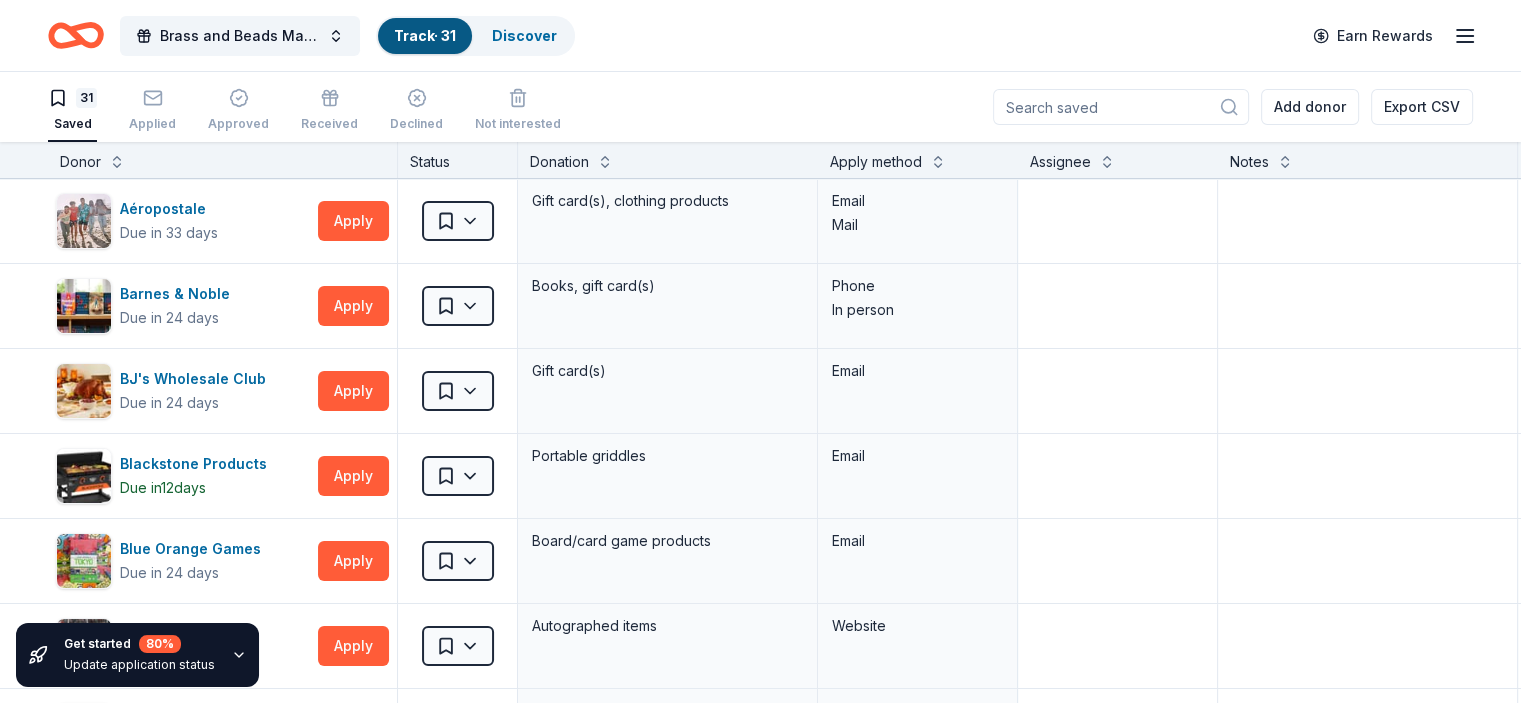 click on "31" at bounding box center [72, 98] 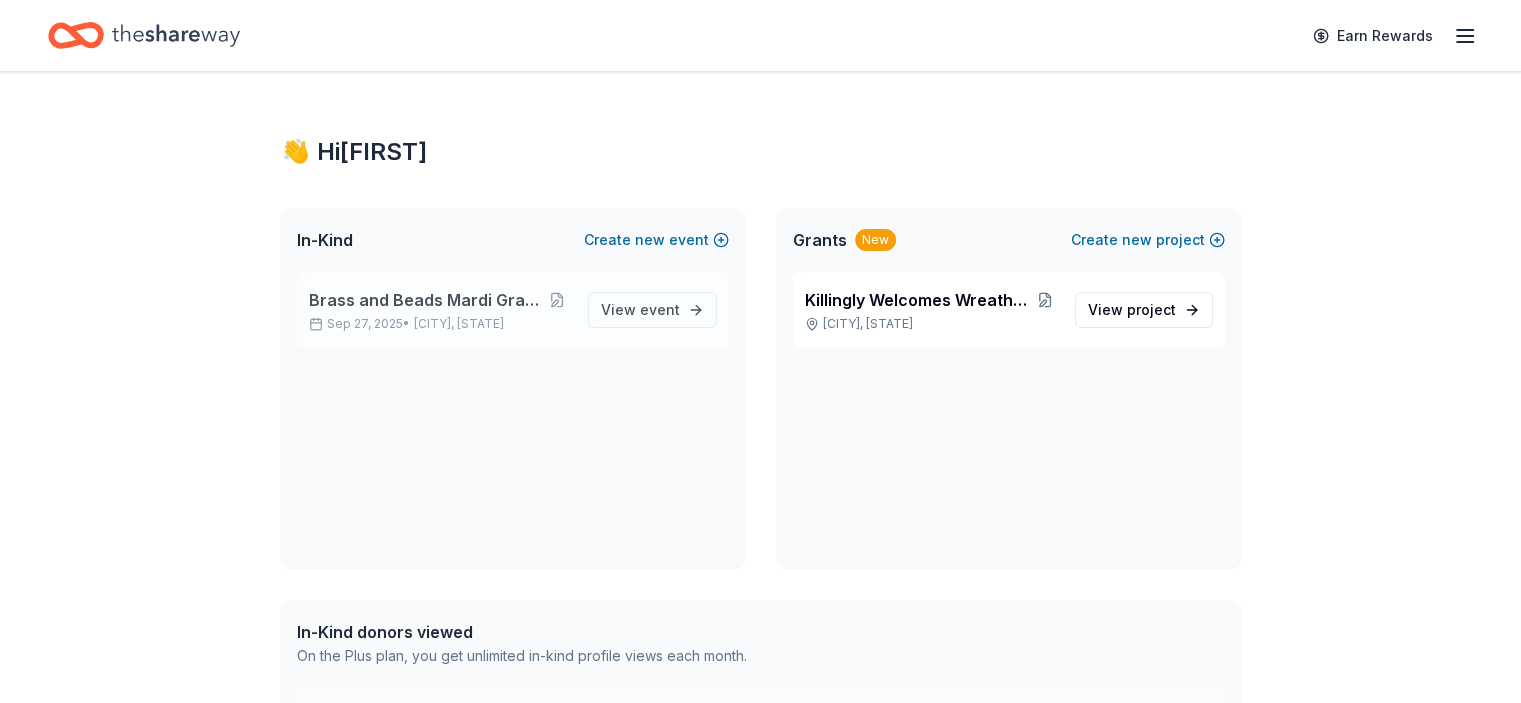 click on "Brass and Beads Mardi Gras Celebration" at bounding box center [426, 300] 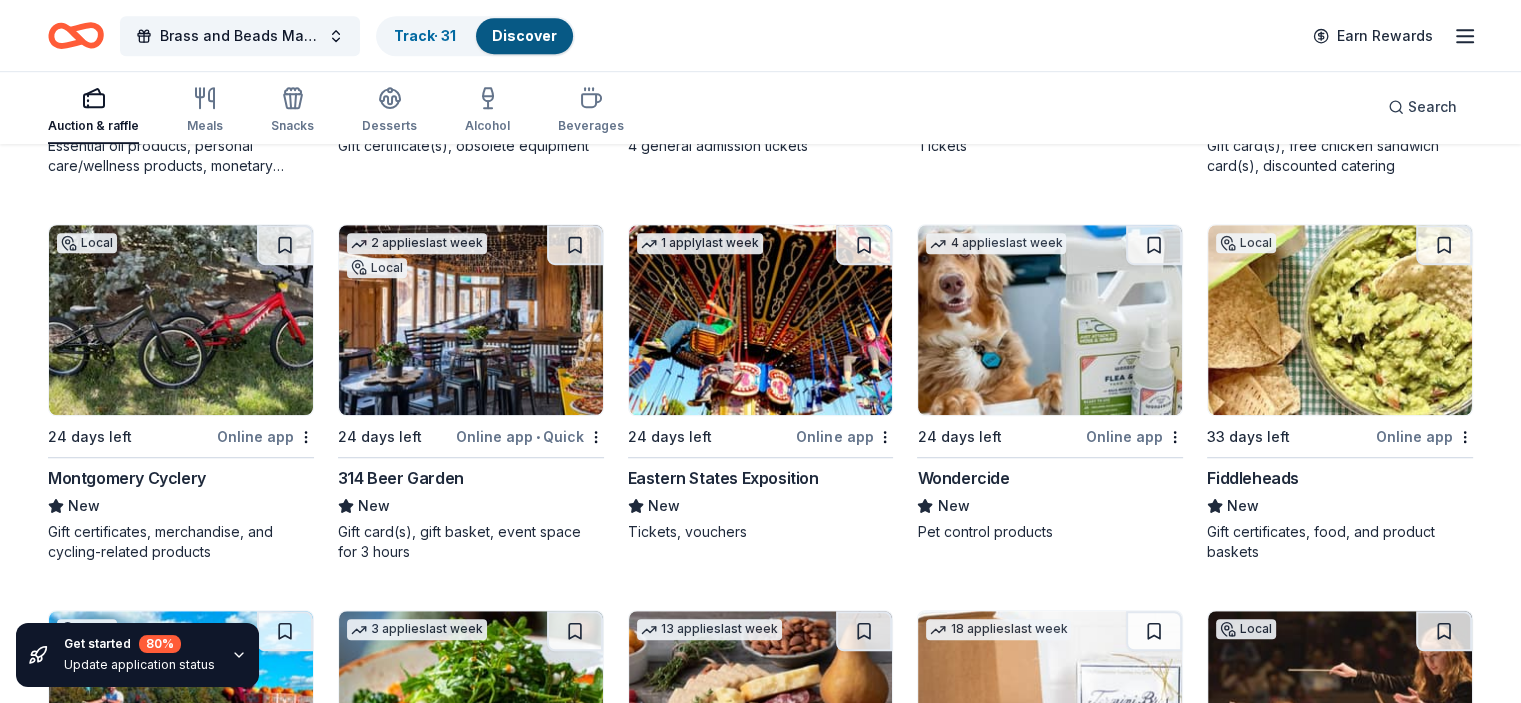 scroll, scrollTop: 1300, scrollLeft: 0, axis: vertical 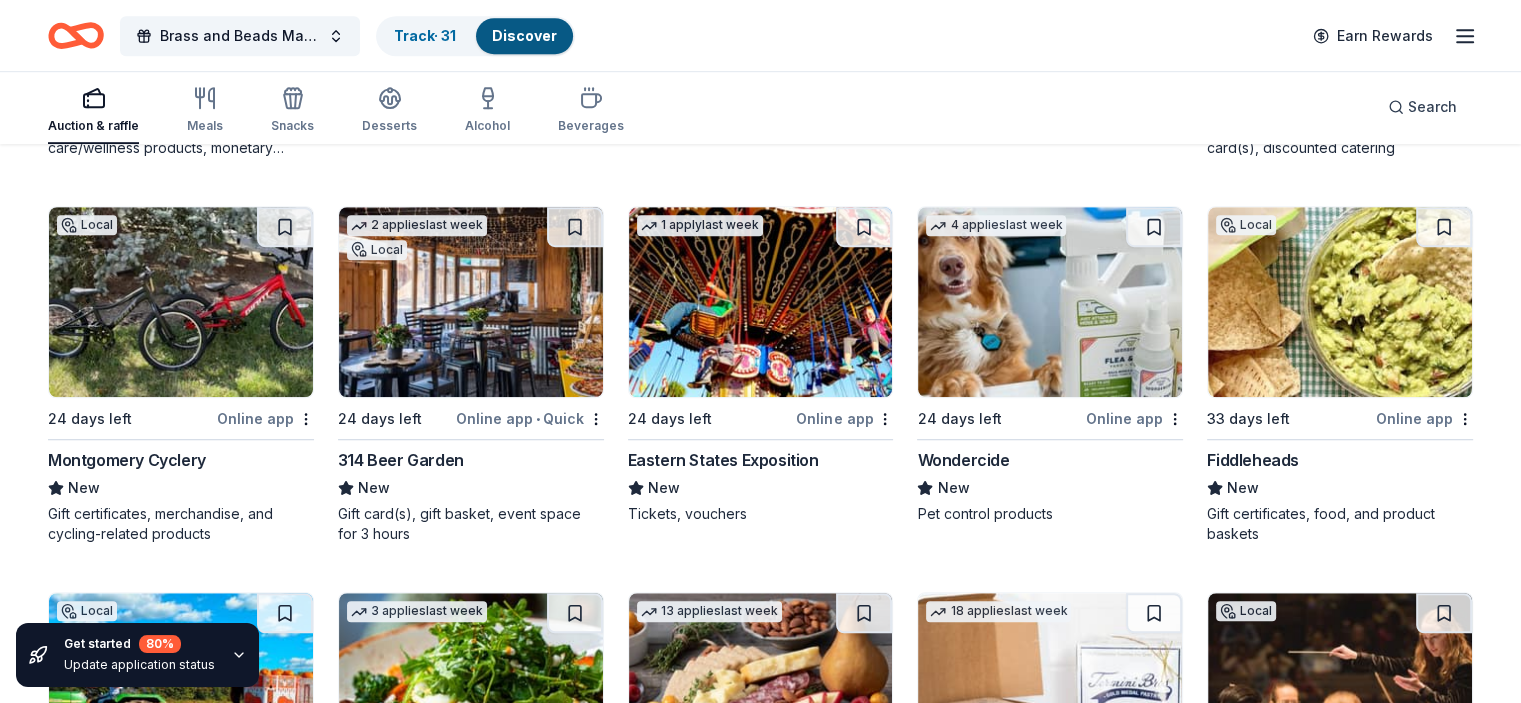 click at bounding box center [761, 302] 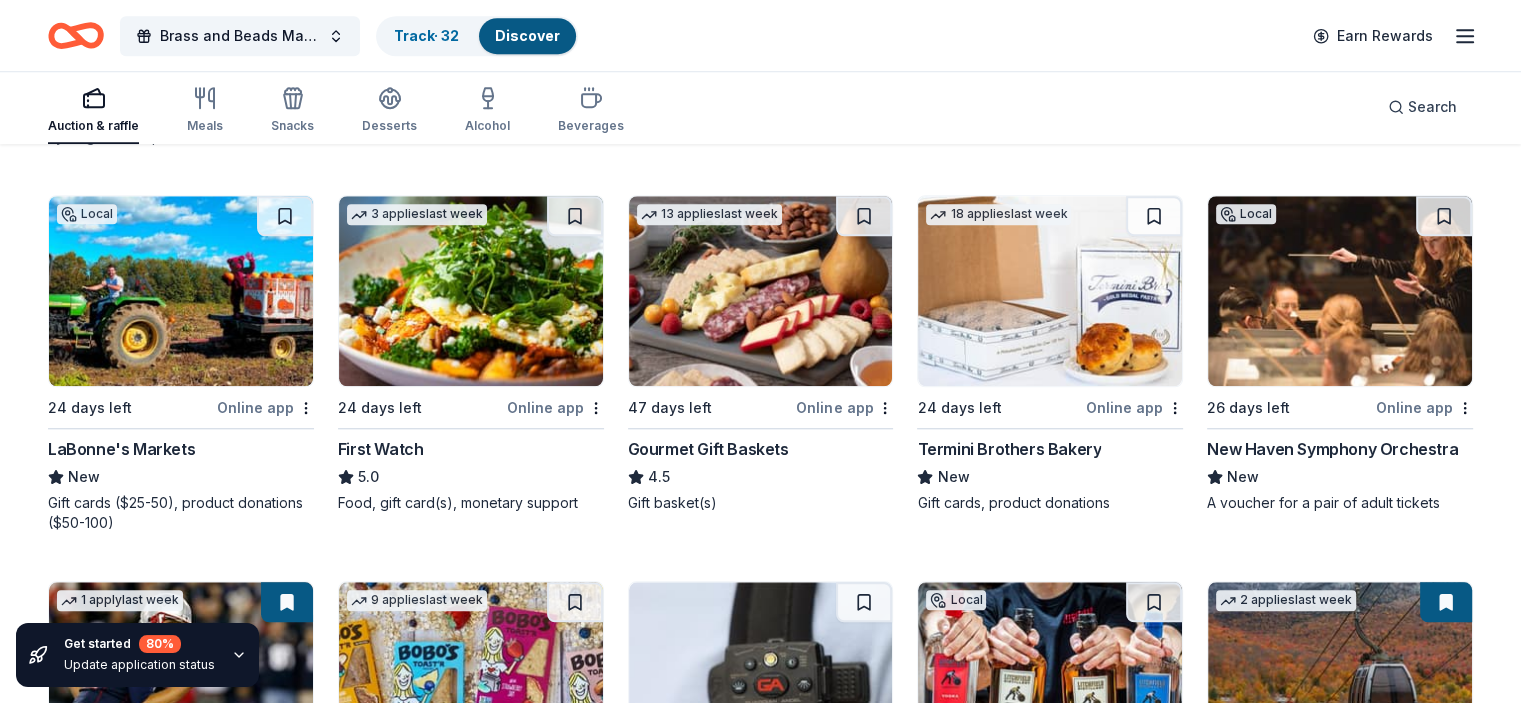 scroll, scrollTop: 1700, scrollLeft: 0, axis: vertical 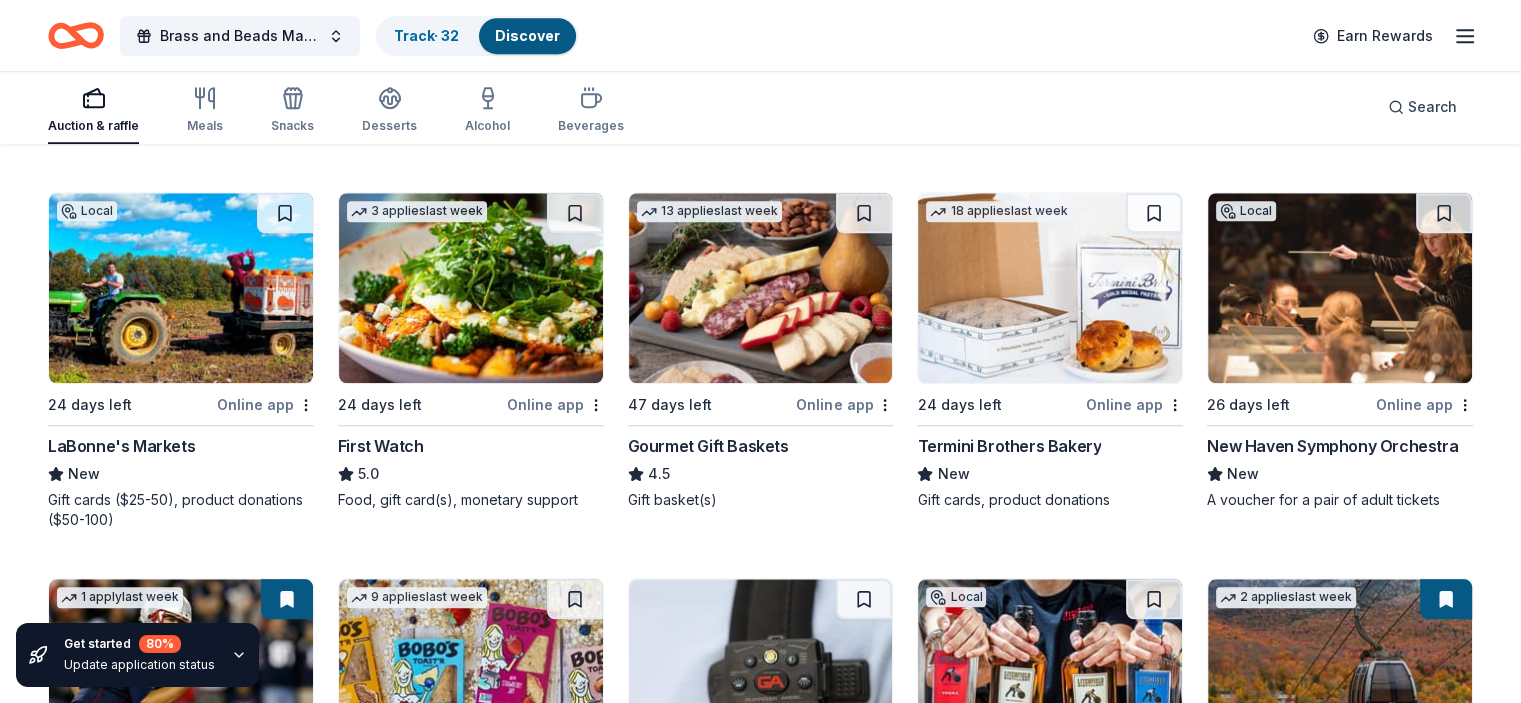 click at bounding box center [761, 288] 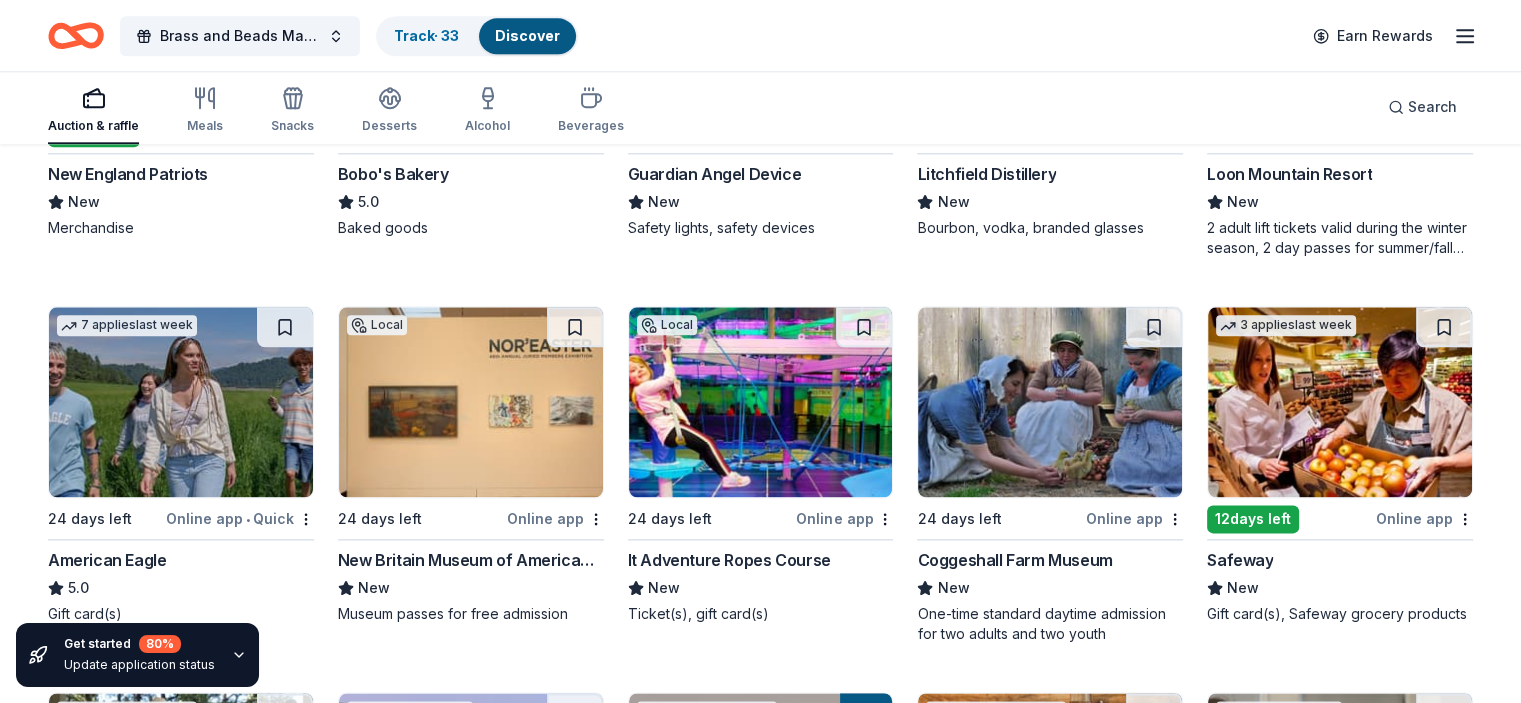 scroll, scrollTop: 2400, scrollLeft: 0, axis: vertical 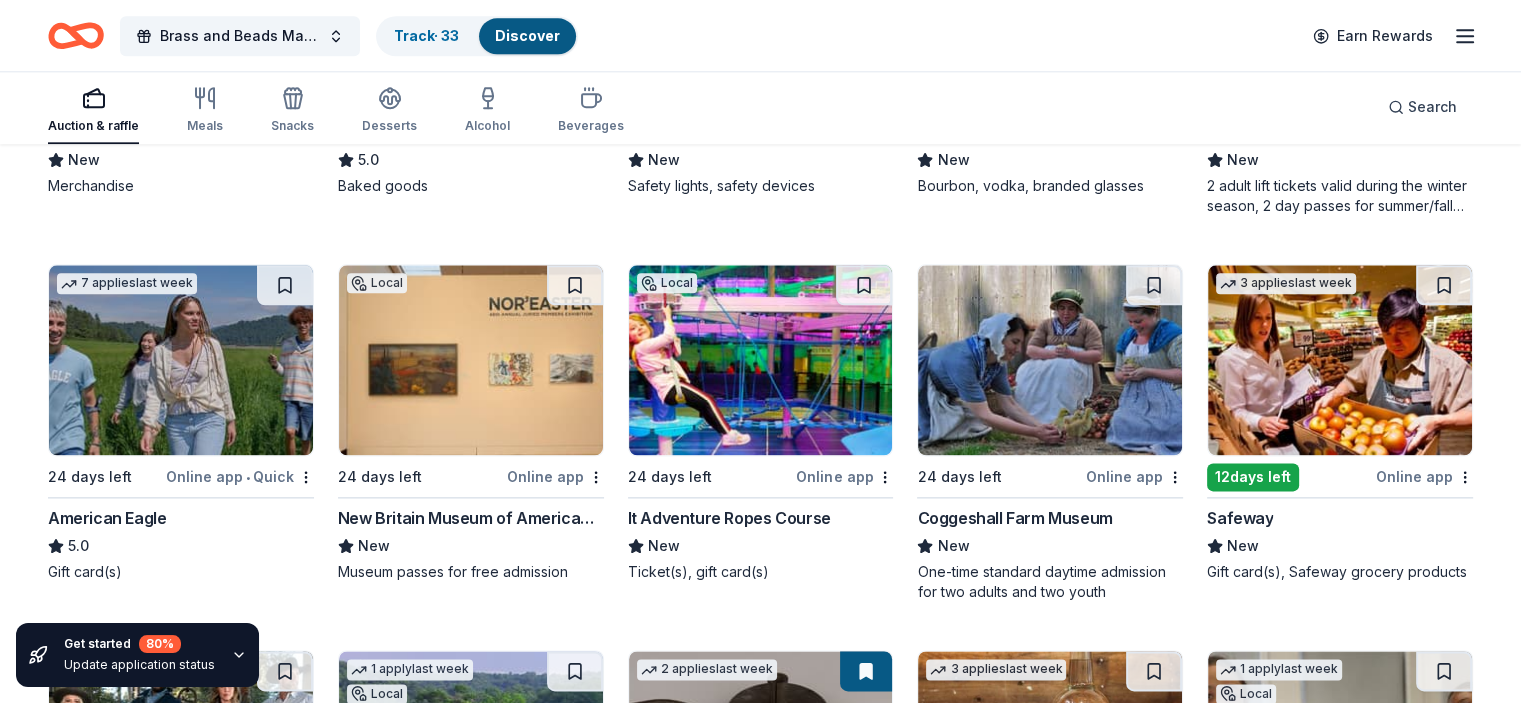 click at bounding box center (181, 360) 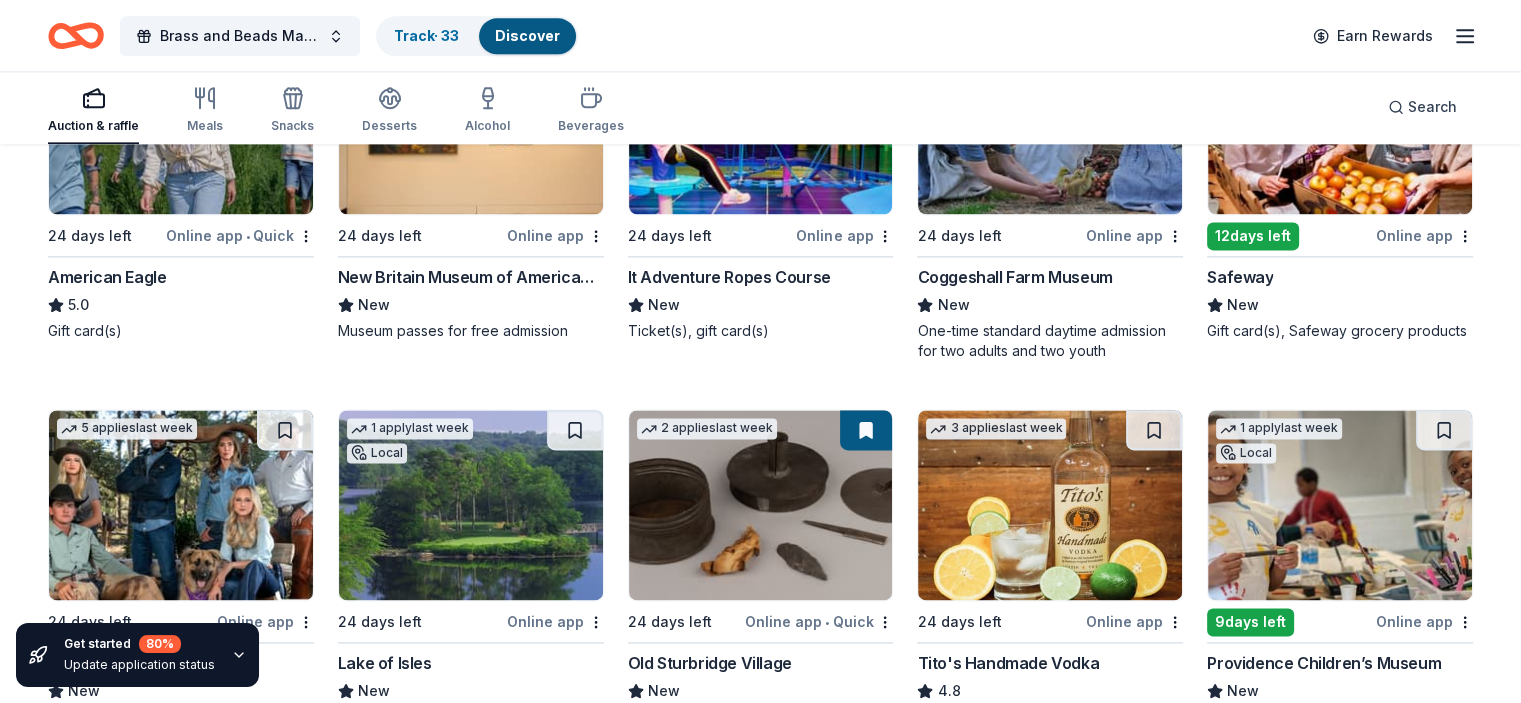 scroll, scrollTop: 2800, scrollLeft: 0, axis: vertical 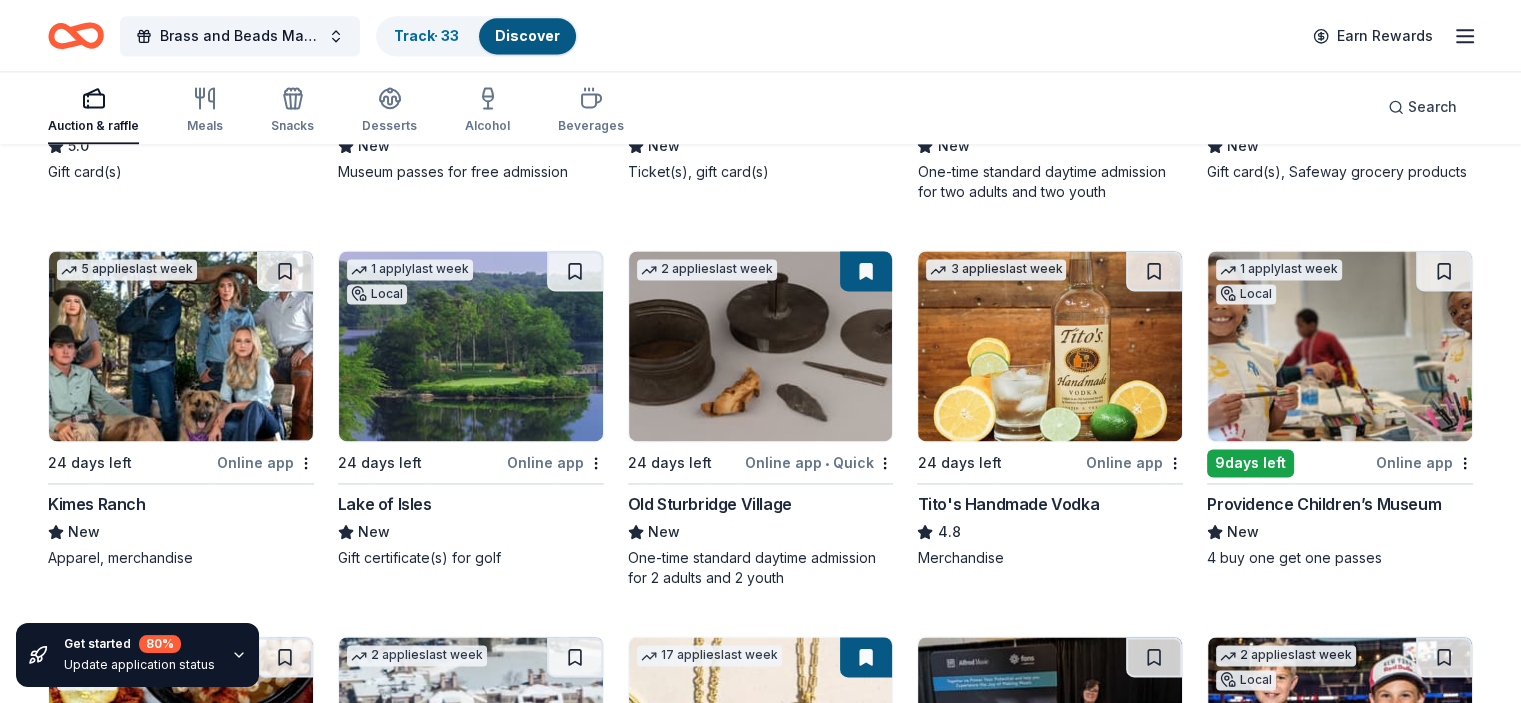 click at bounding box center [471, 346] 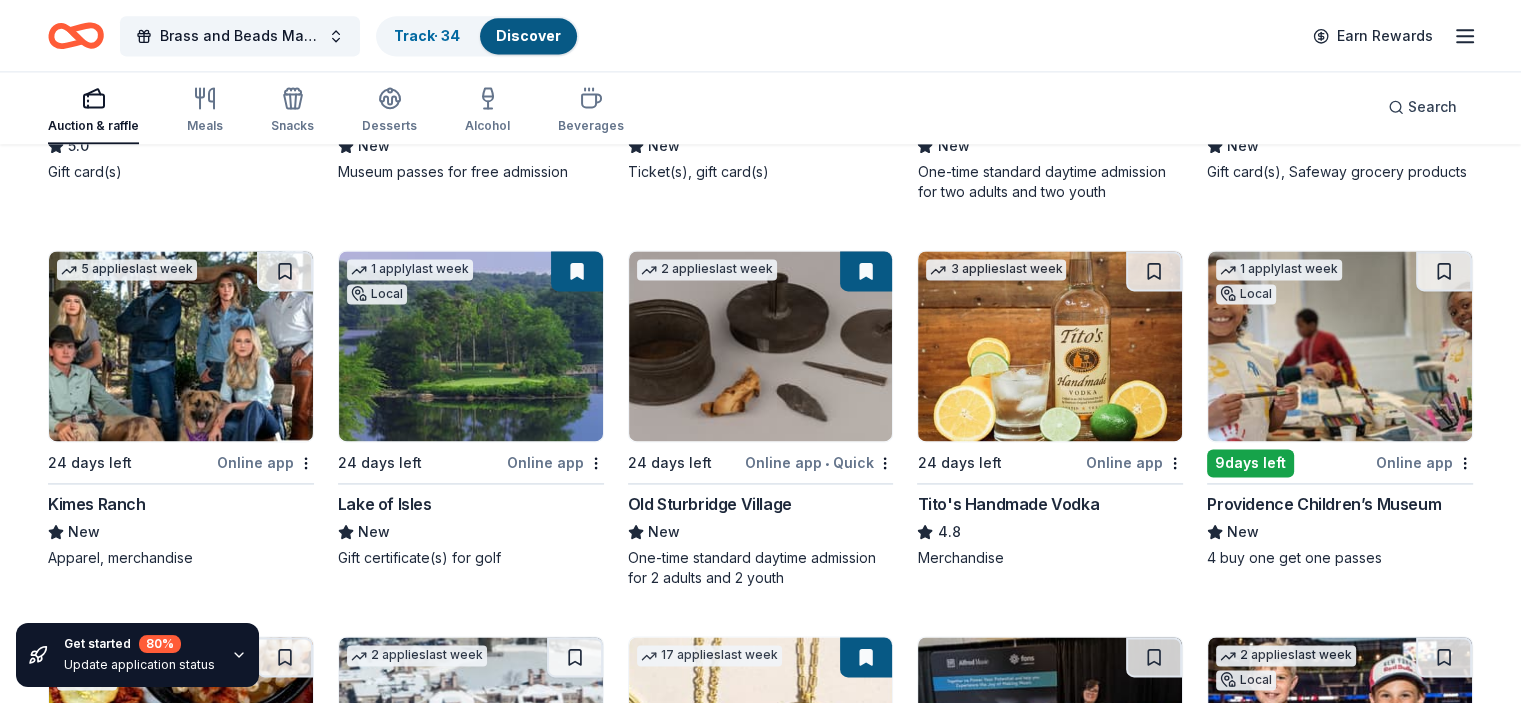 click at bounding box center (1050, 346) 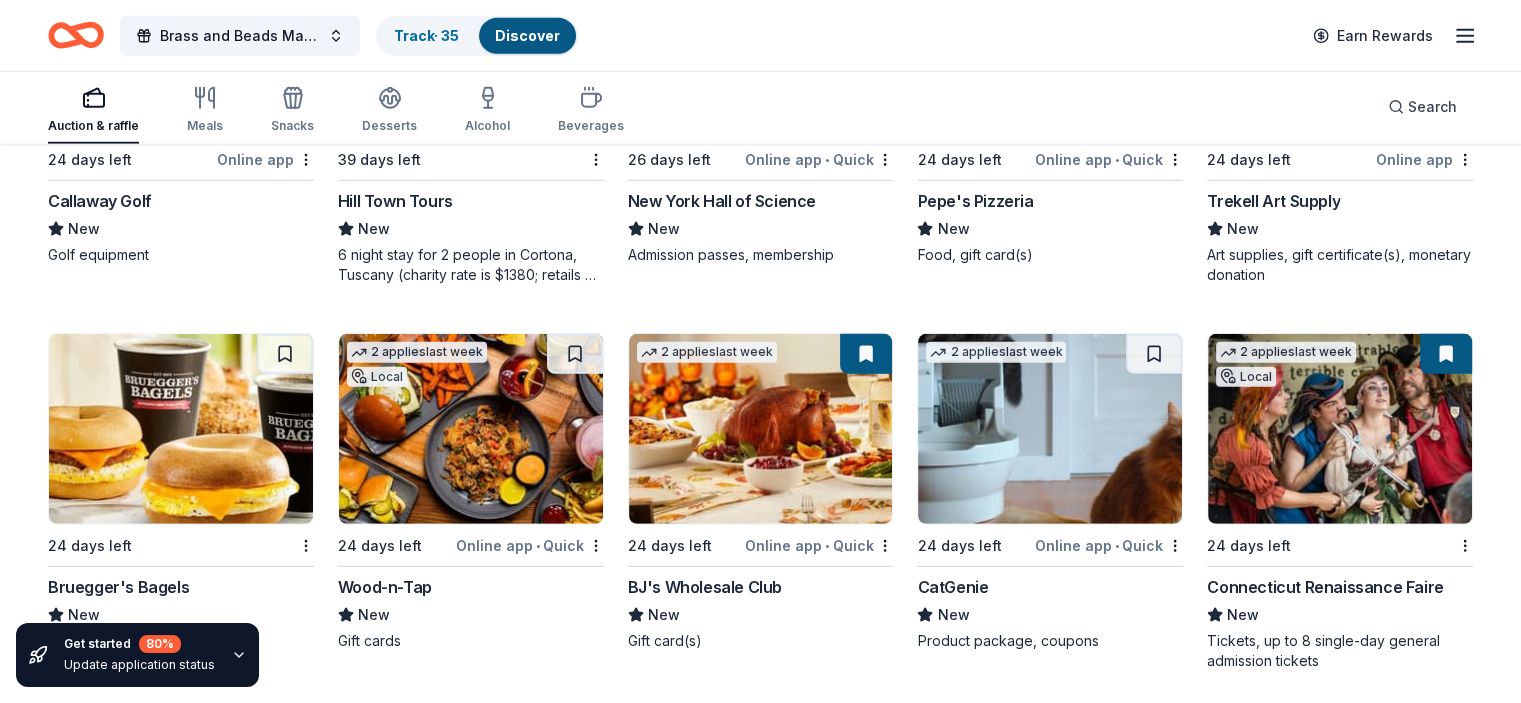scroll, scrollTop: 5766, scrollLeft: 0, axis: vertical 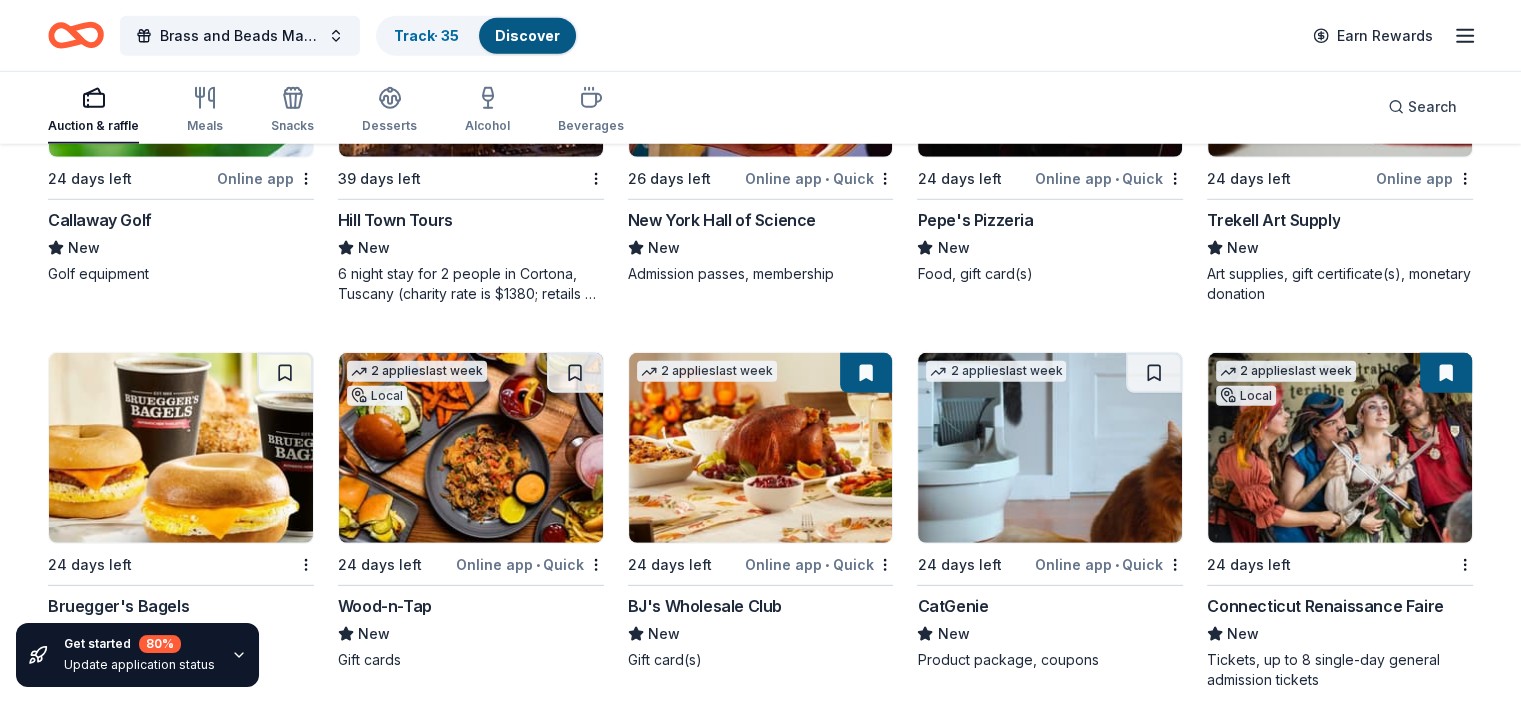 click at bounding box center [471, 448] 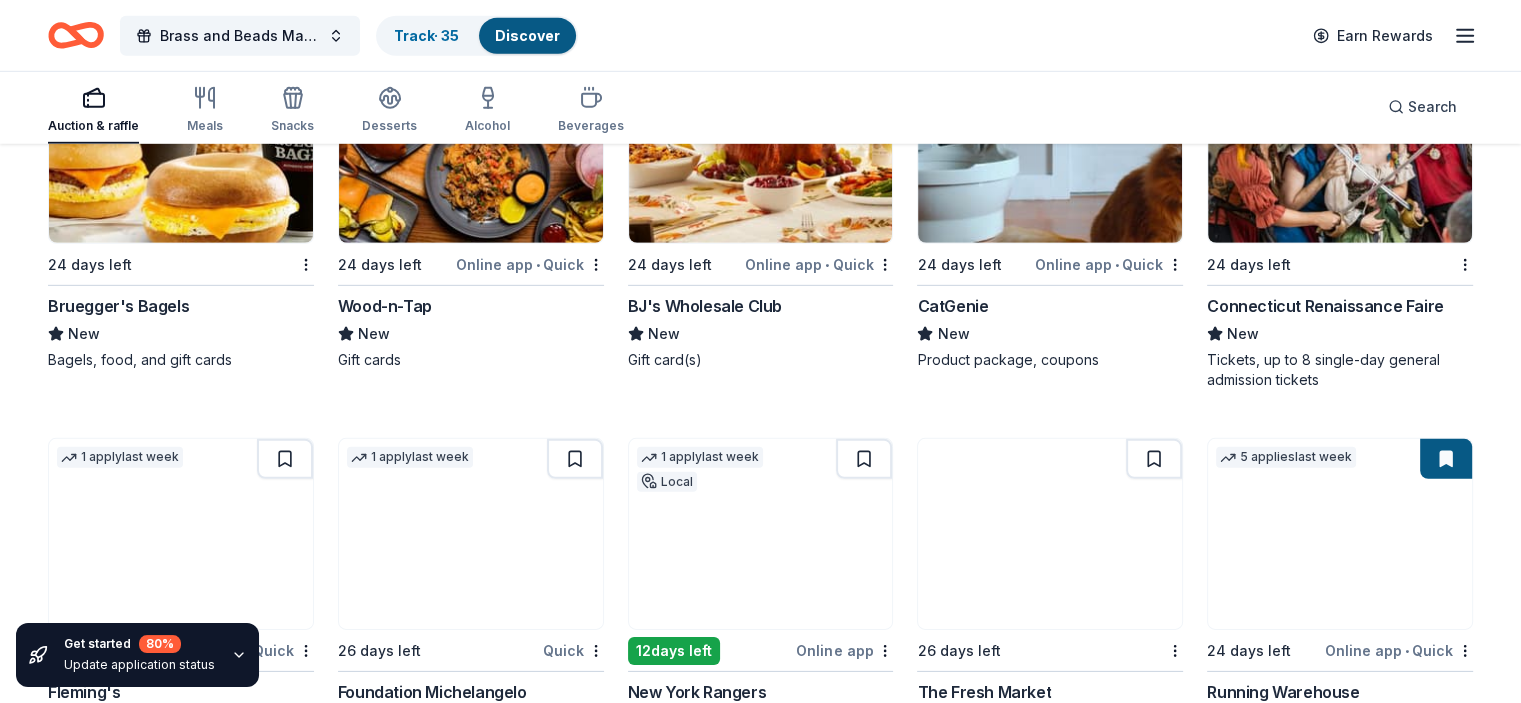scroll, scrollTop: 6266, scrollLeft: 0, axis: vertical 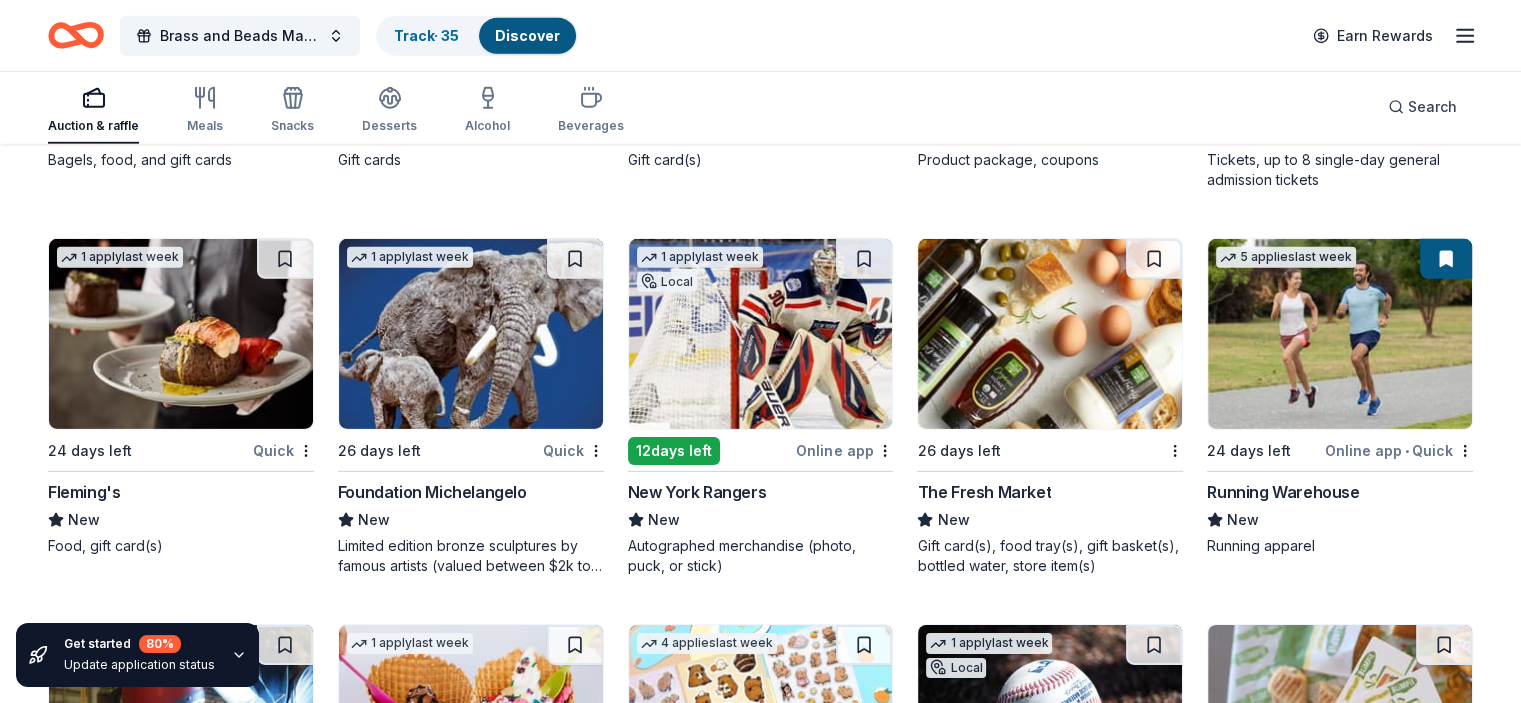 click at bounding box center (181, 334) 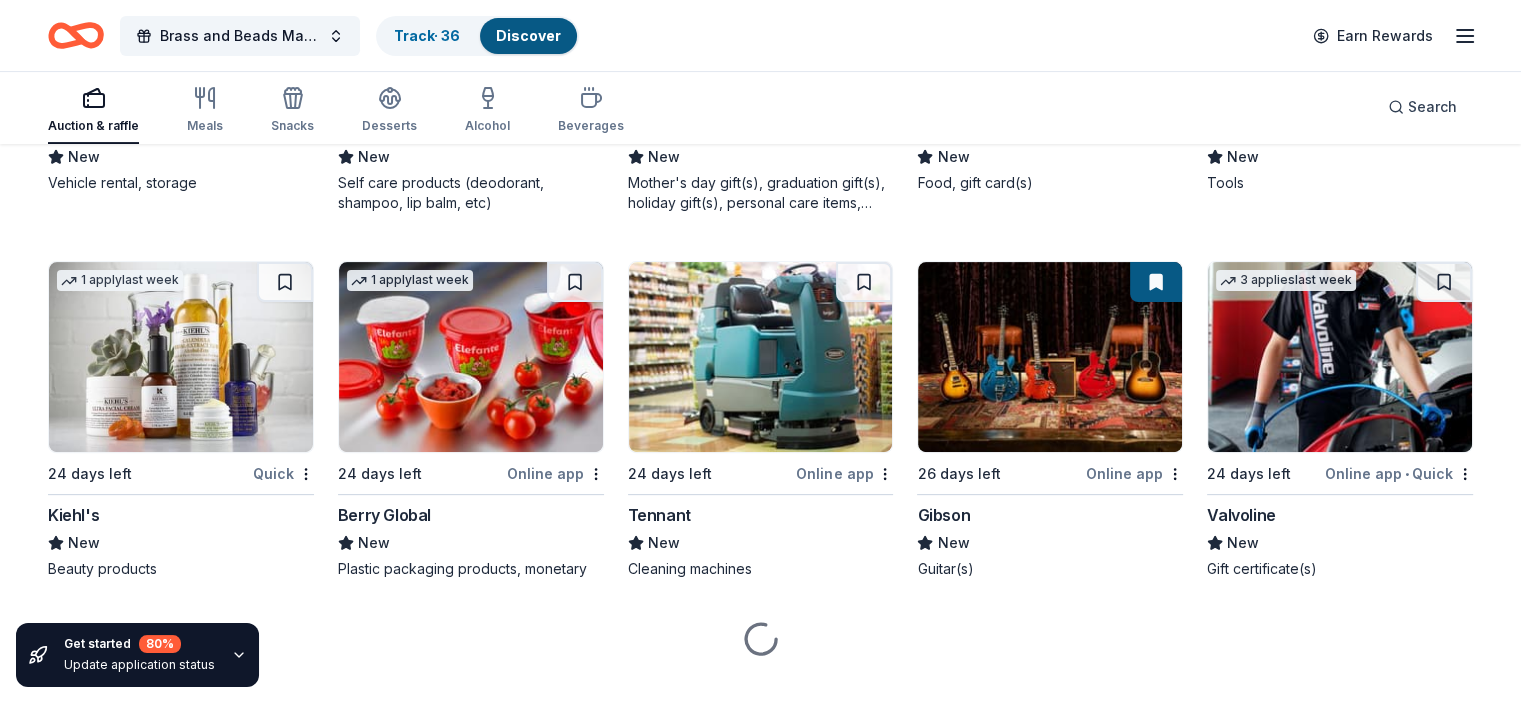 scroll, scrollTop: 8166, scrollLeft: 0, axis: vertical 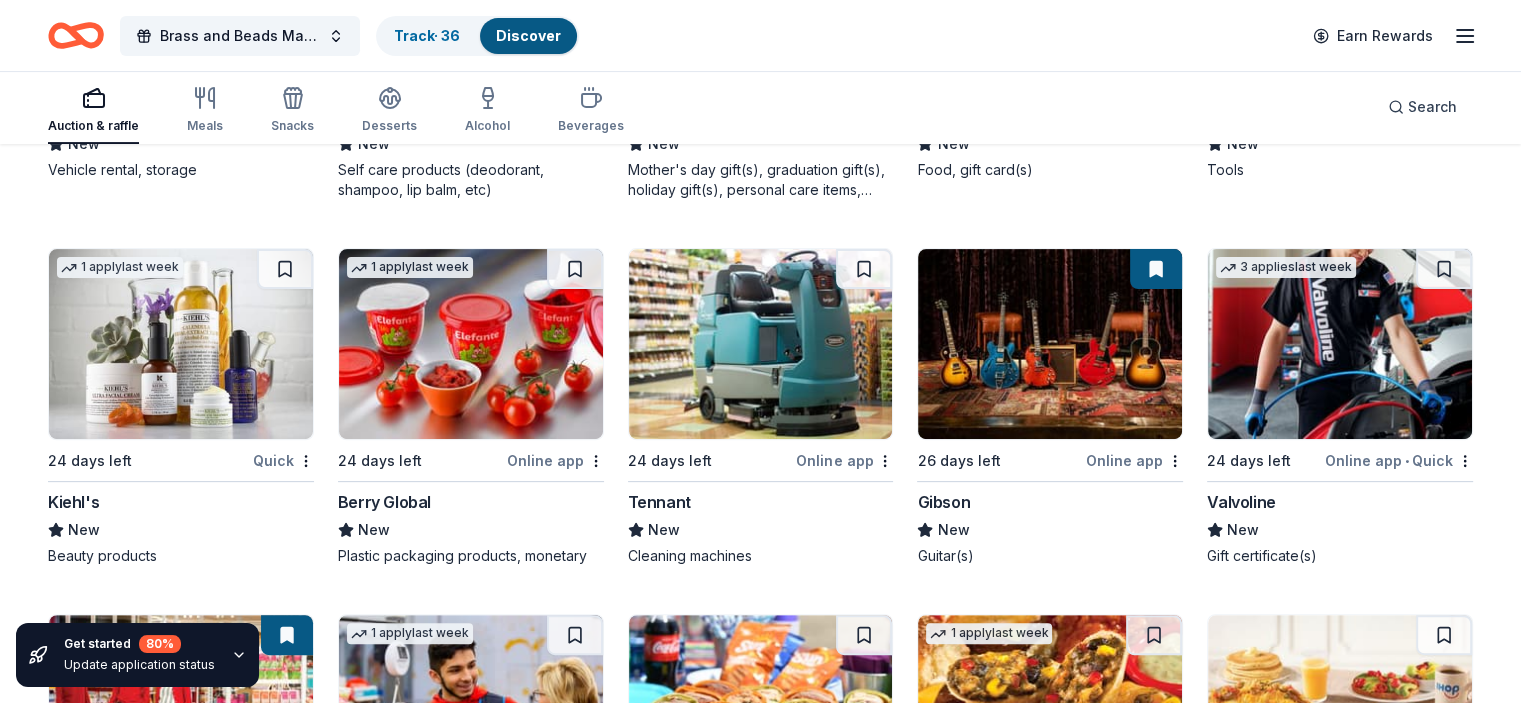 click at bounding box center (761, 344) 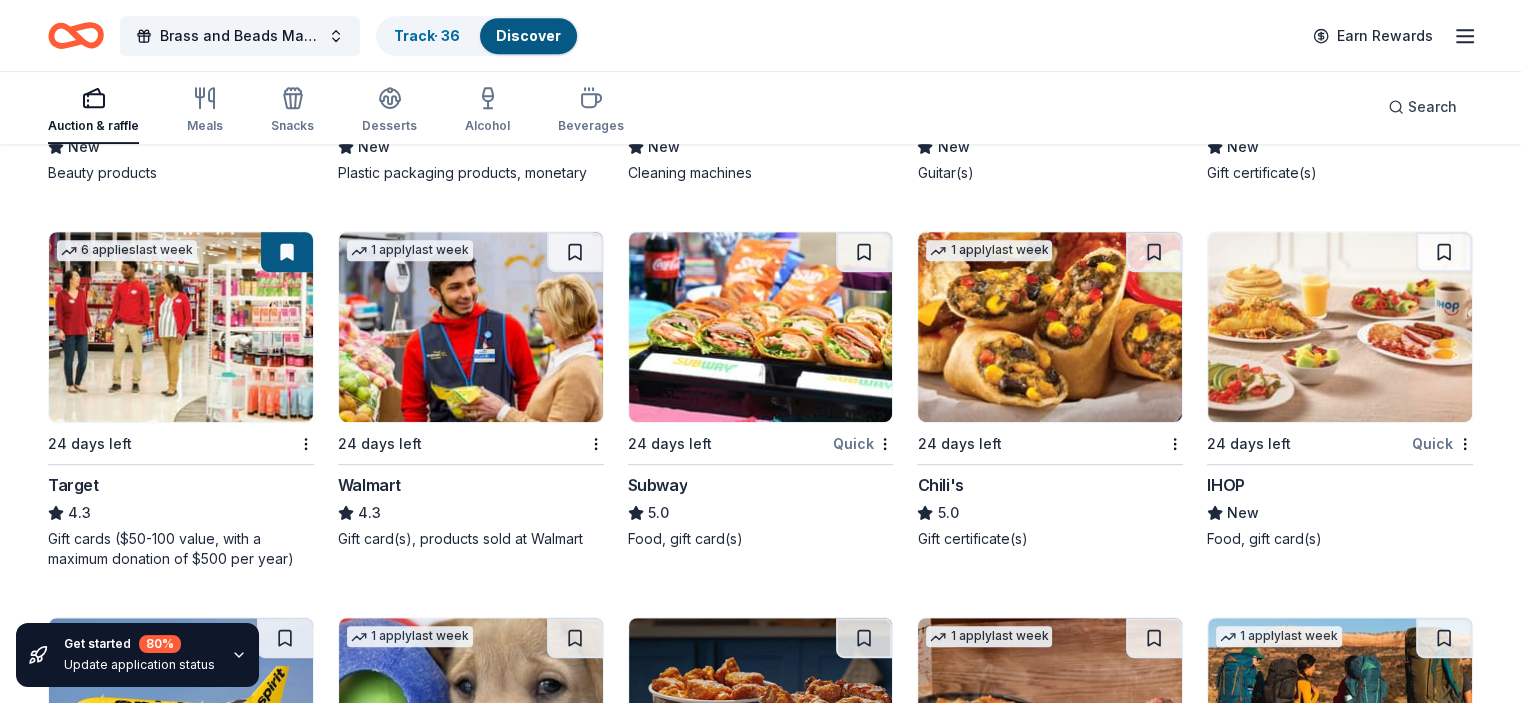 scroll, scrollTop: 8566, scrollLeft: 0, axis: vertical 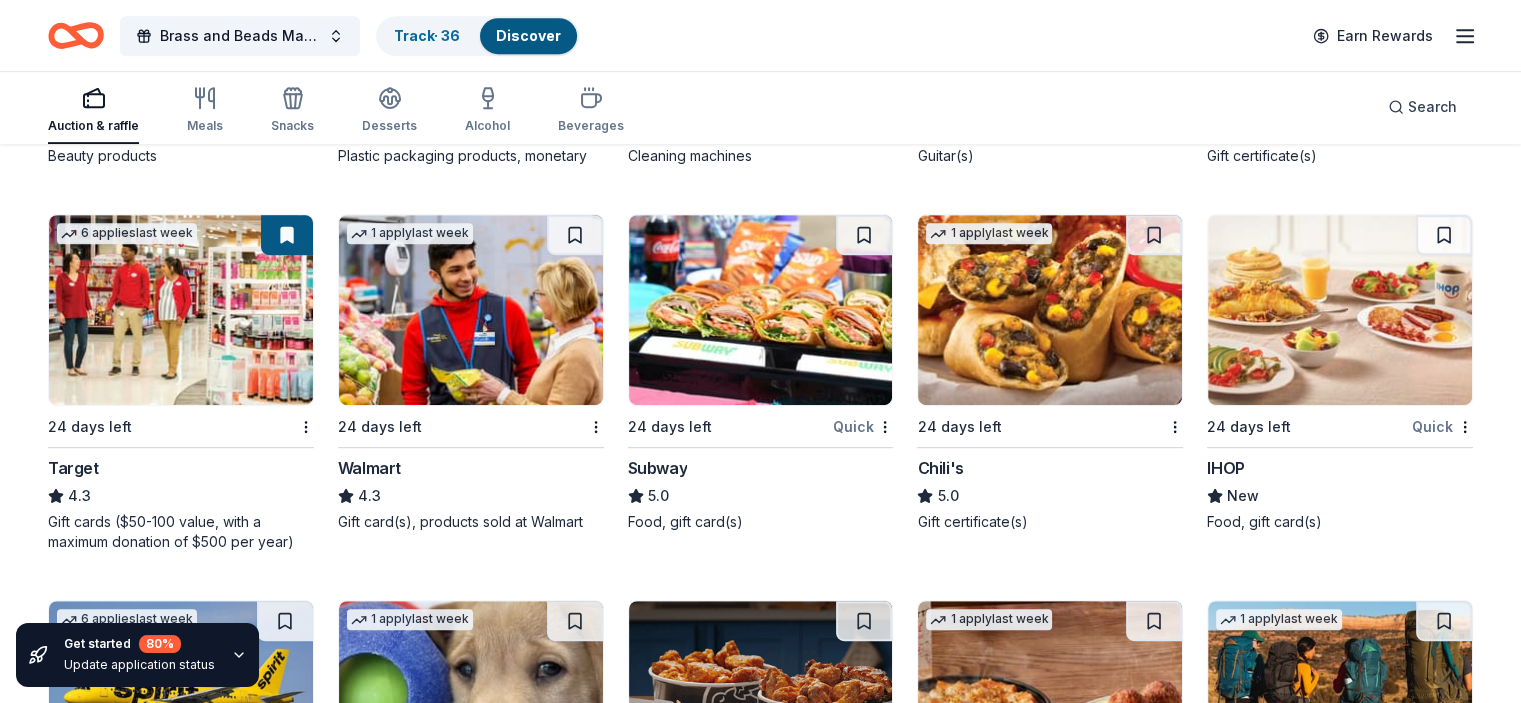 click at bounding box center (471, 310) 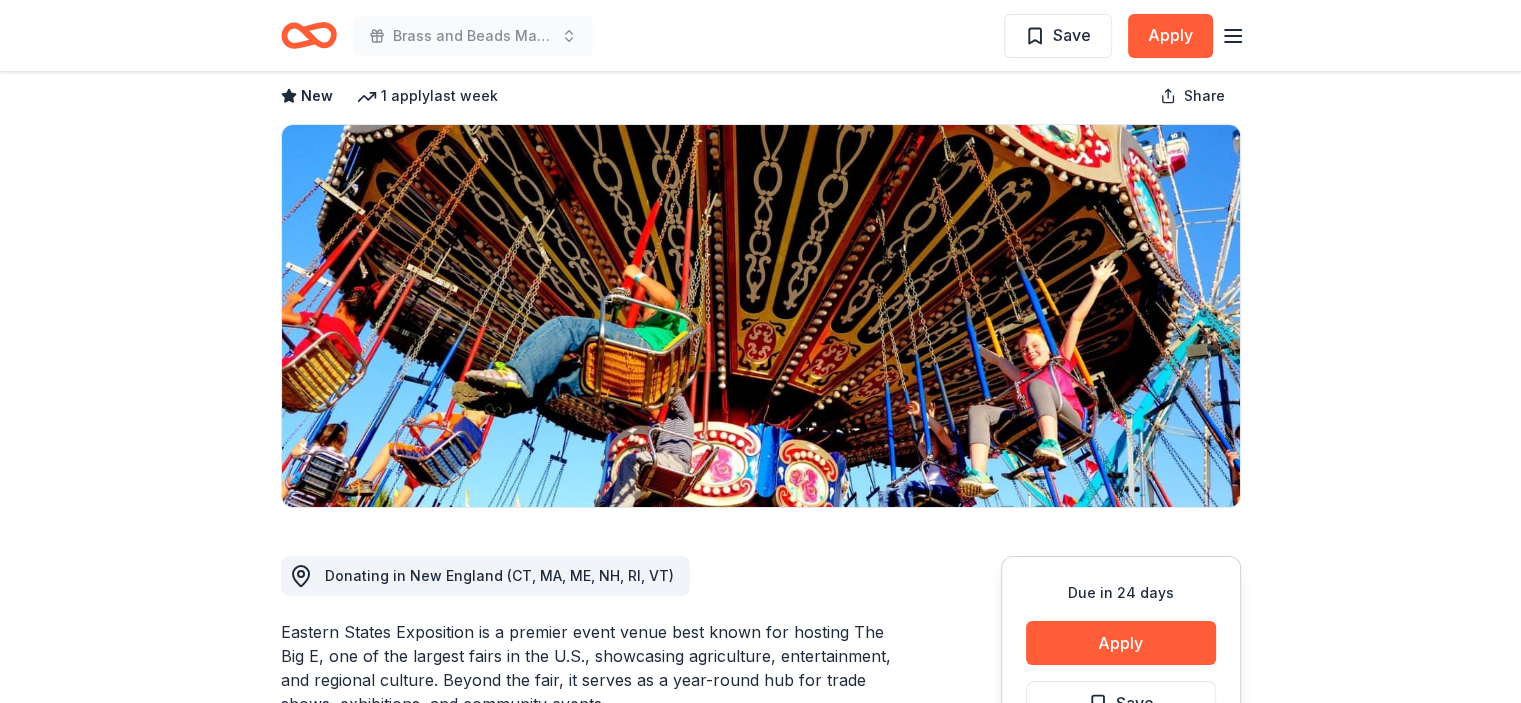 scroll, scrollTop: 0, scrollLeft: 0, axis: both 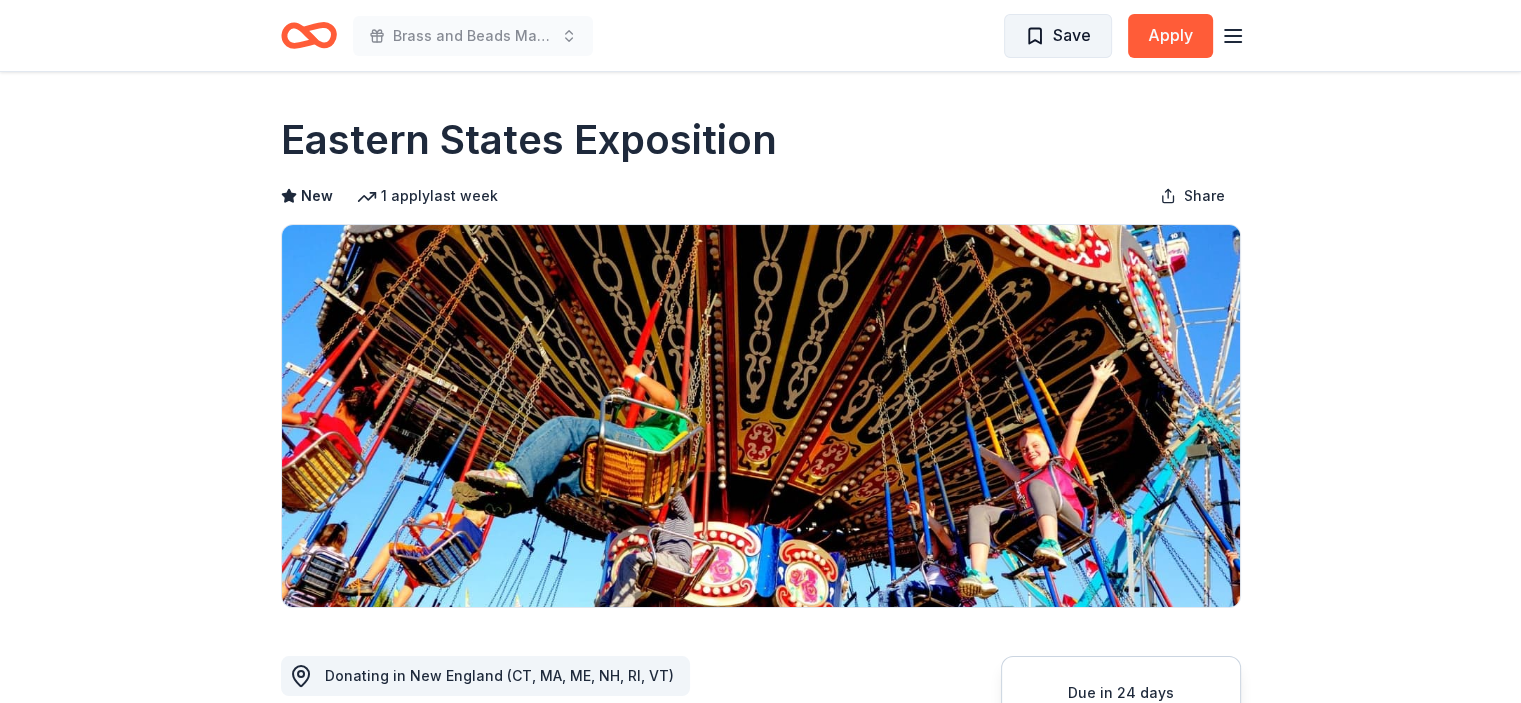 click on "Save" at bounding box center [1058, 35] 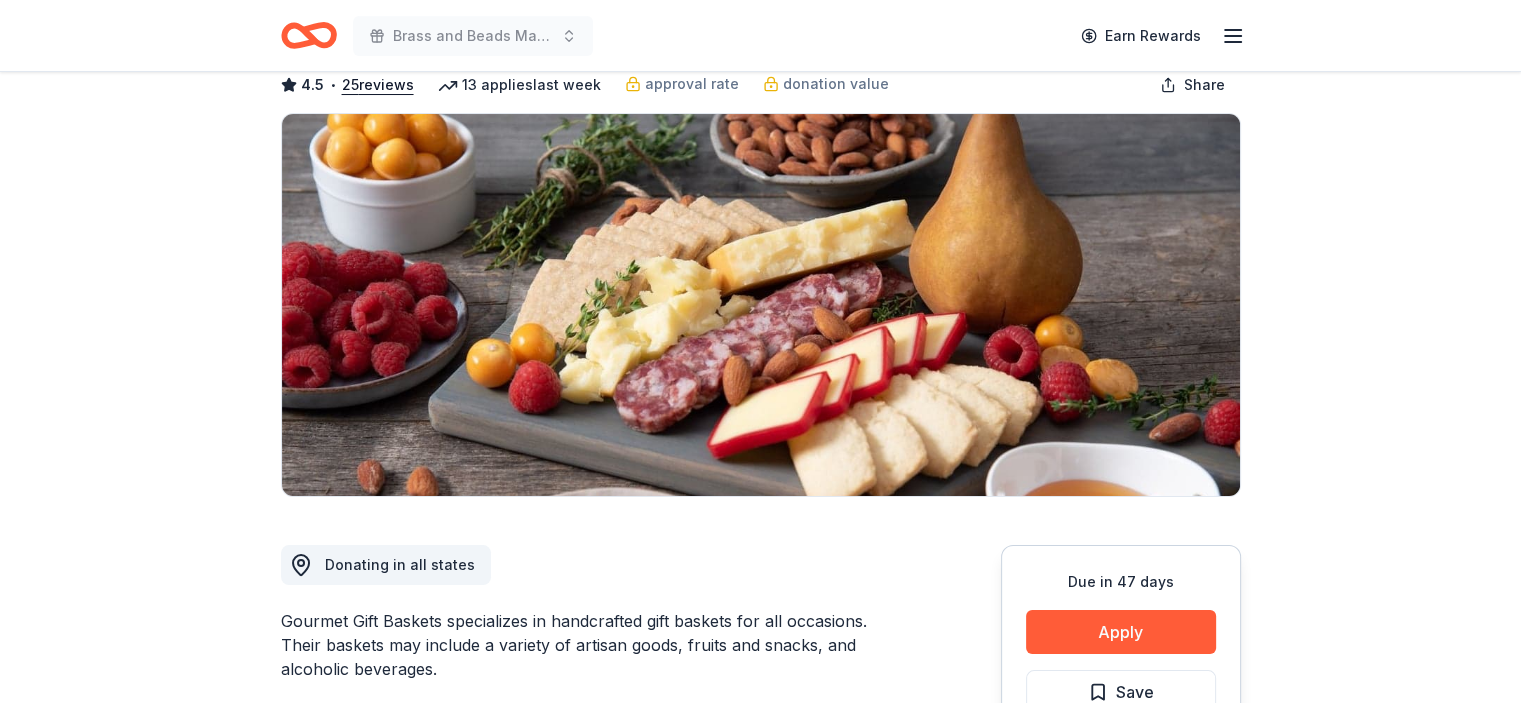 scroll, scrollTop: 0, scrollLeft: 0, axis: both 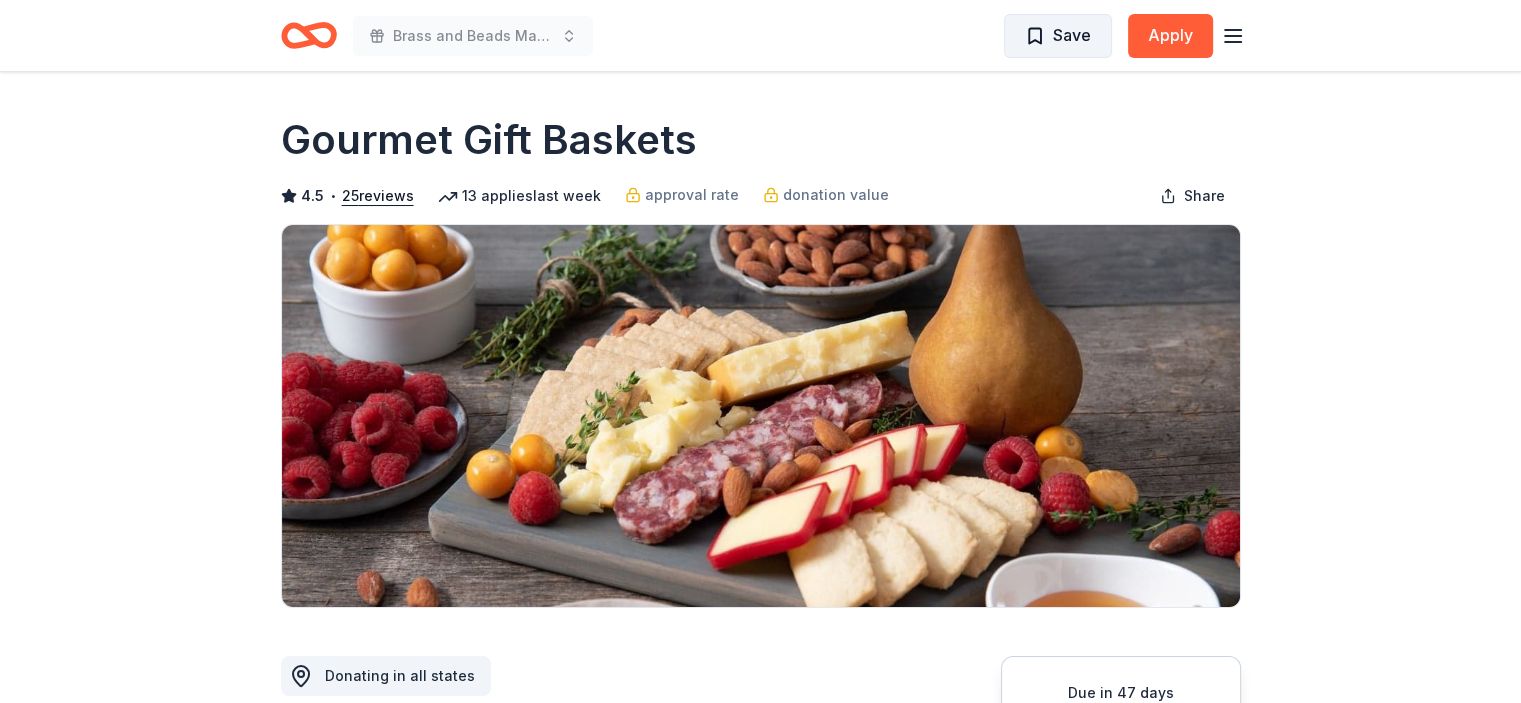 click on "Save" at bounding box center [1058, 35] 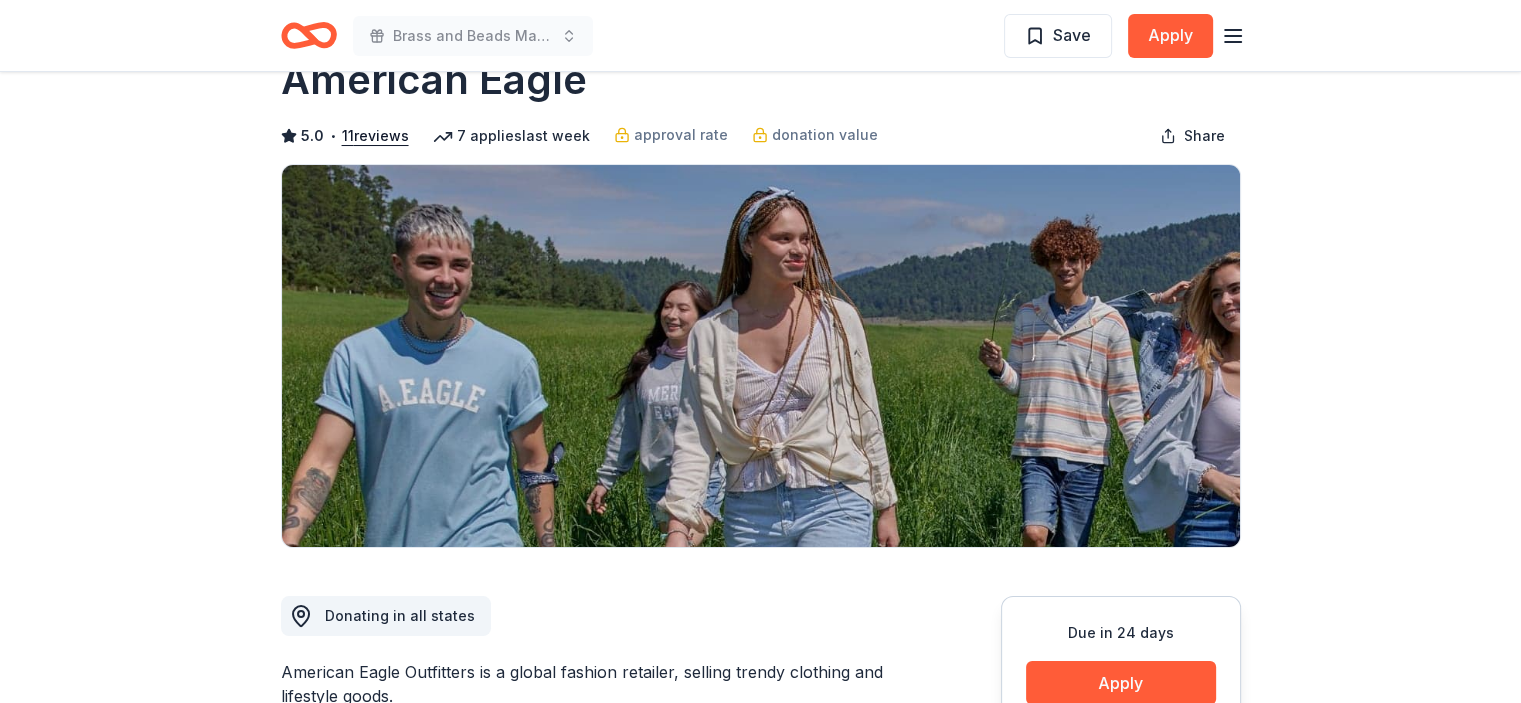 scroll, scrollTop: 0, scrollLeft: 0, axis: both 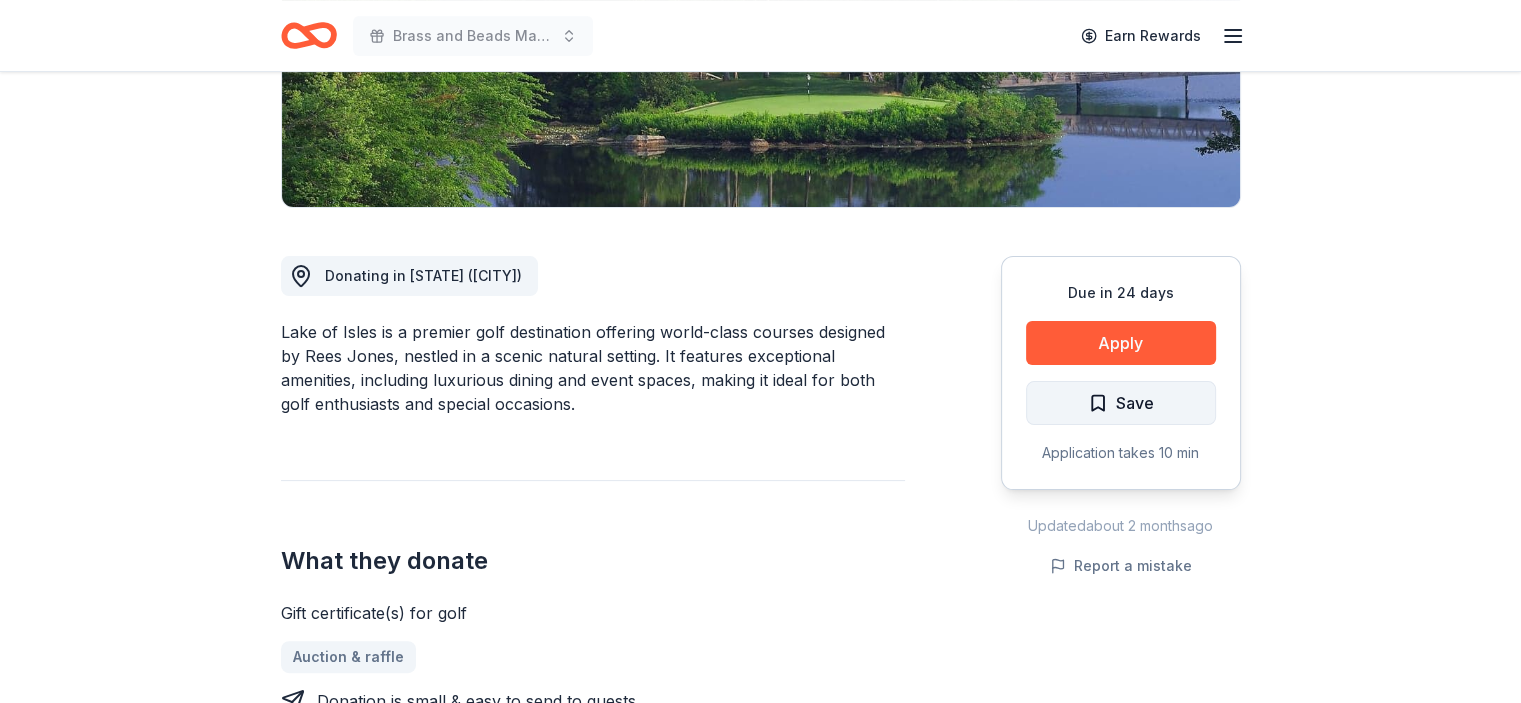 click on "Save" at bounding box center (1121, 403) 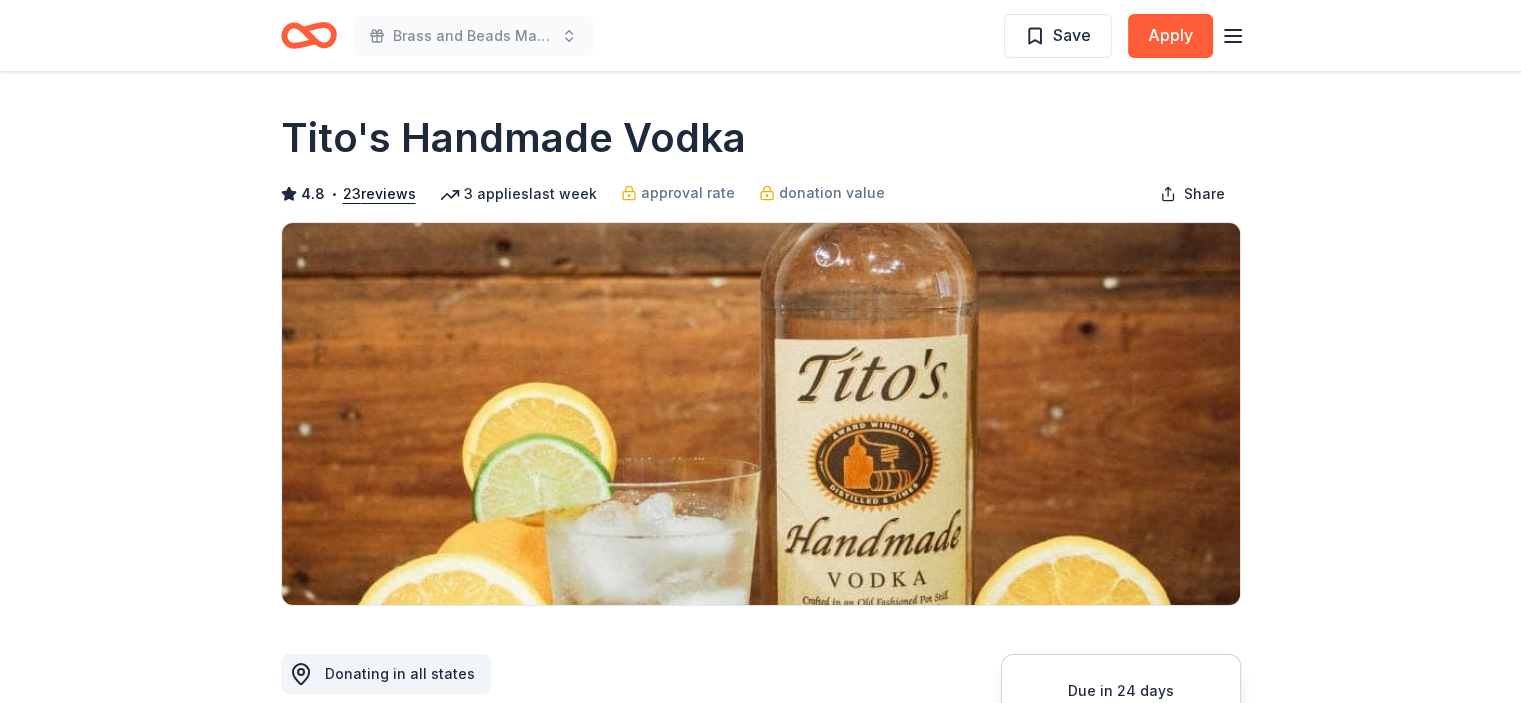 scroll, scrollTop: 0, scrollLeft: 0, axis: both 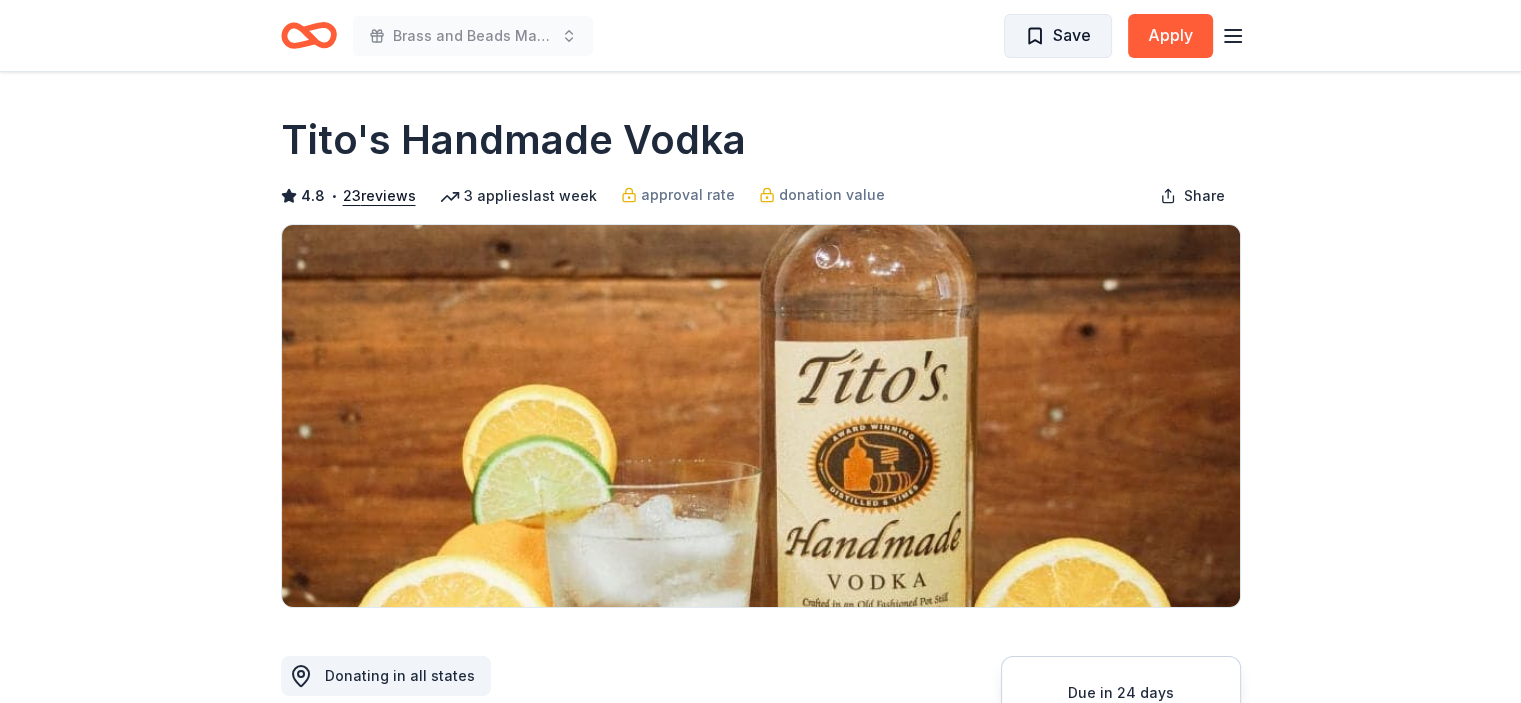 click on "Save" at bounding box center (1058, 35) 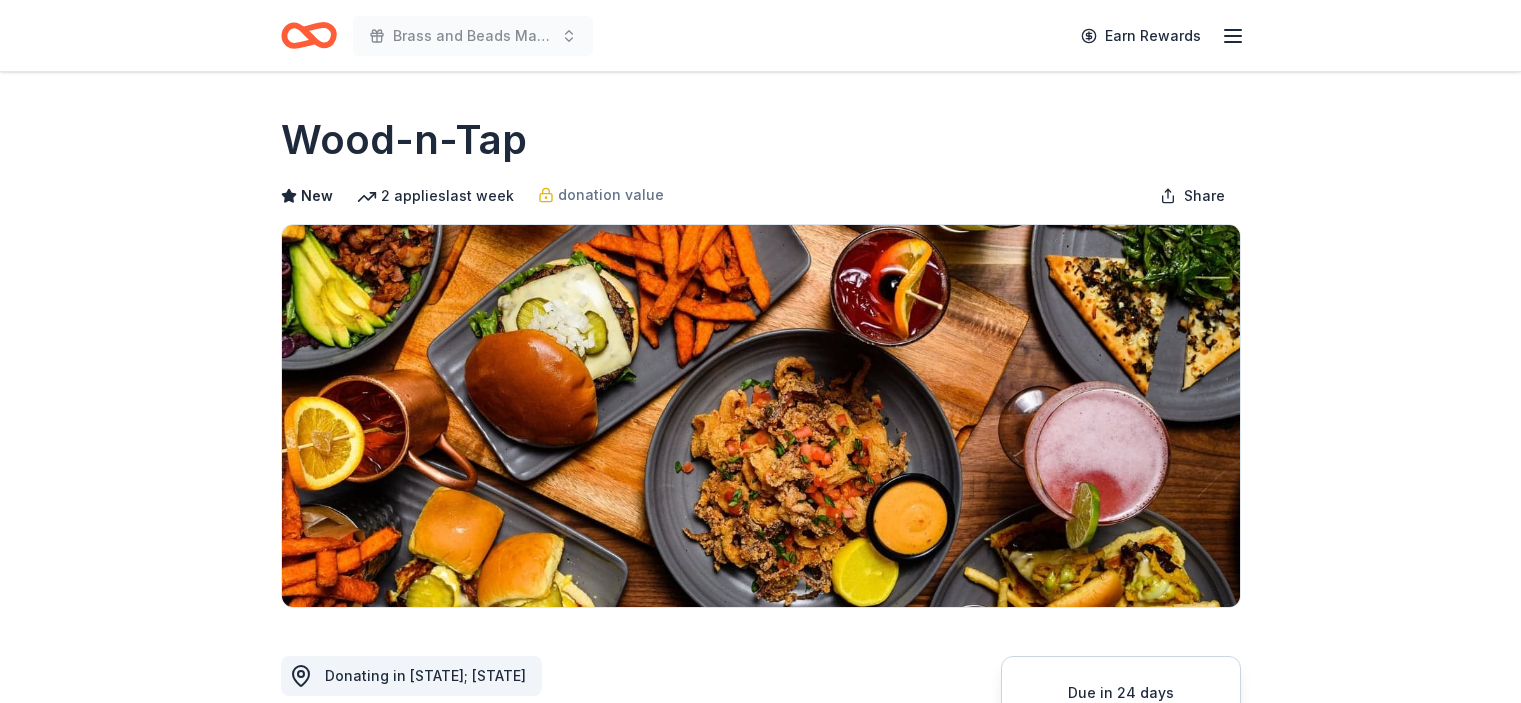 scroll, scrollTop: 0, scrollLeft: 0, axis: both 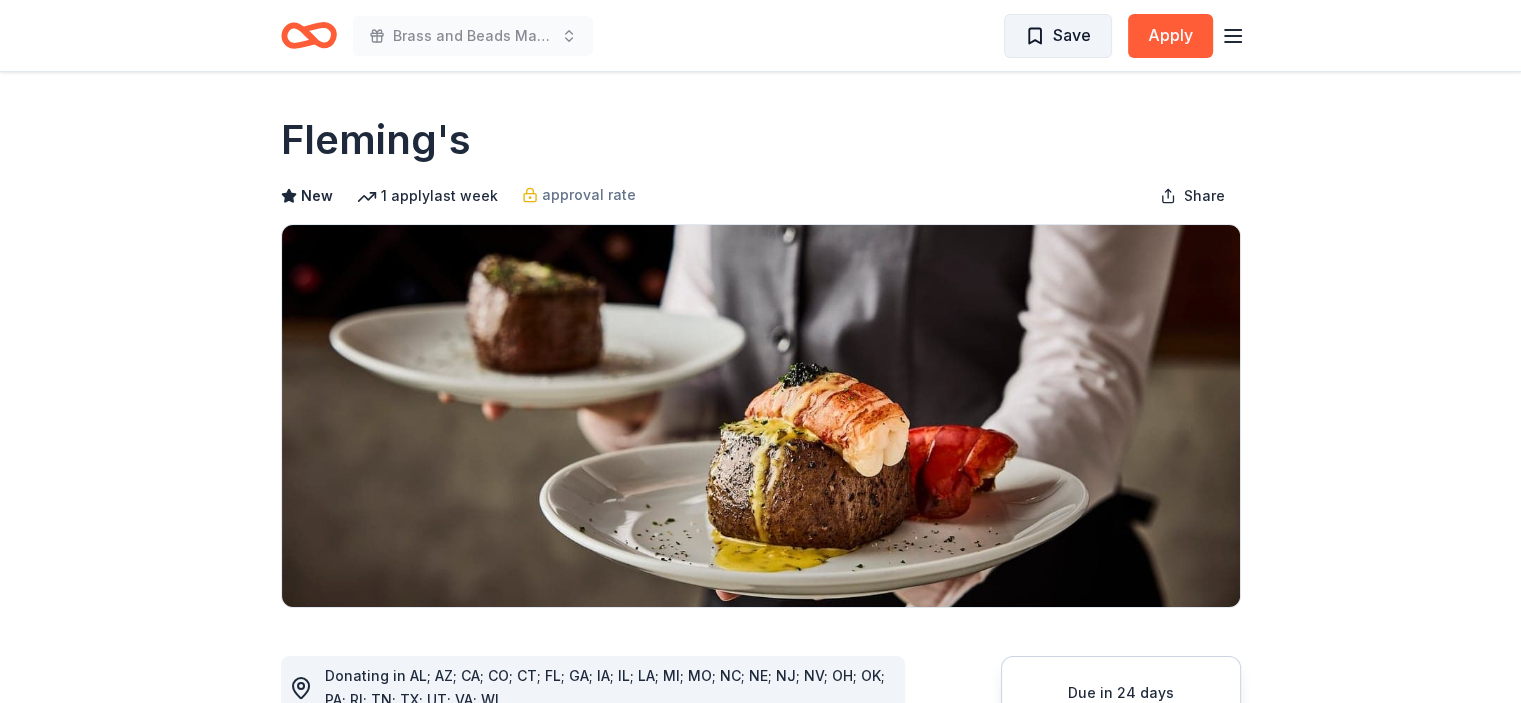click on "Save" at bounding box center [1058, 35] 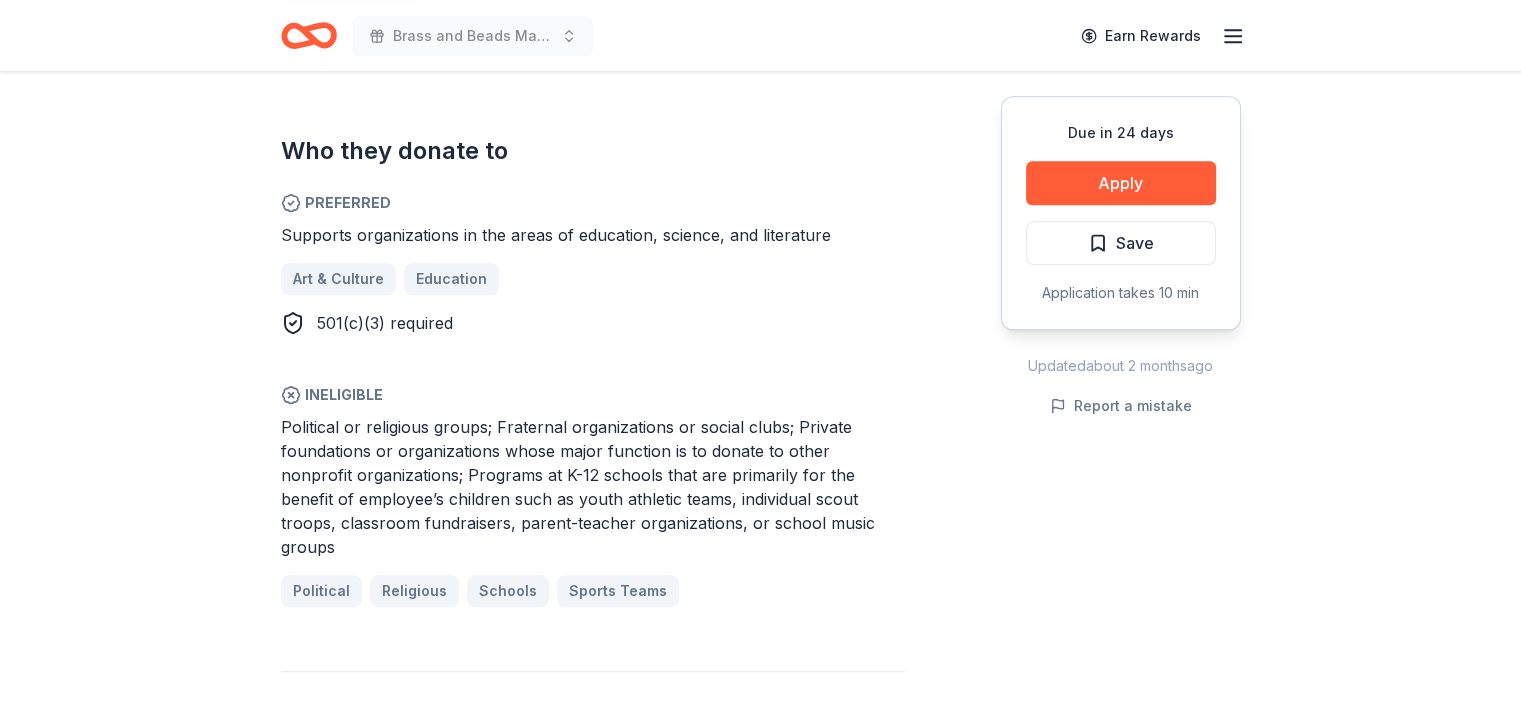 scroll, scrollTop: 1100, scrollLeft: 0, axis: vertical 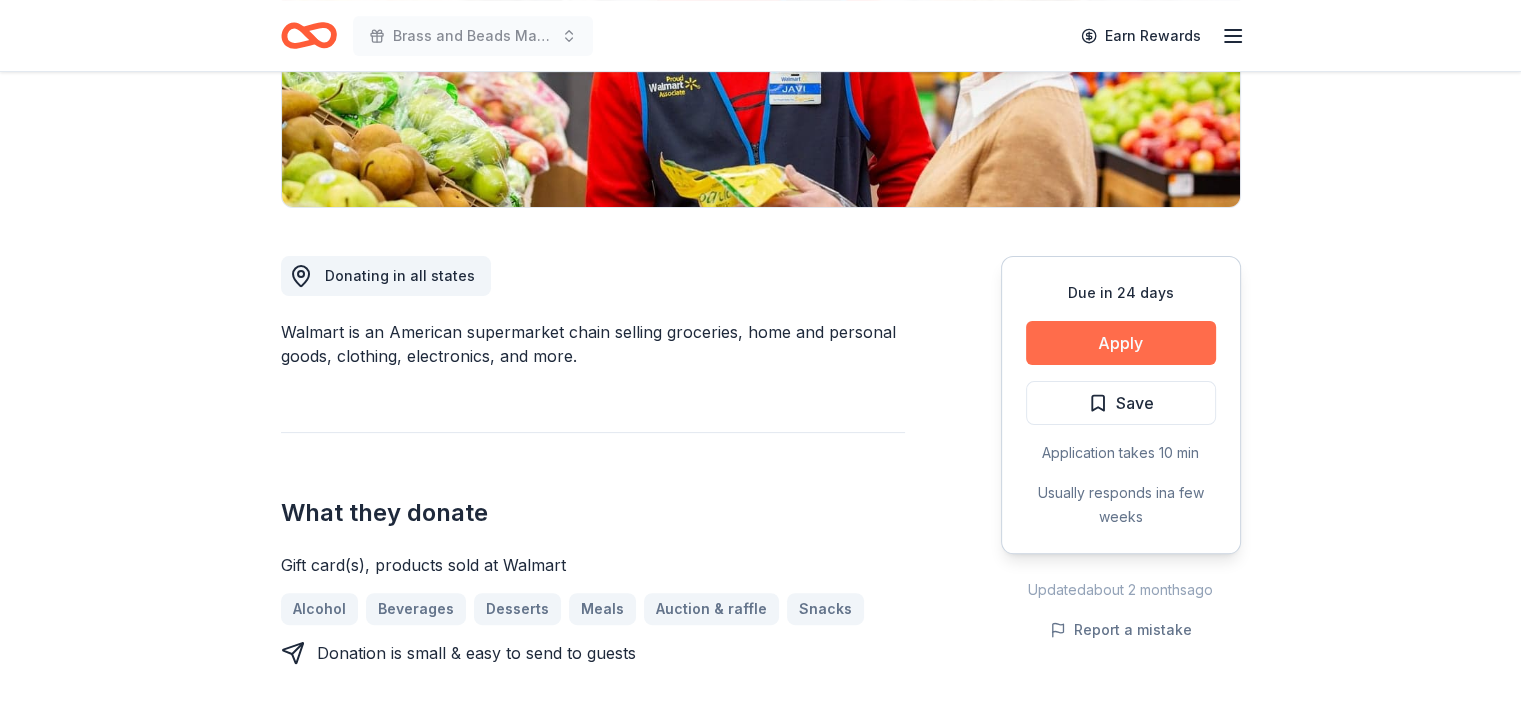 click on "Apply" at bounding box center (1121, 343) 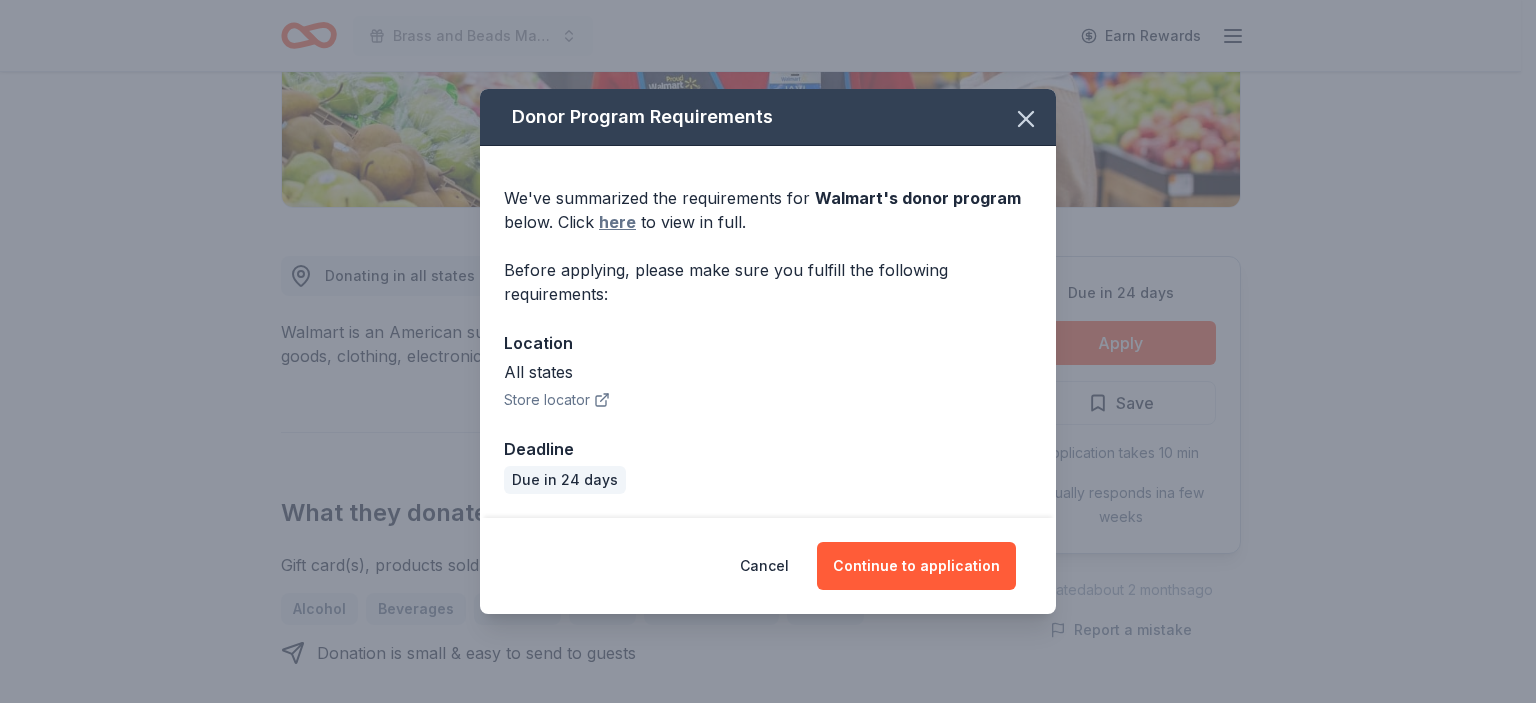 click on "here" at bounding box center [617, 222] 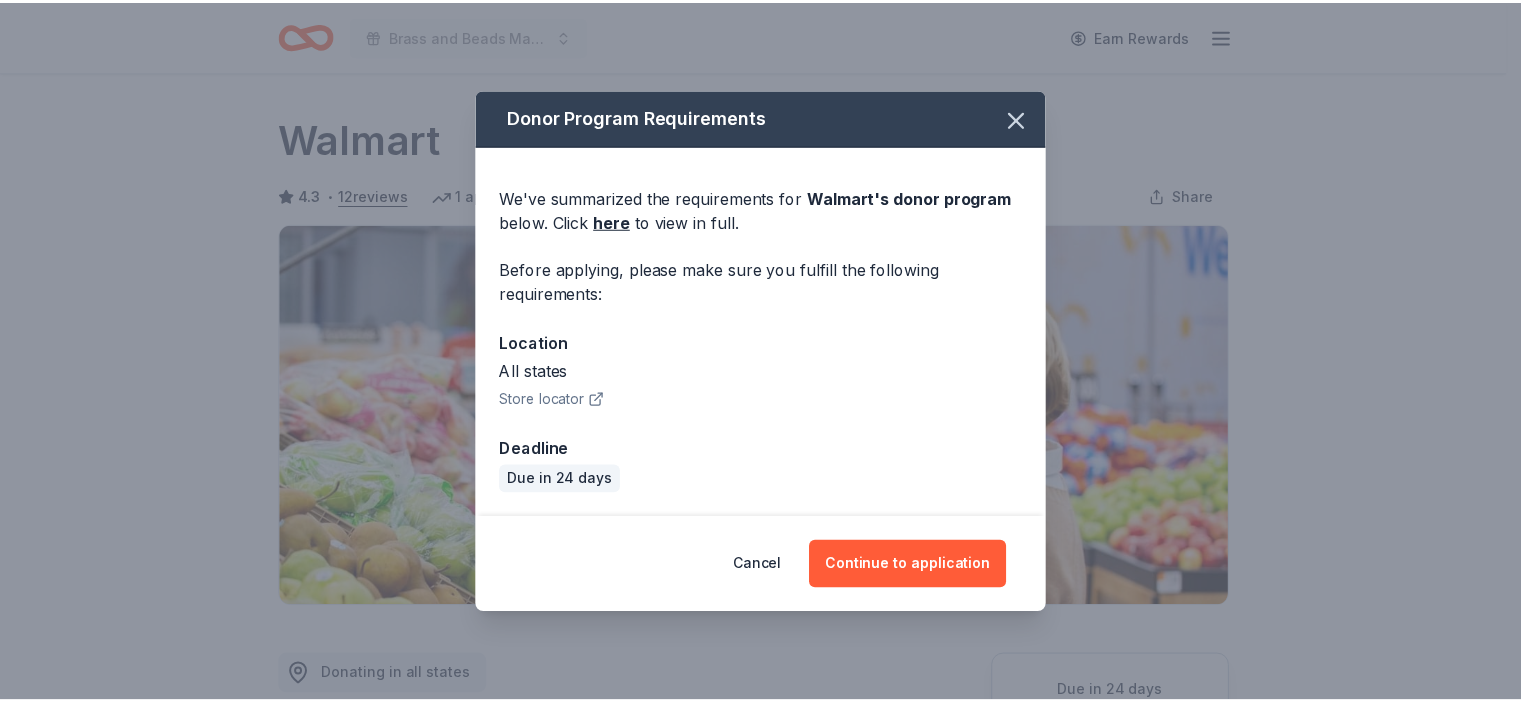 scroll, scrollTop: 400, scrollLeft: 0, axis: vertical 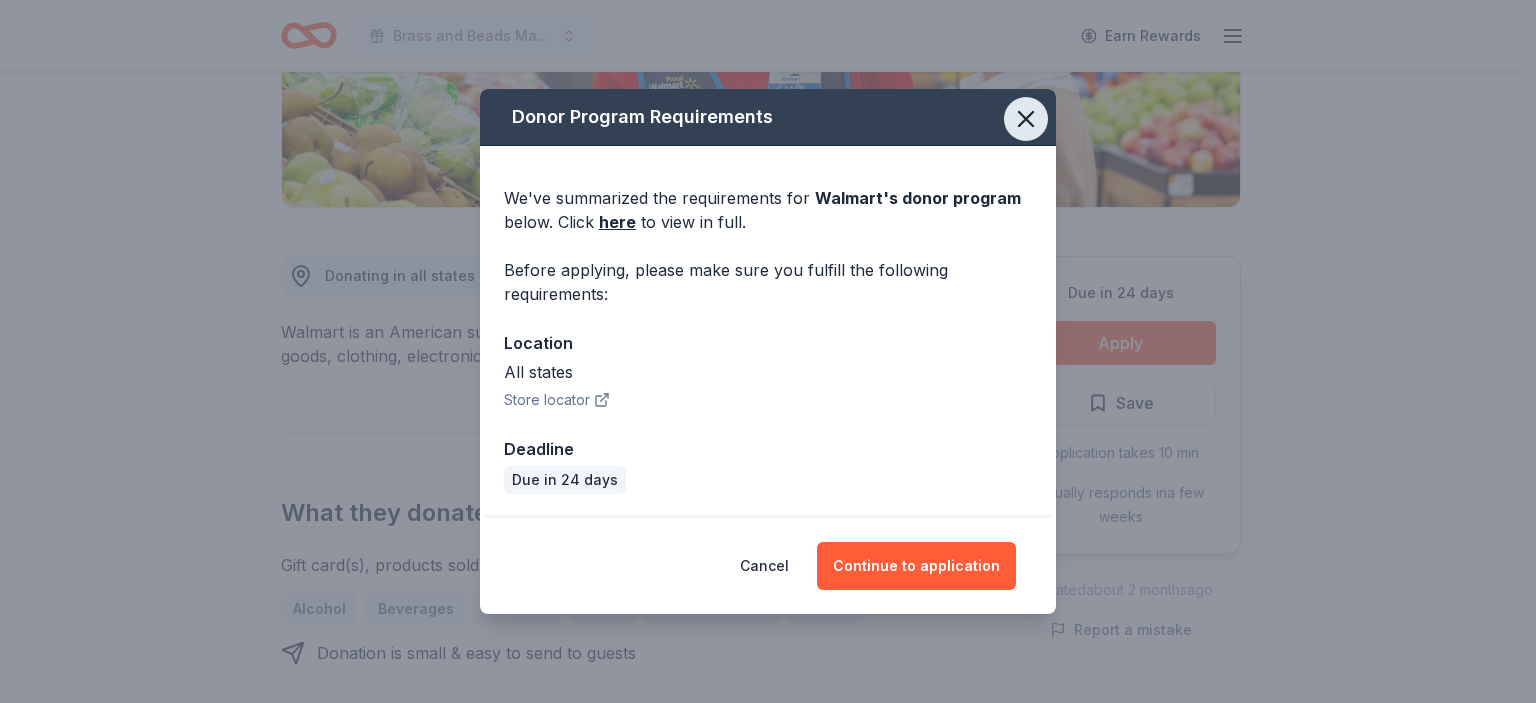 click 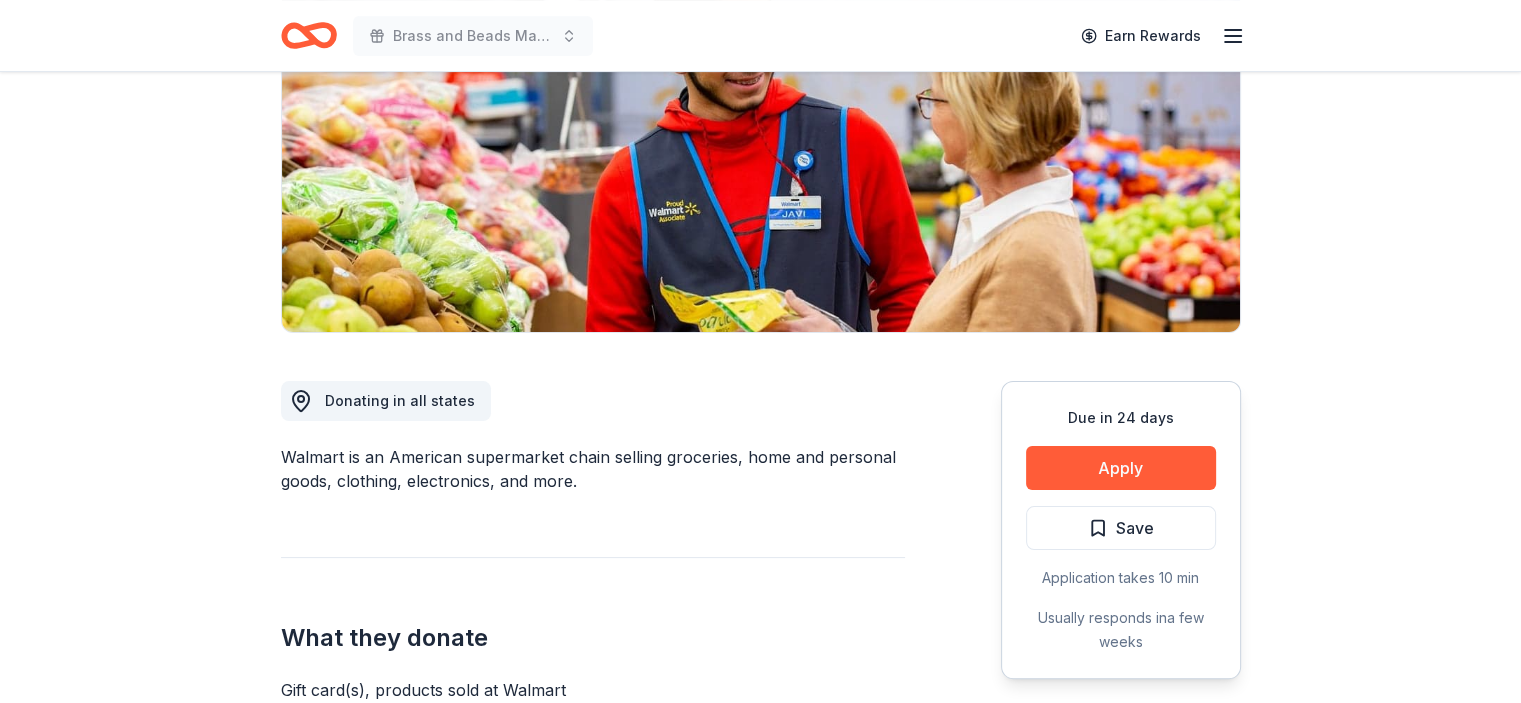 scroll, scrollTop: 200, scrollLeft: 0, axis: vertical 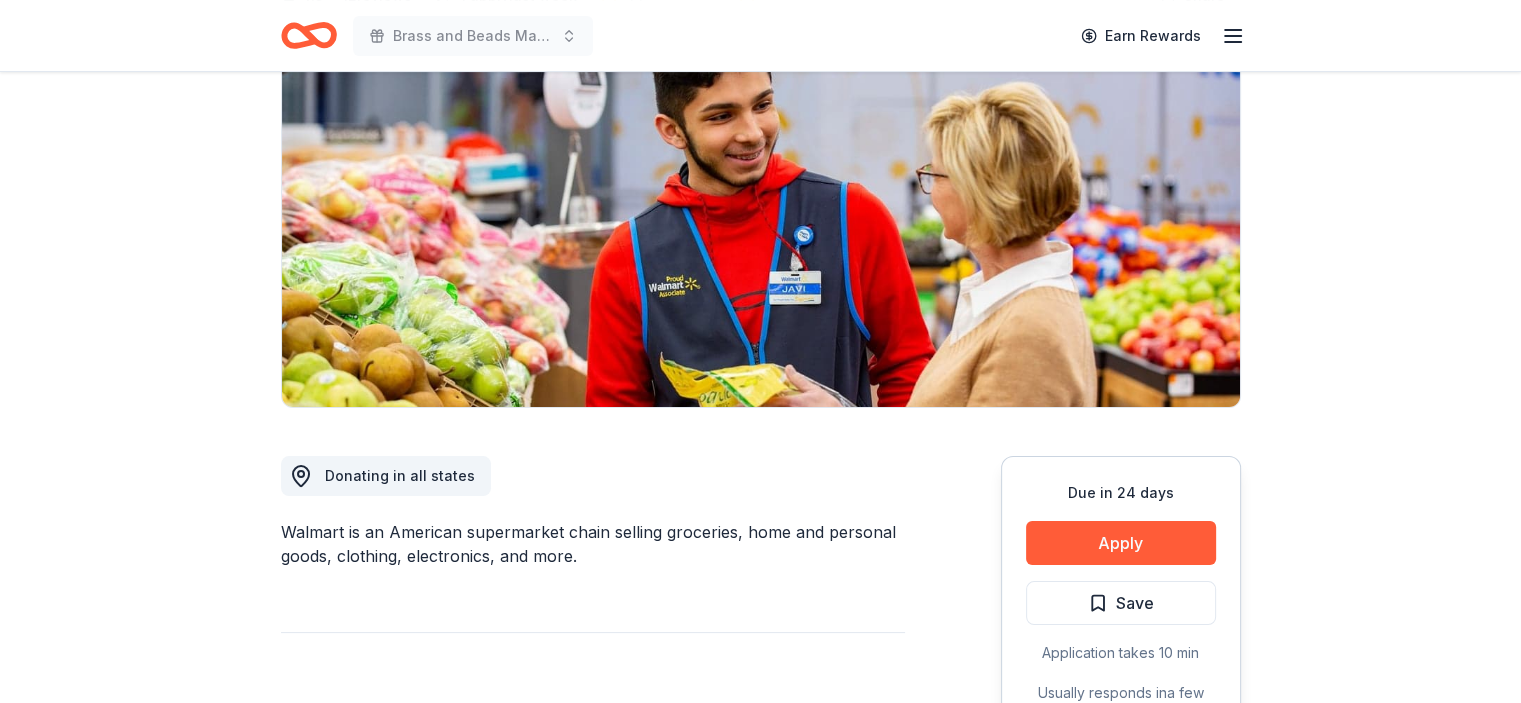 click on "Save" at bounding box center (1121, 603) 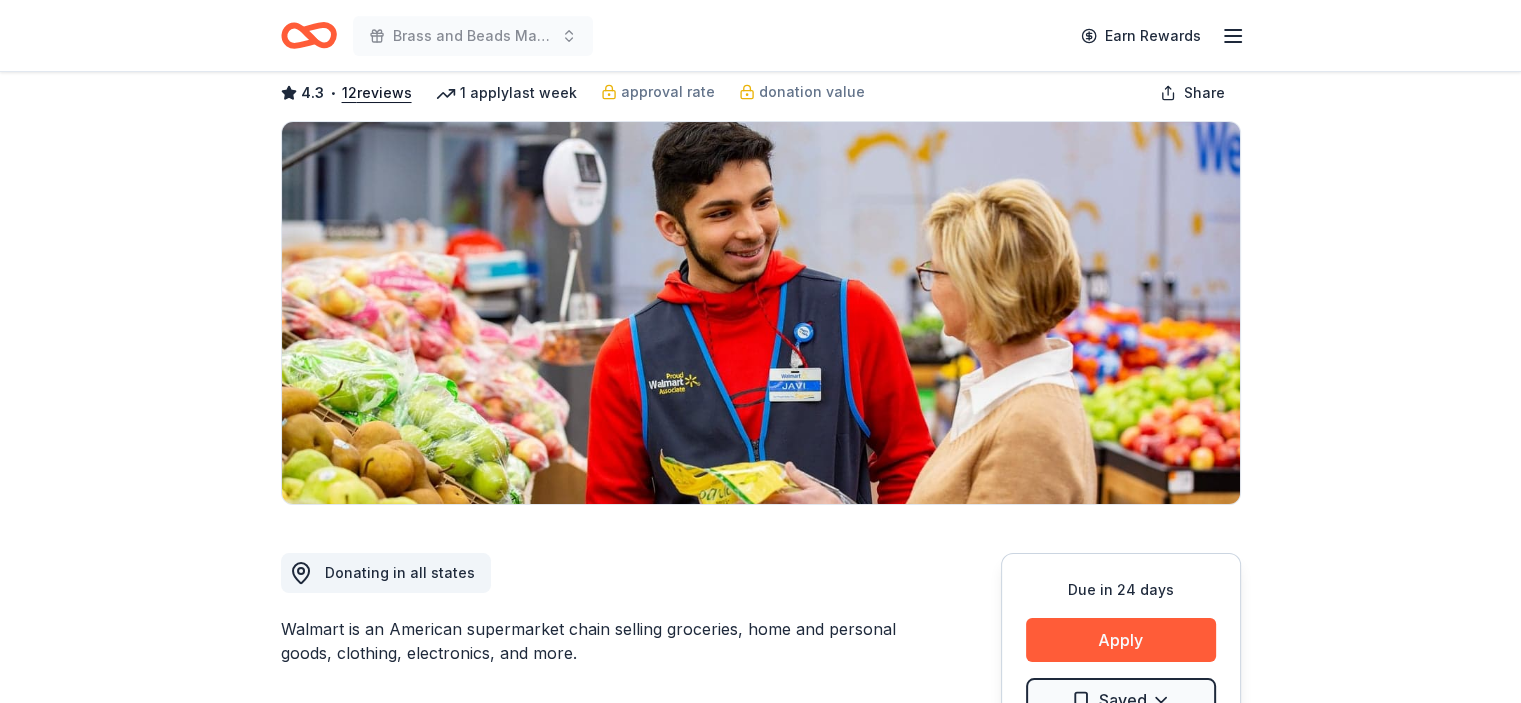 scroll, scrollTop: 0, scrollLeft: 0, axis: both 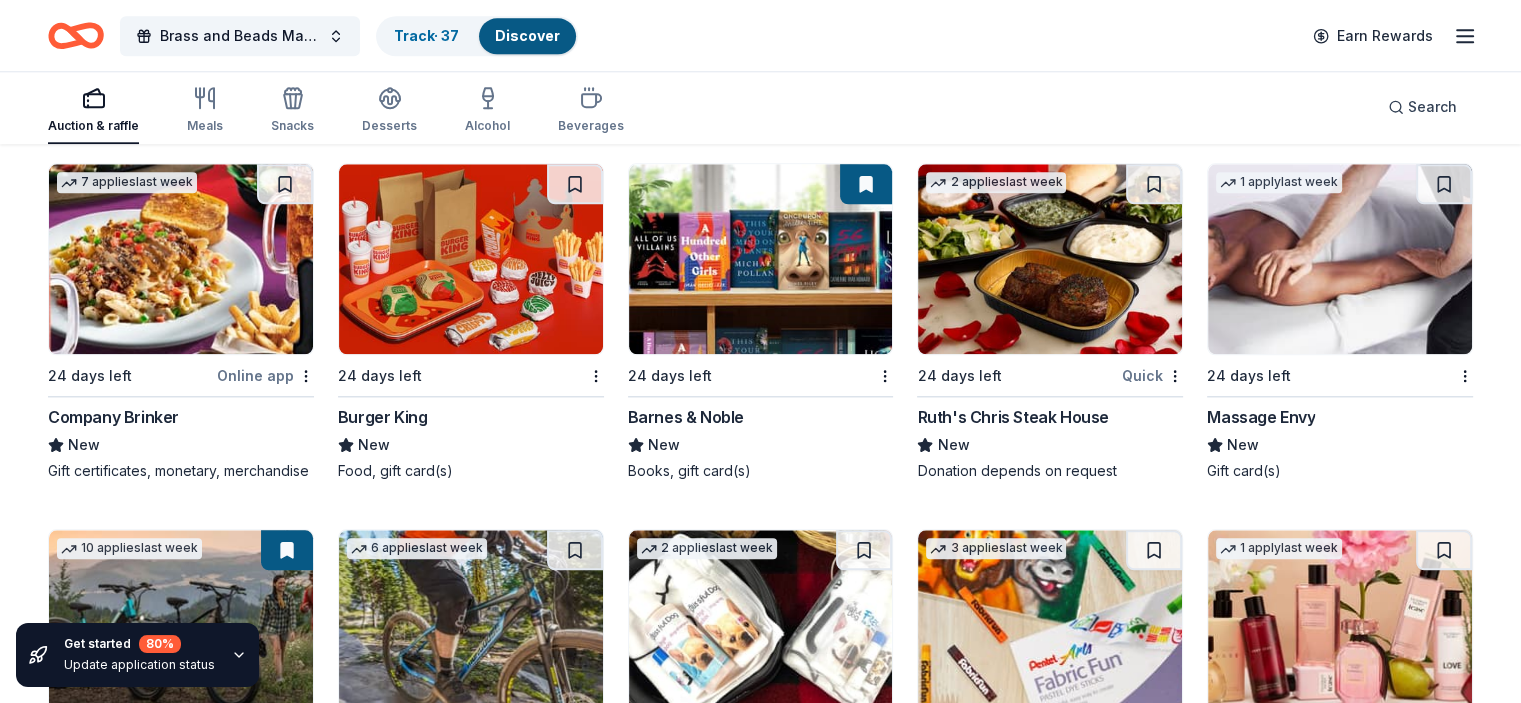 click at bounding box center (1340, 259) 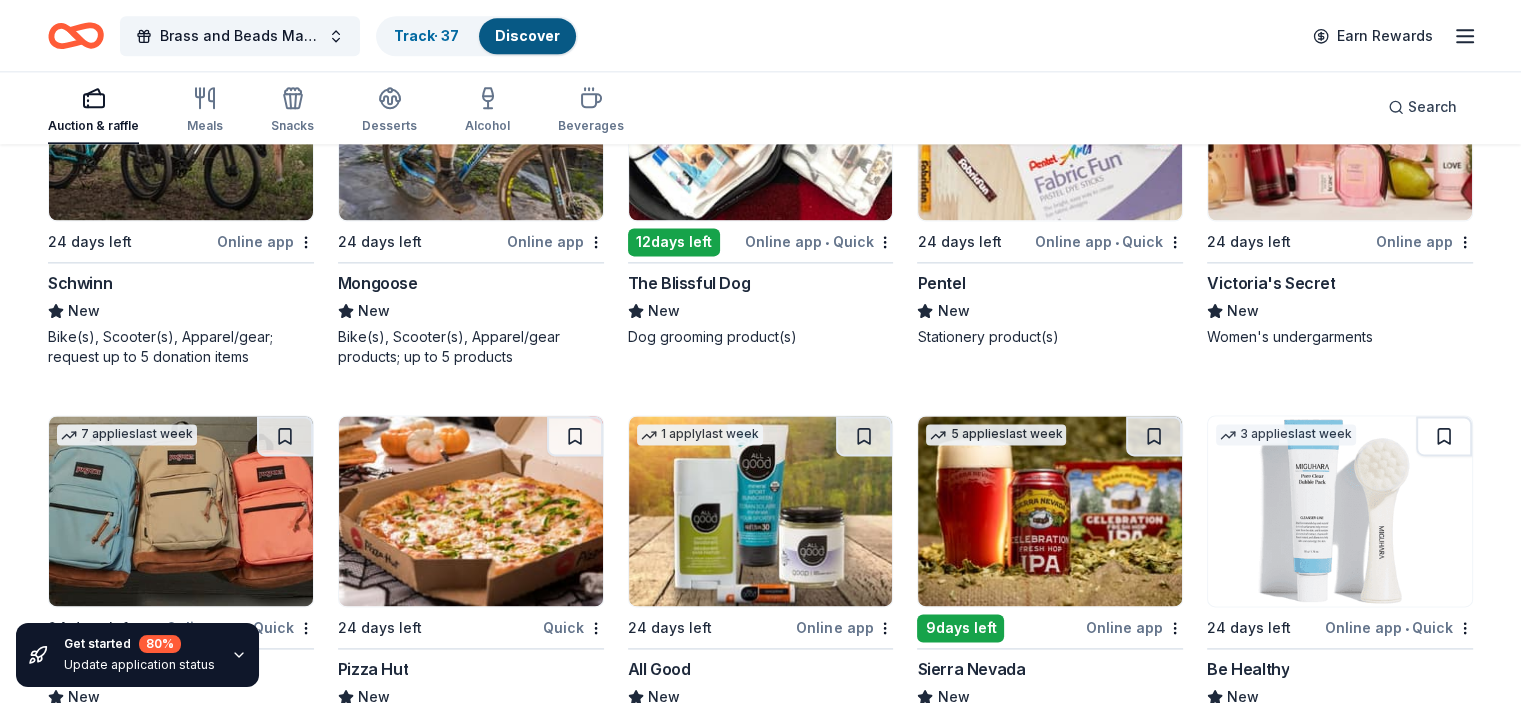 scroll, scrollTop: 10035, scrollLeft: 0, axis: vertical 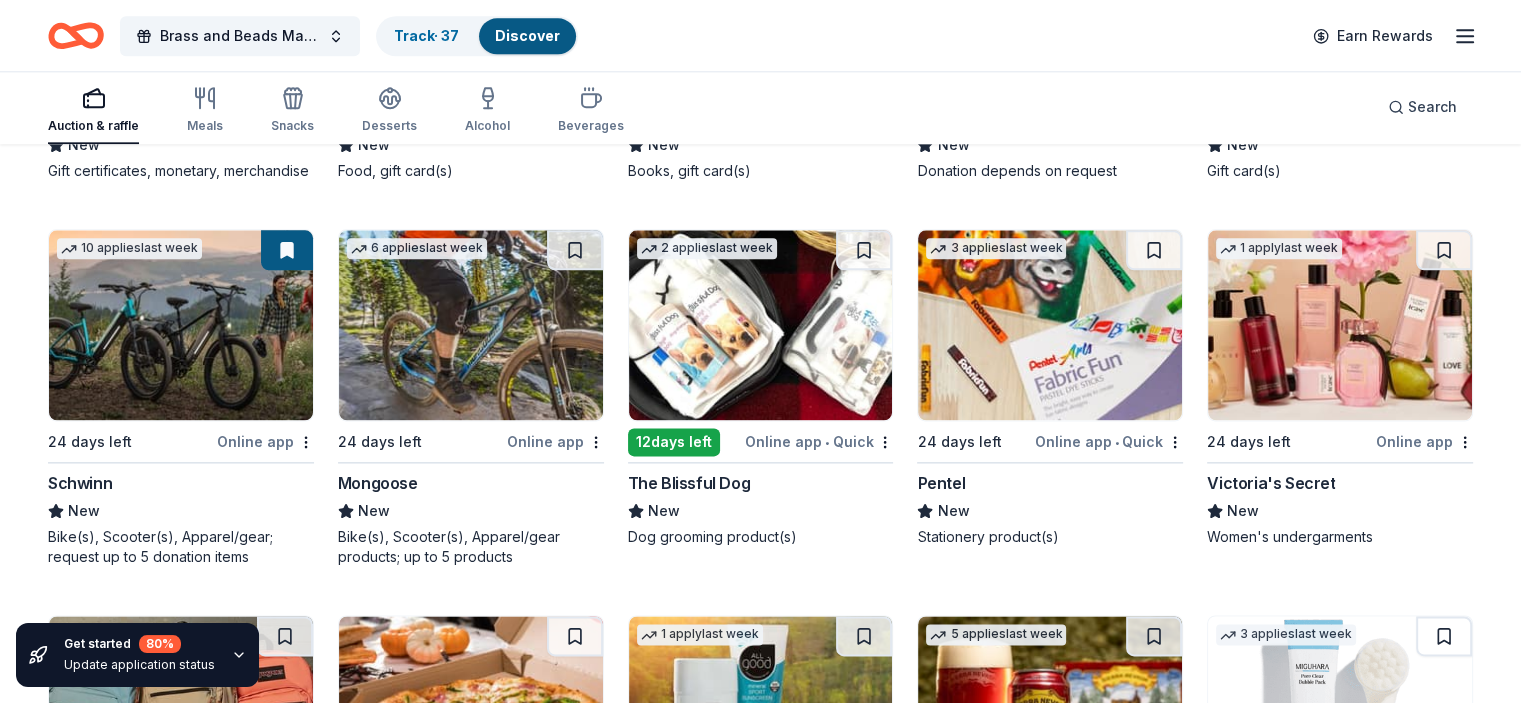 click at bounding box center (1340, 325) 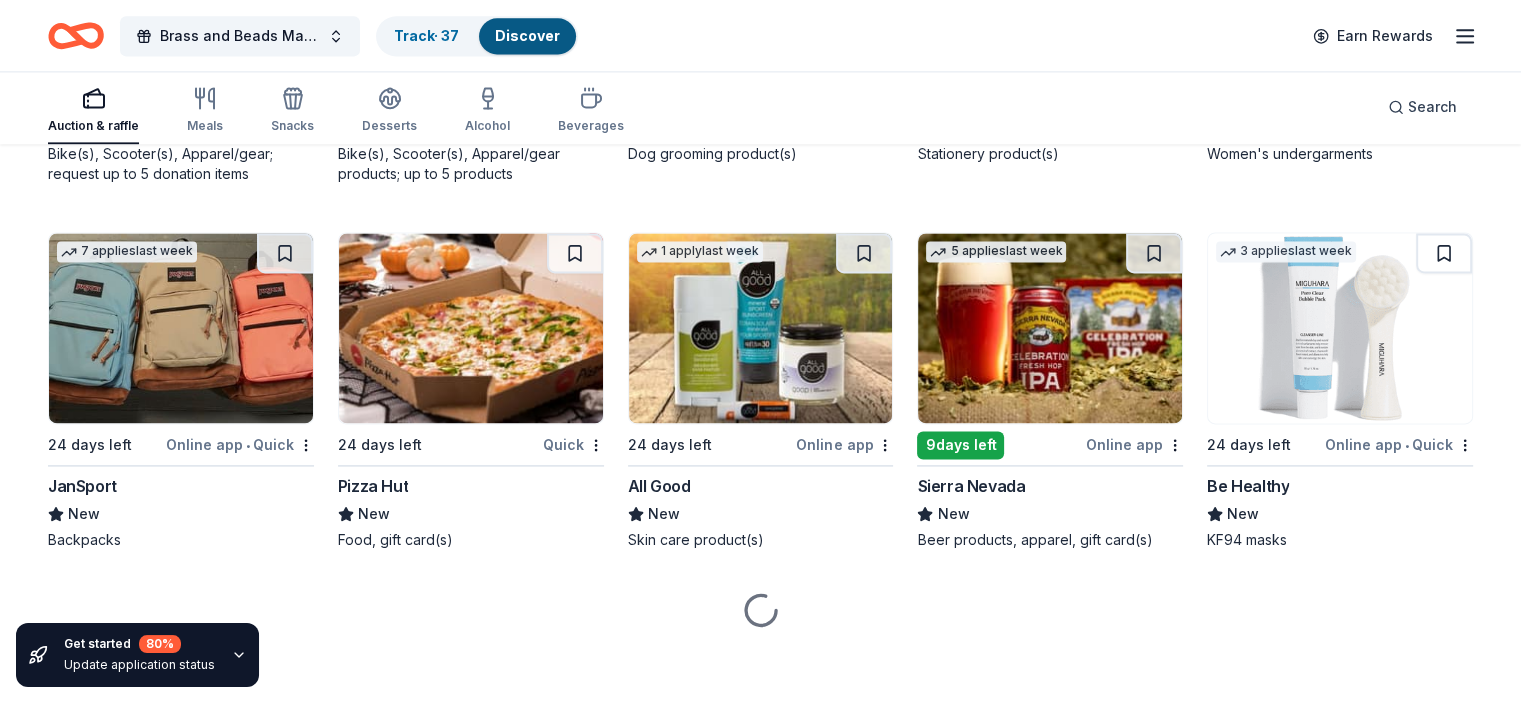 scroll, scrollTop: 10438, scrollLeft: 0, axis: vertical 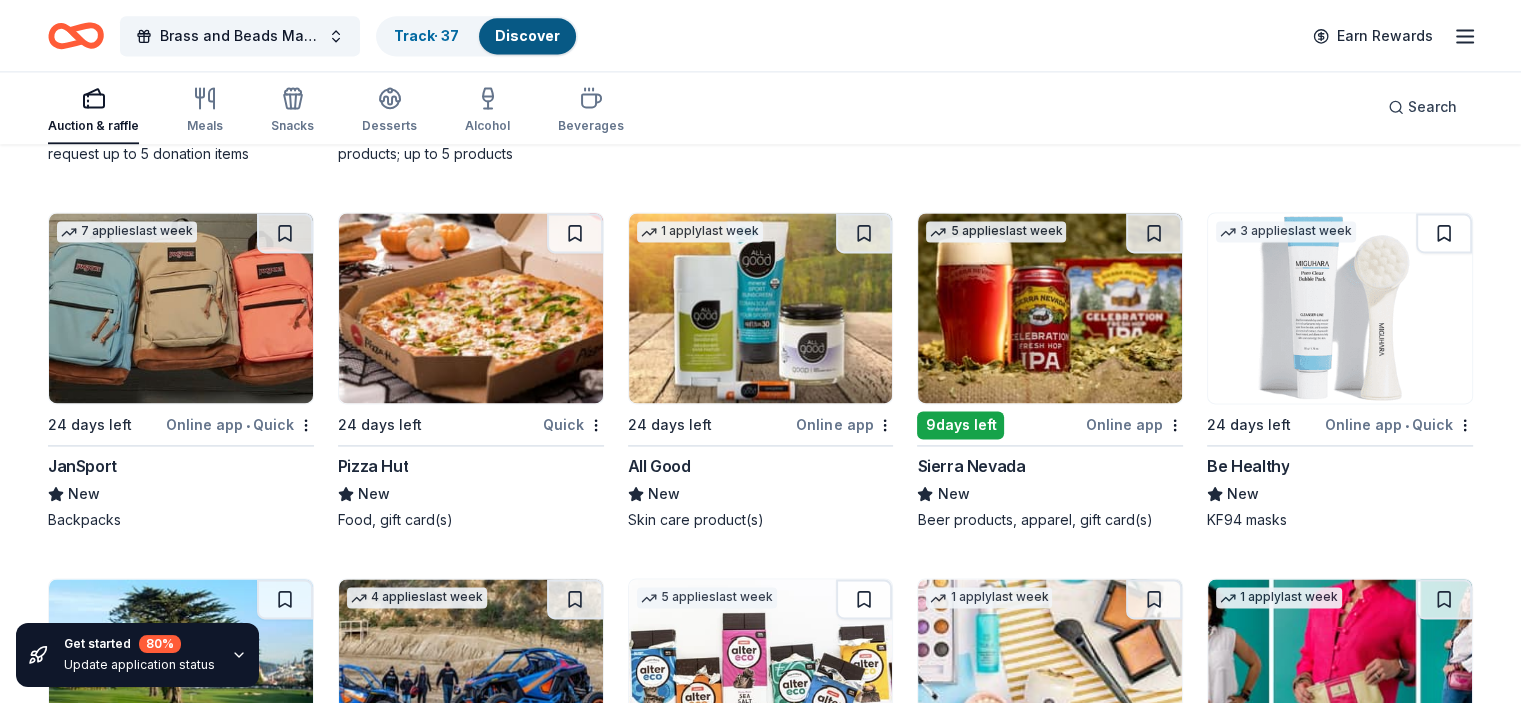 click at bounding box center (1340, 308) 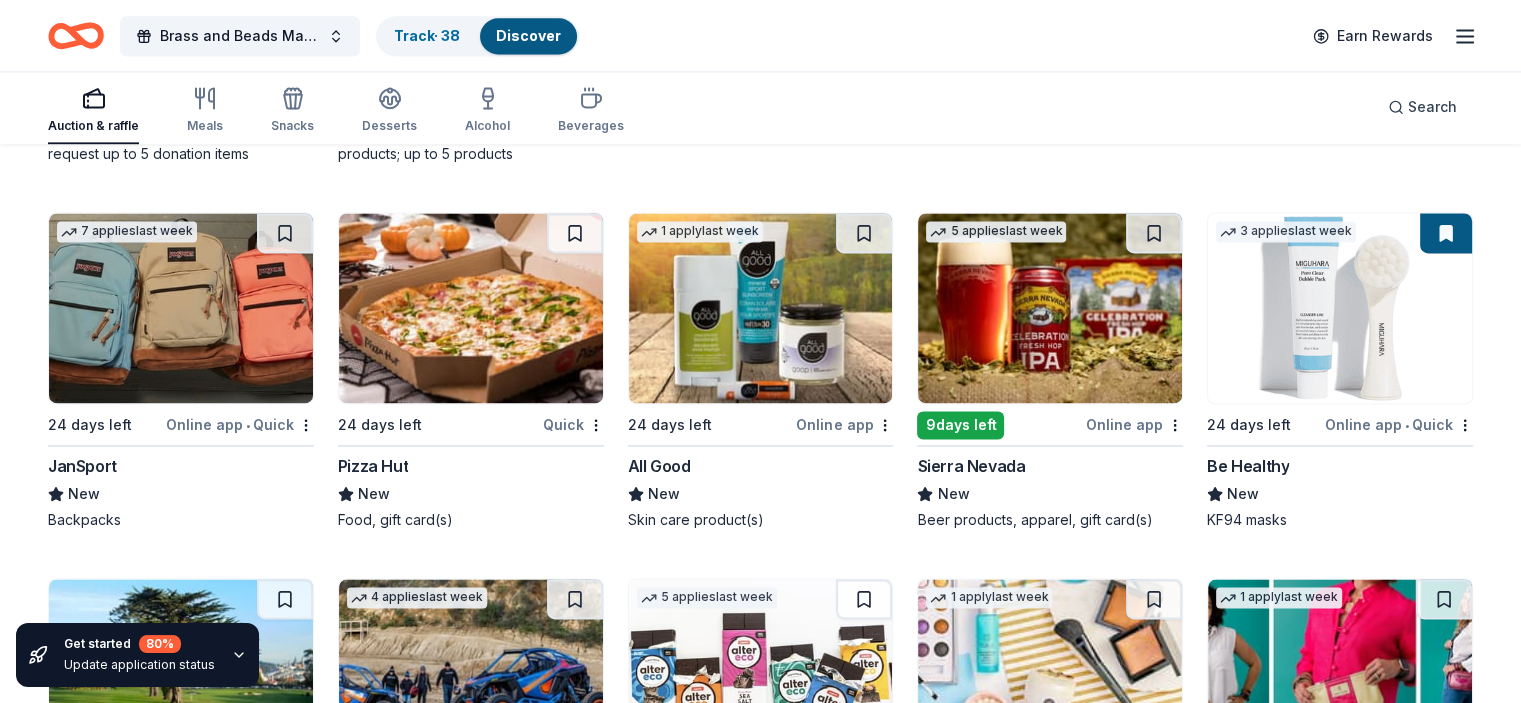 click at bounding box center (471, 308) 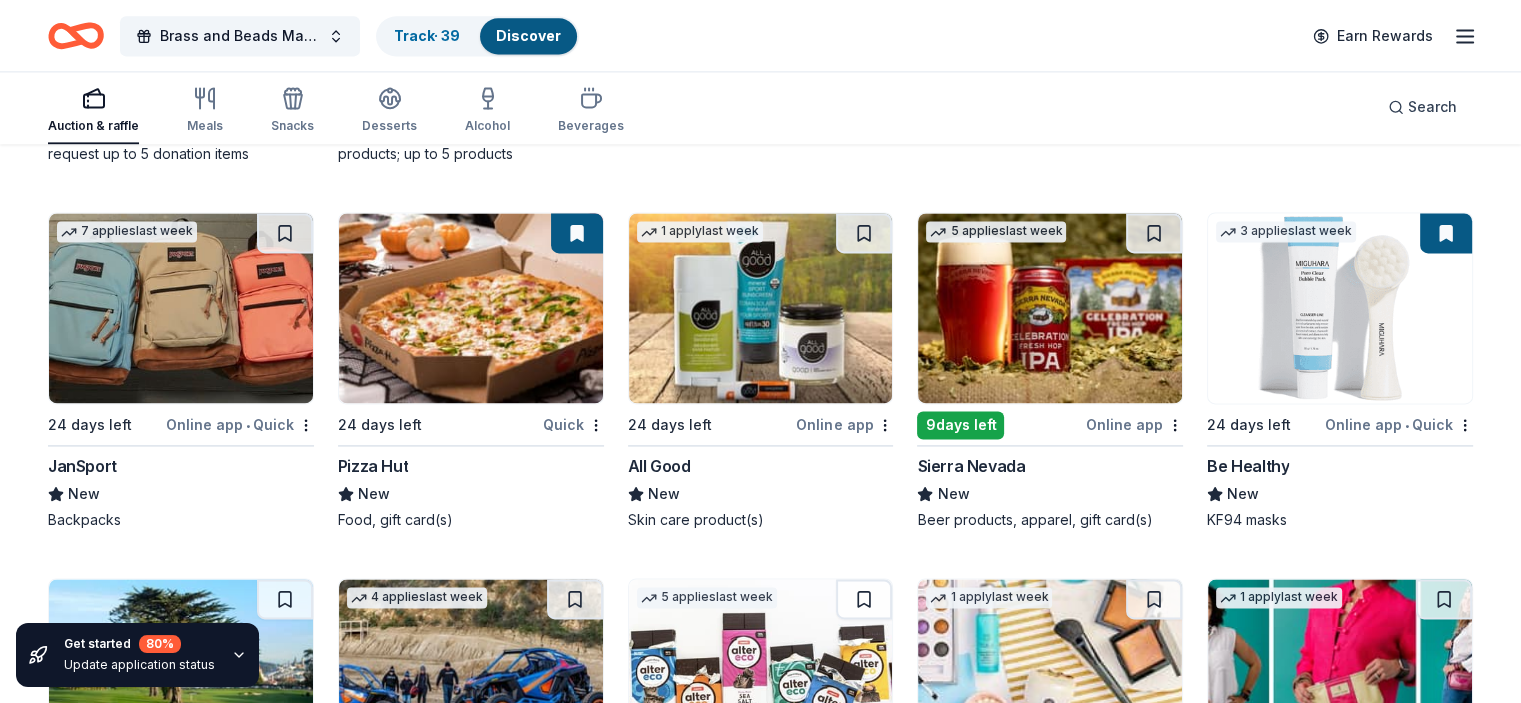 click at bounding box center [181, 308] 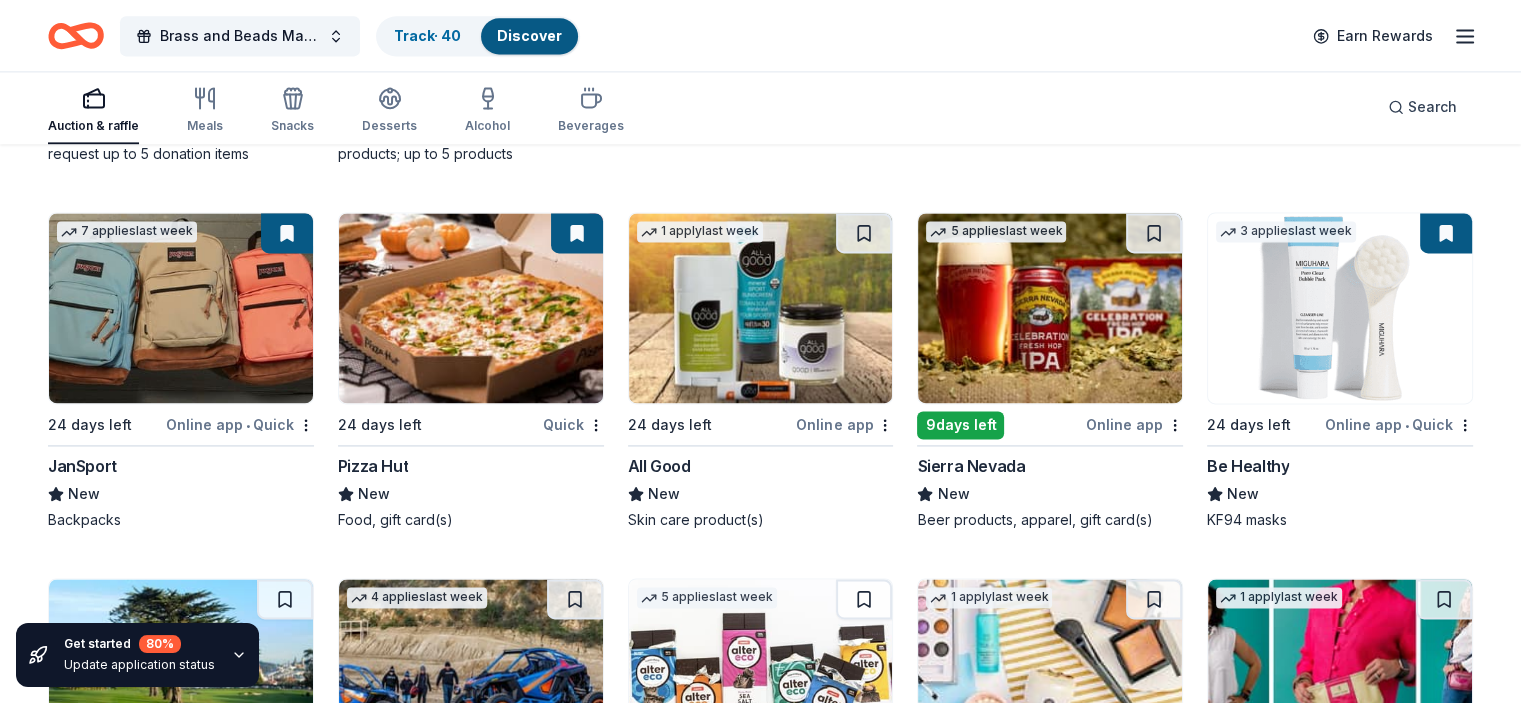 click on "JanSport" at bounding box center [181, 466] 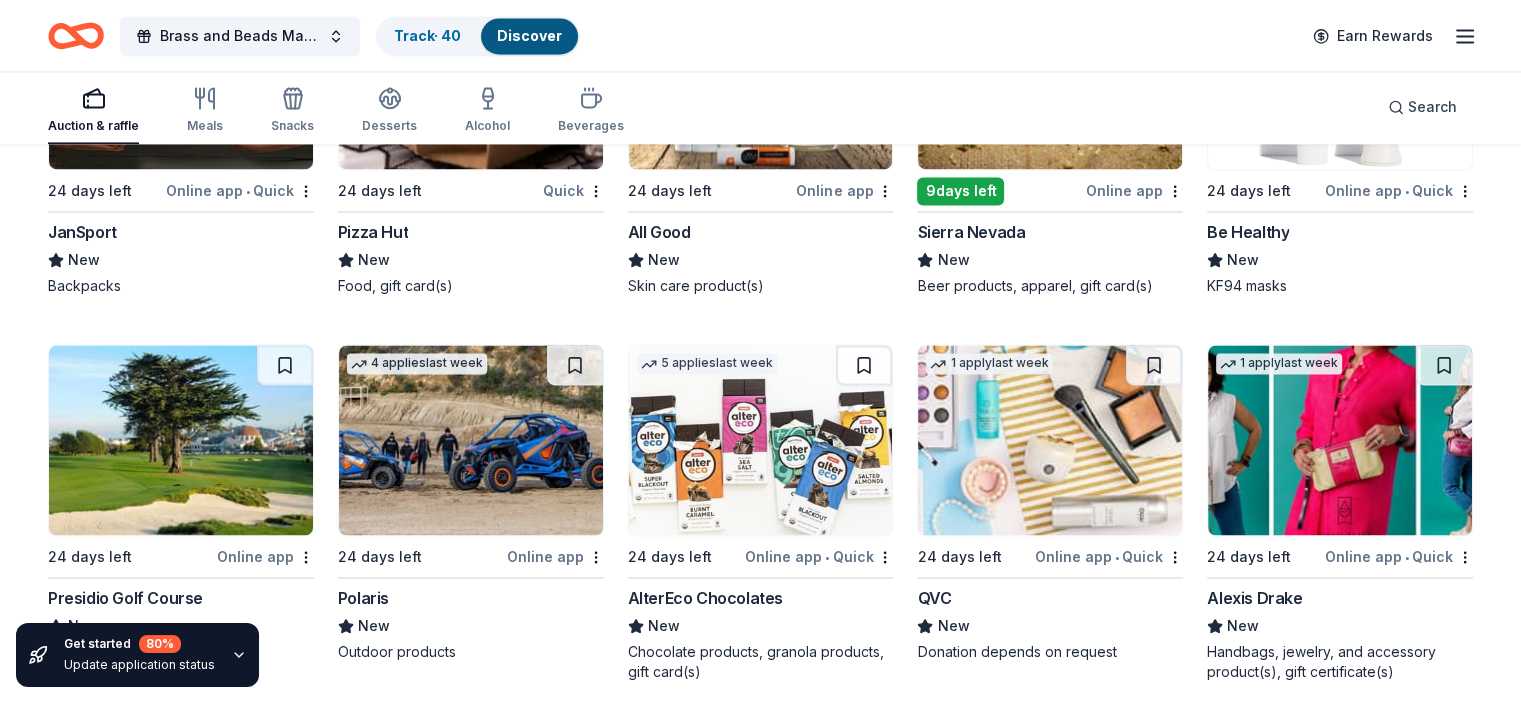 scroll, scrollTop: 10738, scrollLeft: 0, axis: vertical 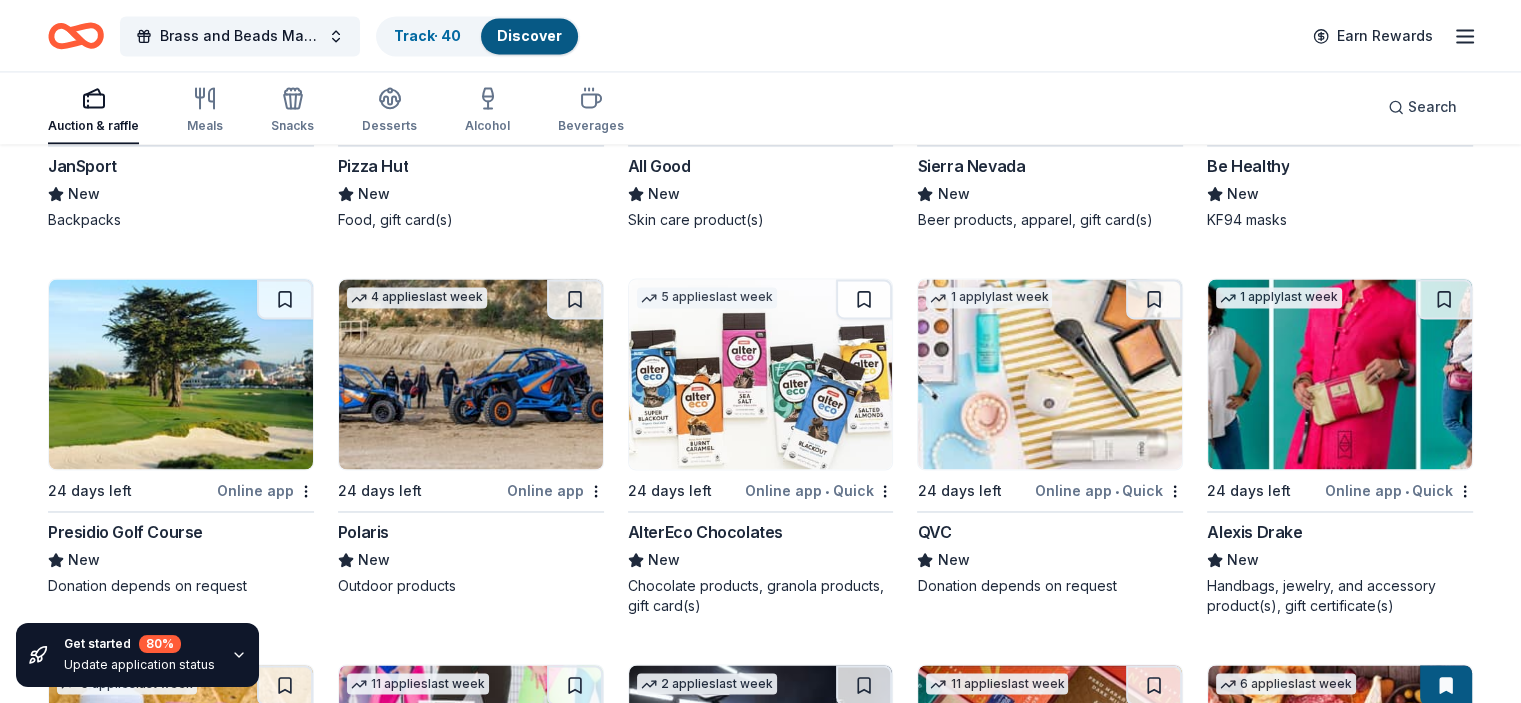 click at bounding box center (471, 374) 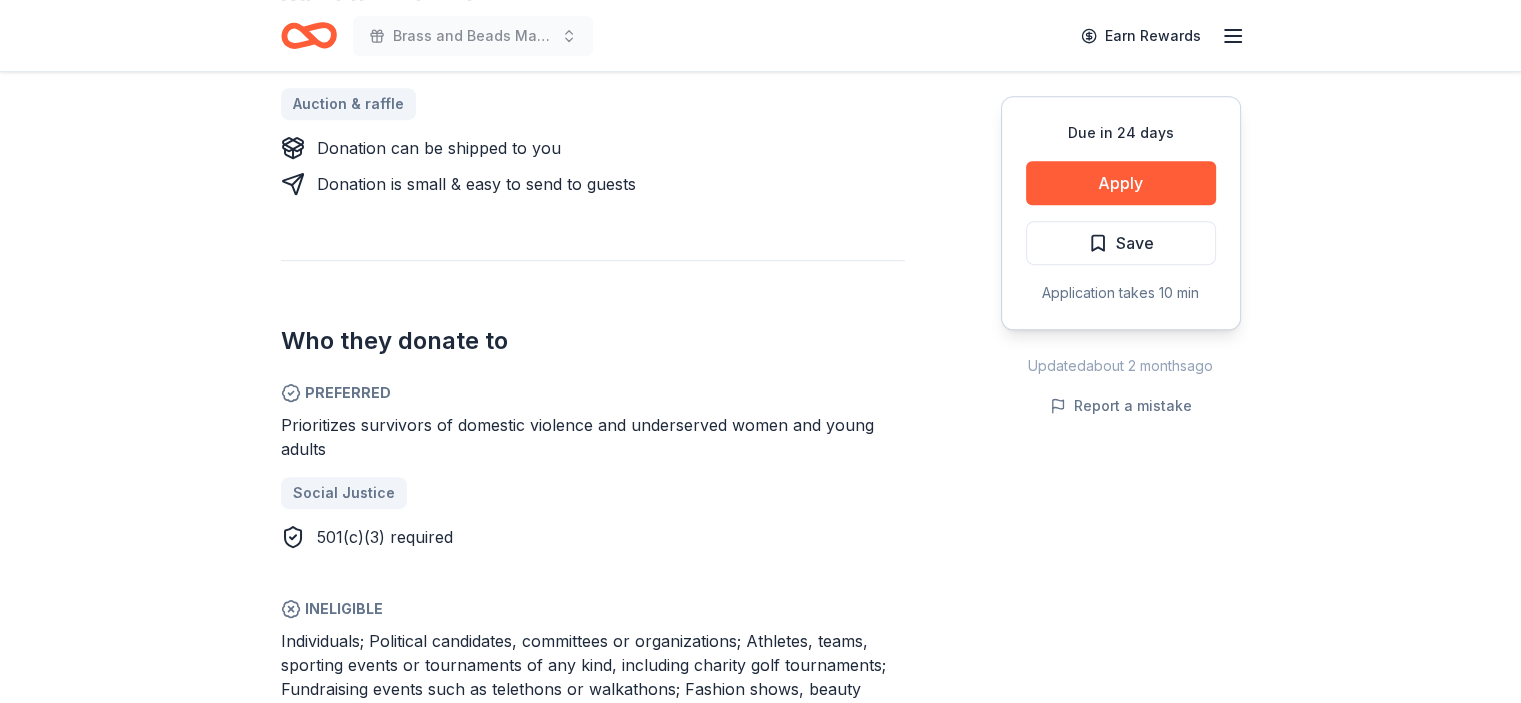 scroll, scrollTop: 800, scrollLeft: 0, axis: vertical 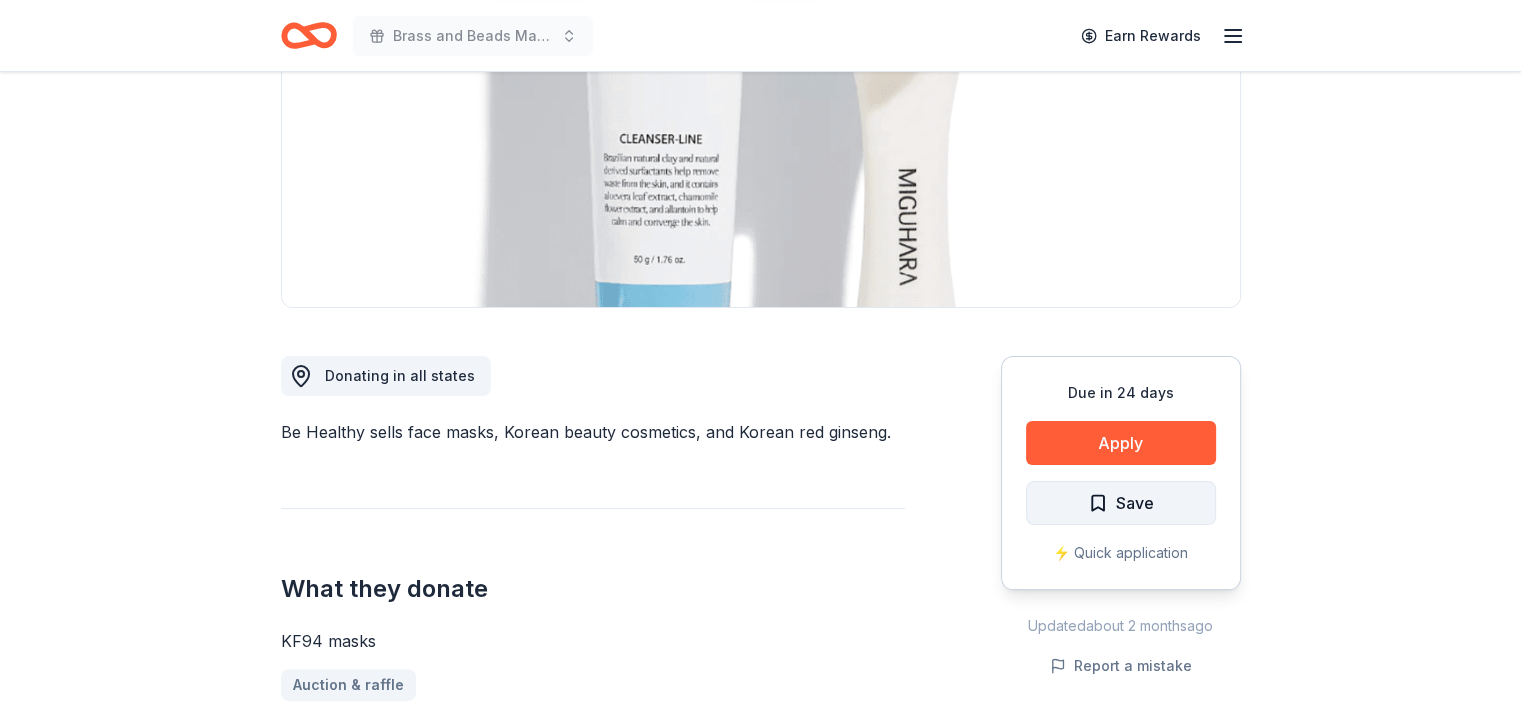 click on "Save" at bounding box center (1121, 503) 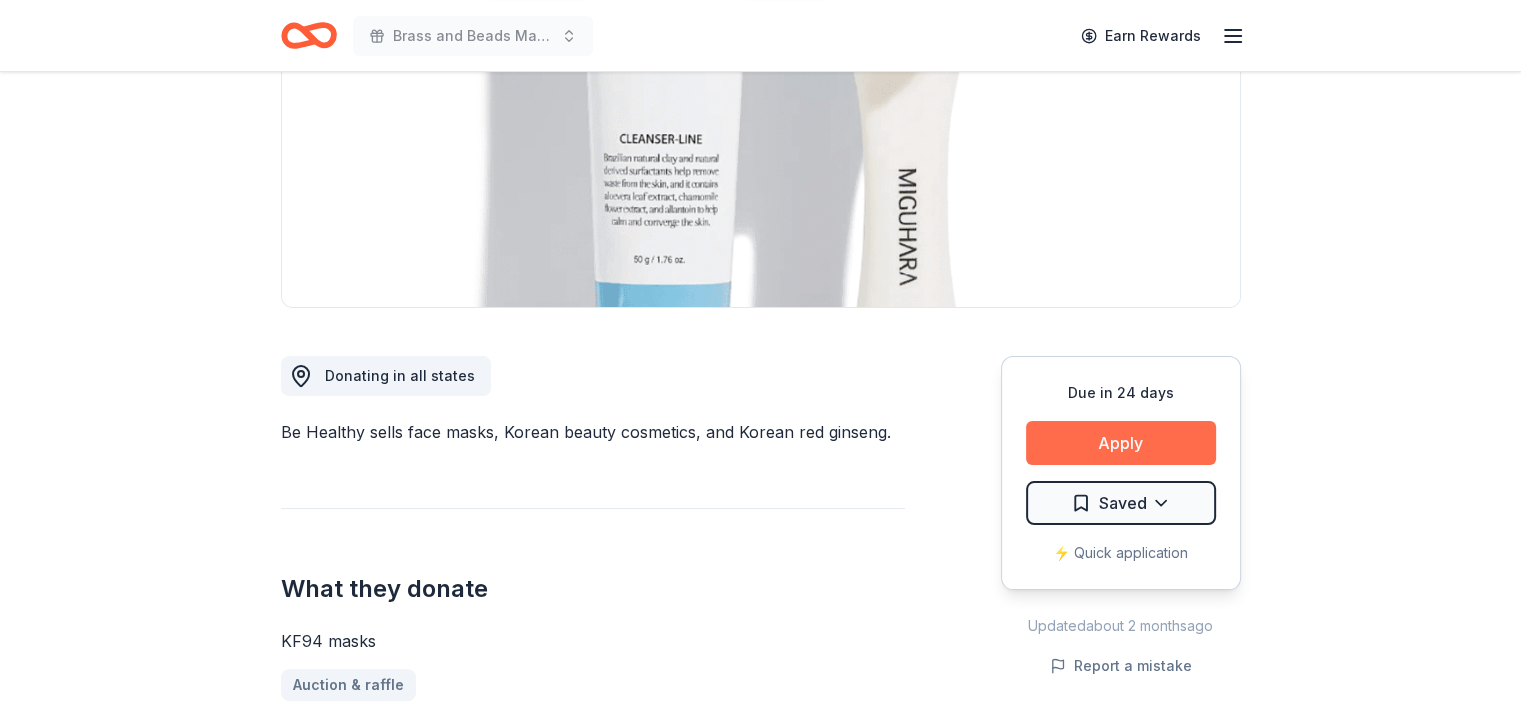 click on "Apply" at bounding box center (1121, 443) 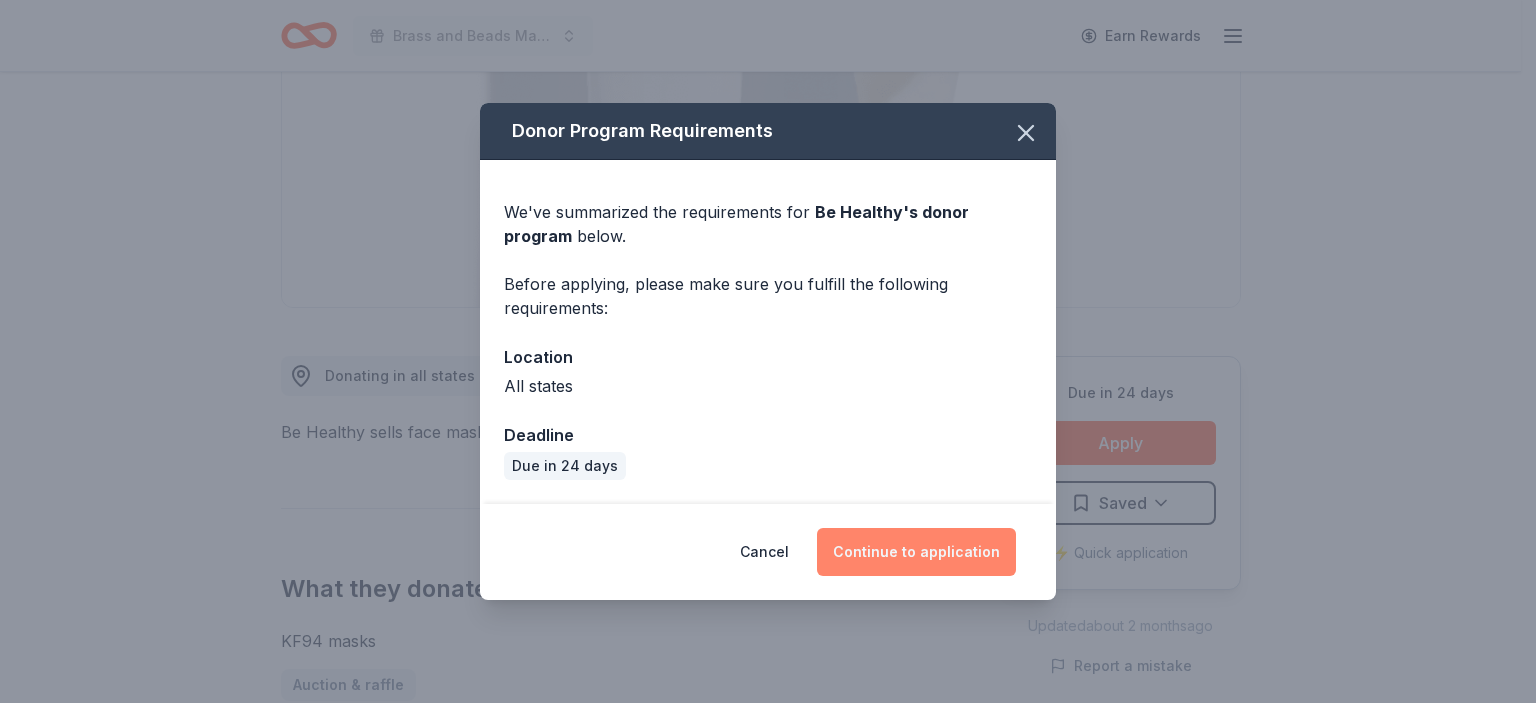 click on "Continue to application" at bounding box center (916, 552) 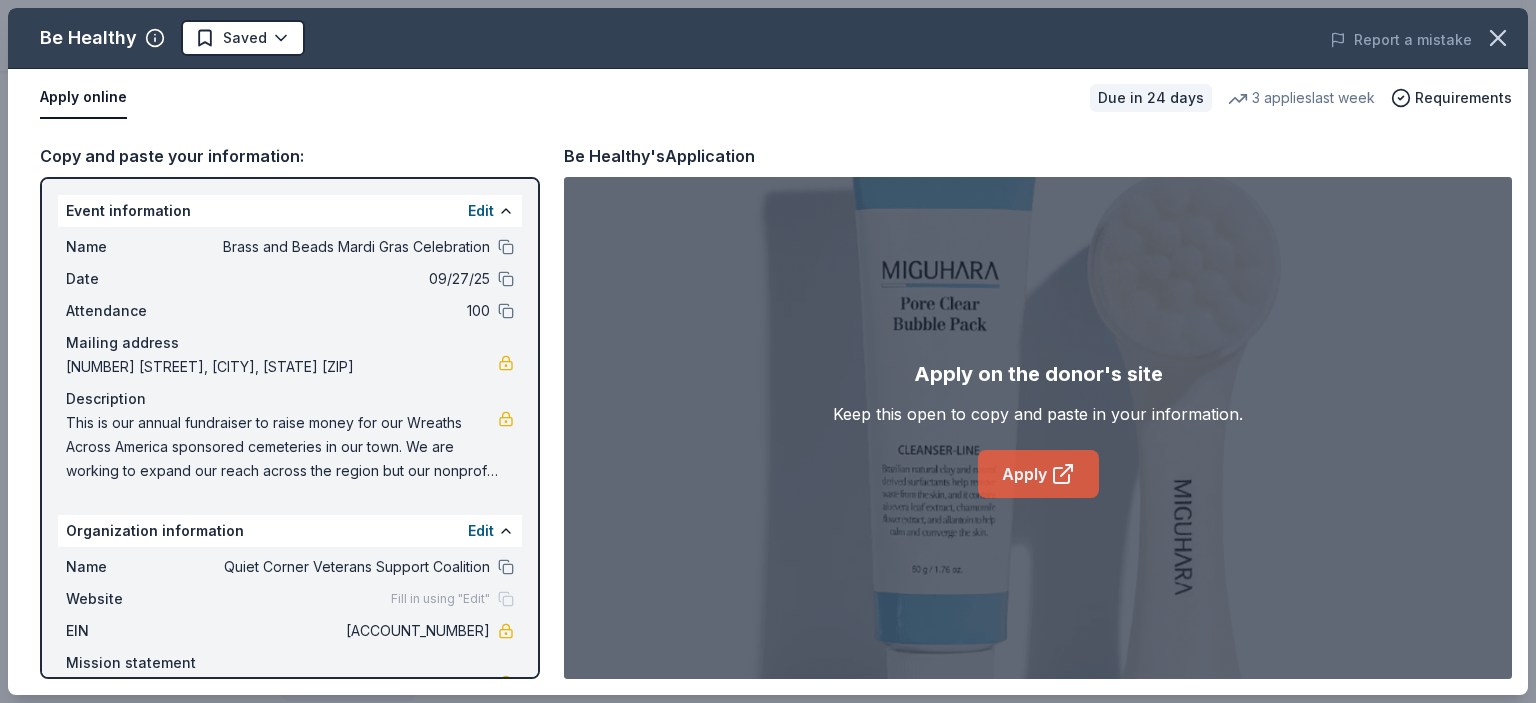 click on "Apply" at bounding box center (1038, 474) 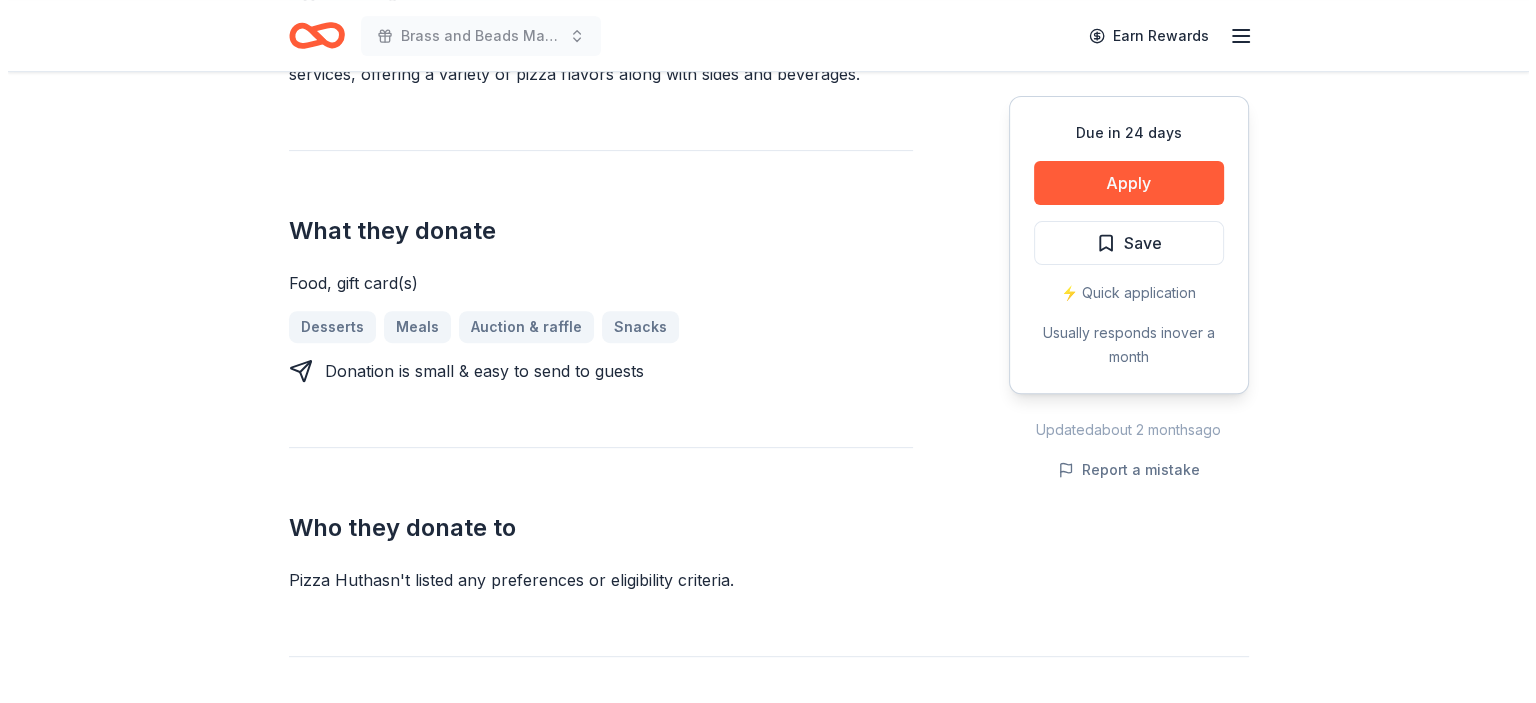 scroll, scrollTop: 500, scrollLeft: 0, axis: vertical 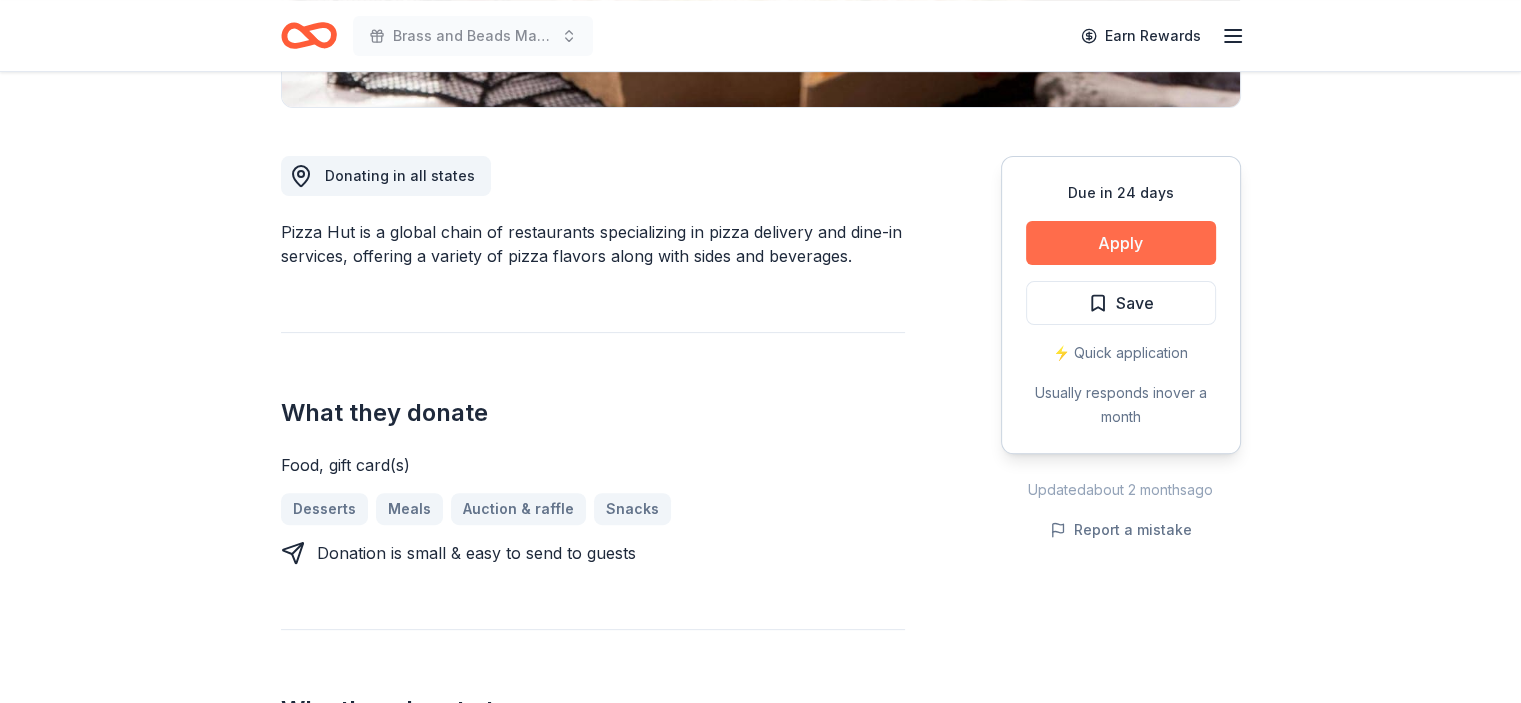 click on "Apply" at bounding box center (1121, 243) 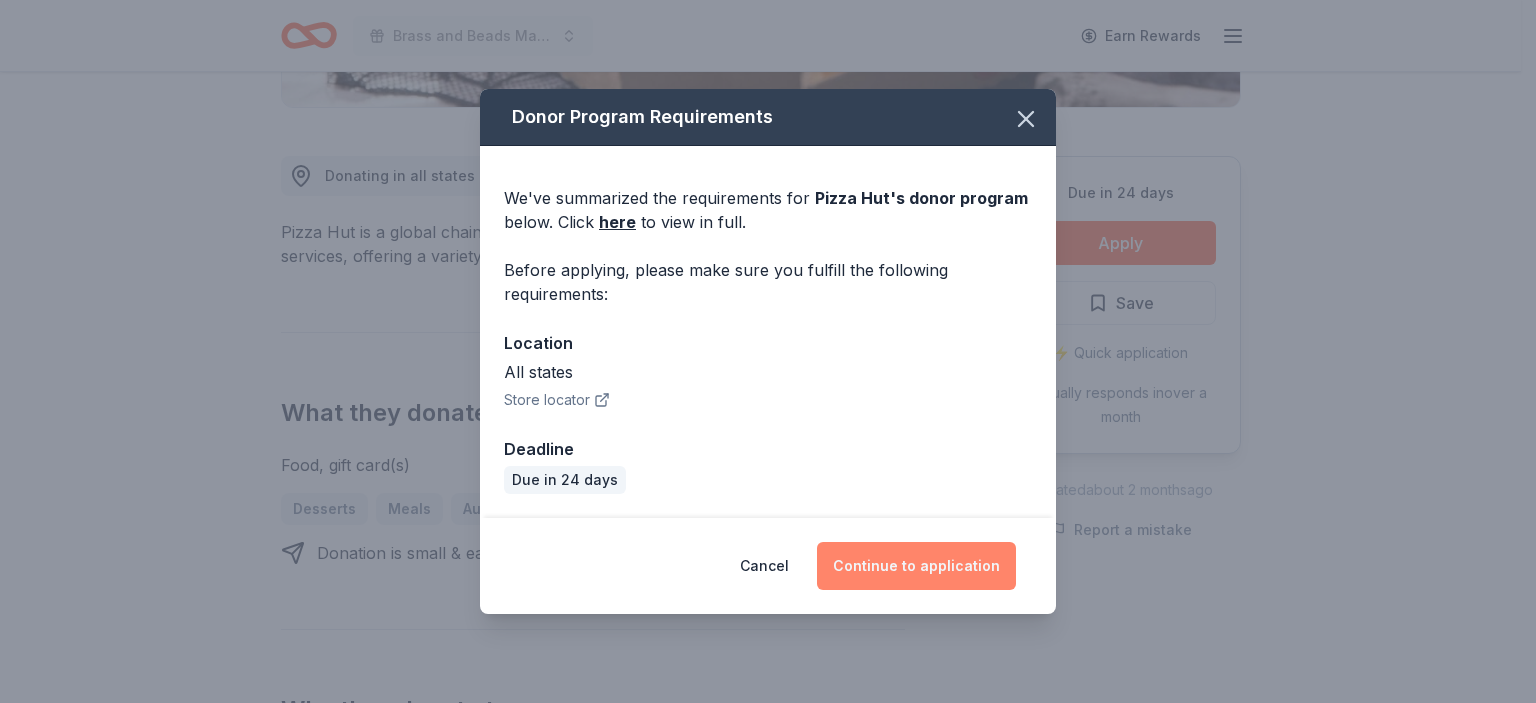 click on "Continue to application" at bounding box center (916, 566) 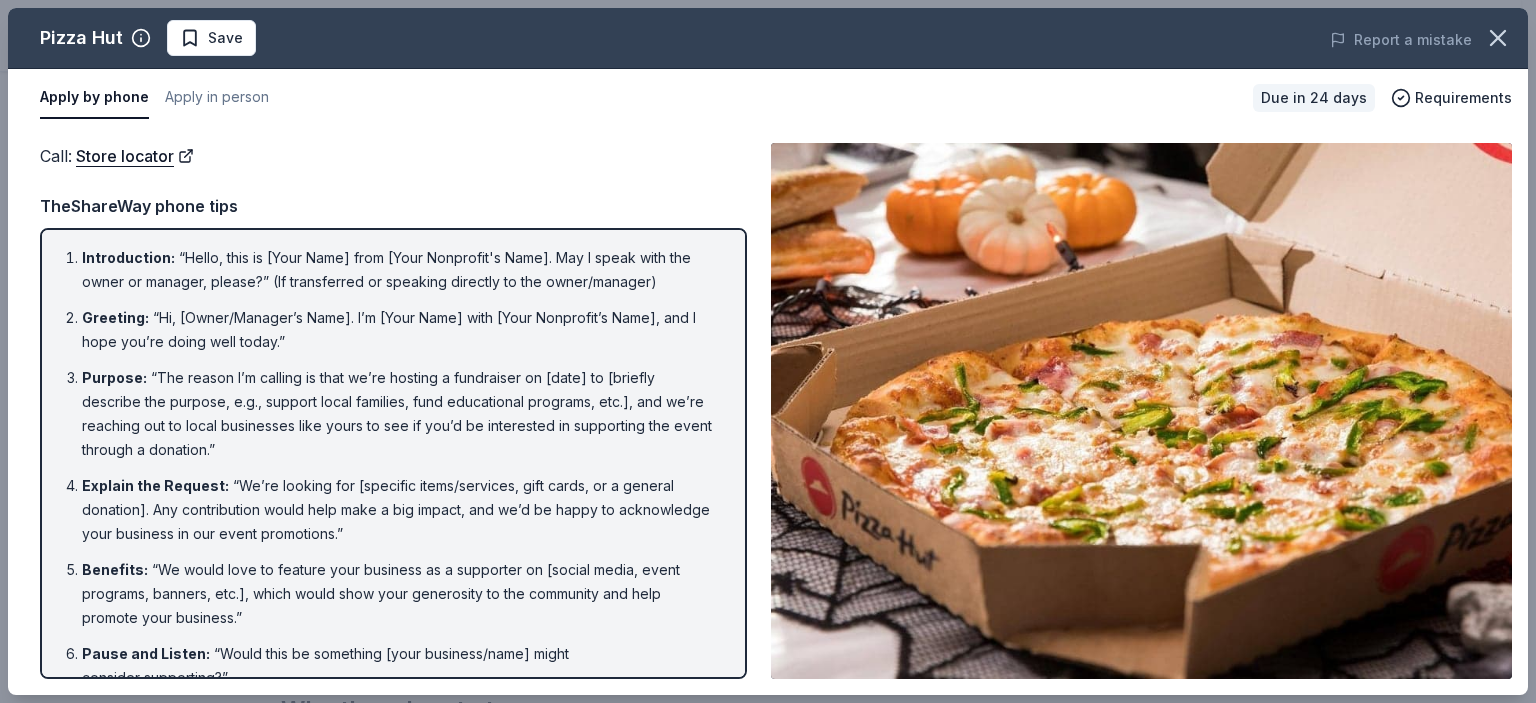scroll, scrollTop: 0, scrollLeft: 0, axis: both 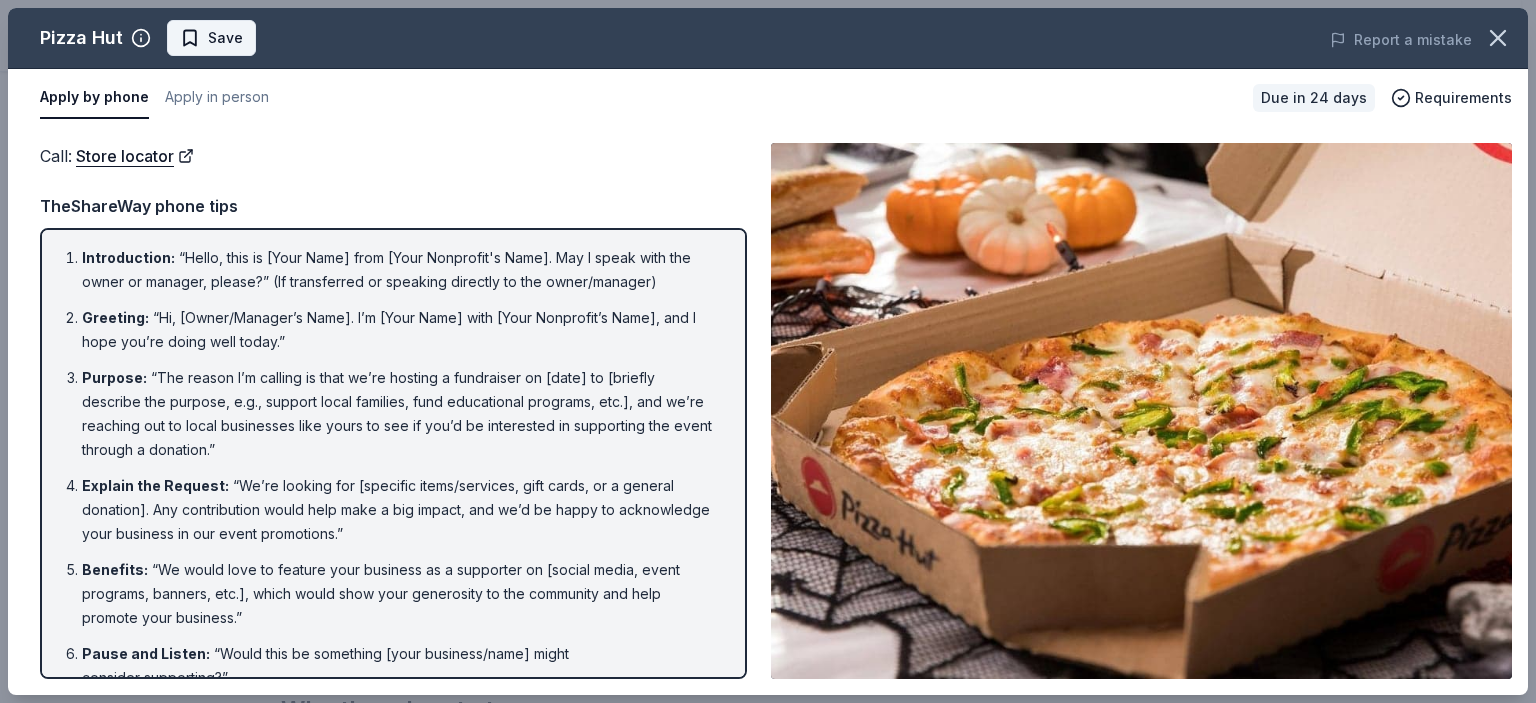 click on "Save" at bounding box center [211, 38] 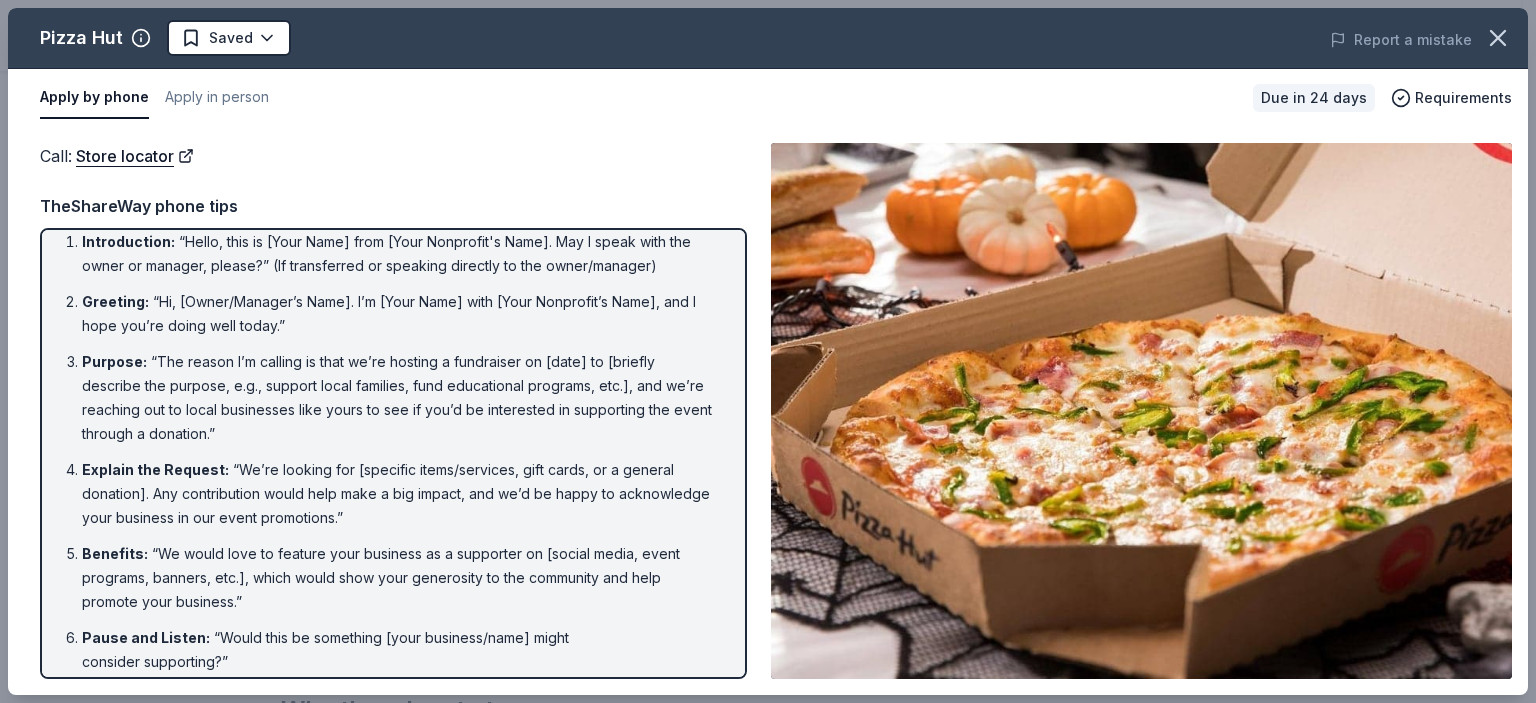 scroll, scrollTop: 0, scrollLeft: 0, axis: both 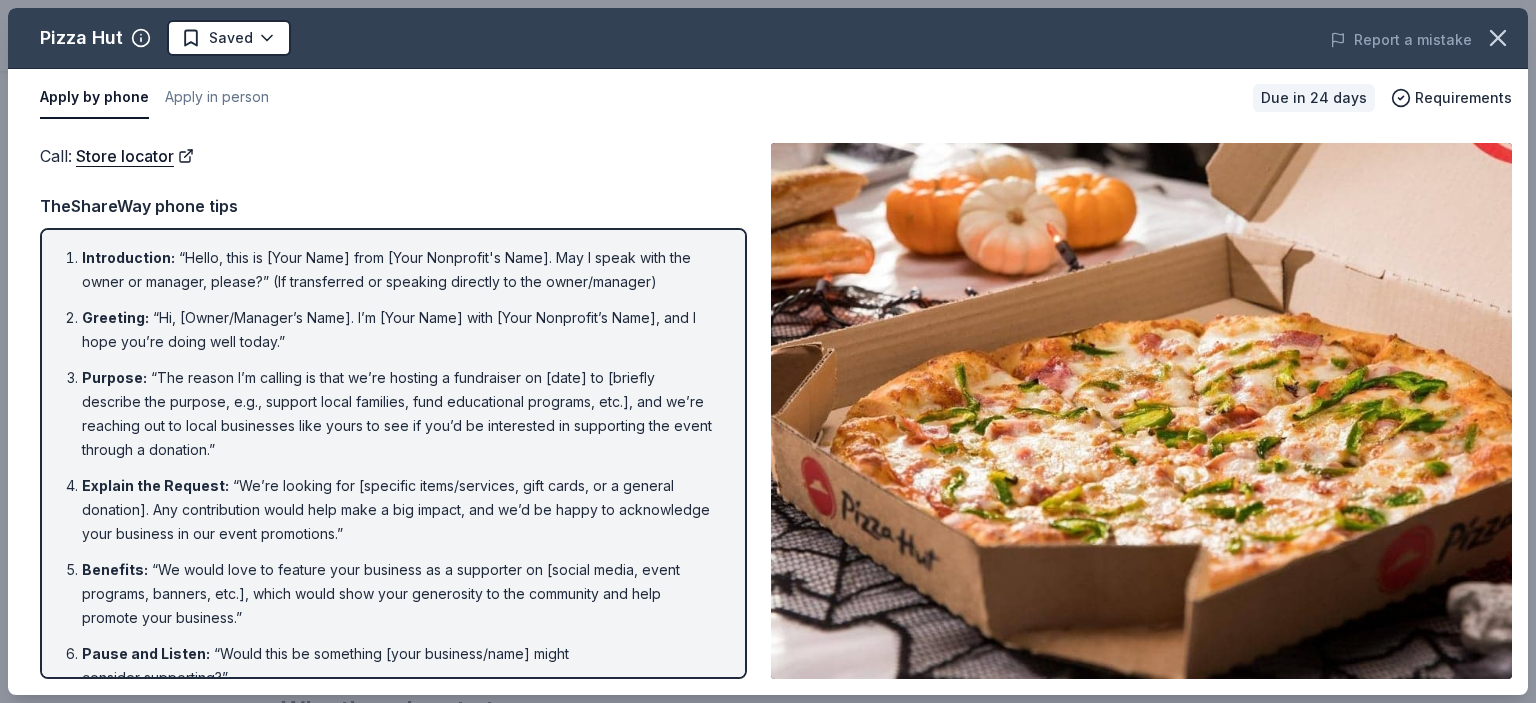 drag, startPoint x: 55, startPoint y: 254, endPoint x: 488, endPoint y: 443, distance: 472.45105 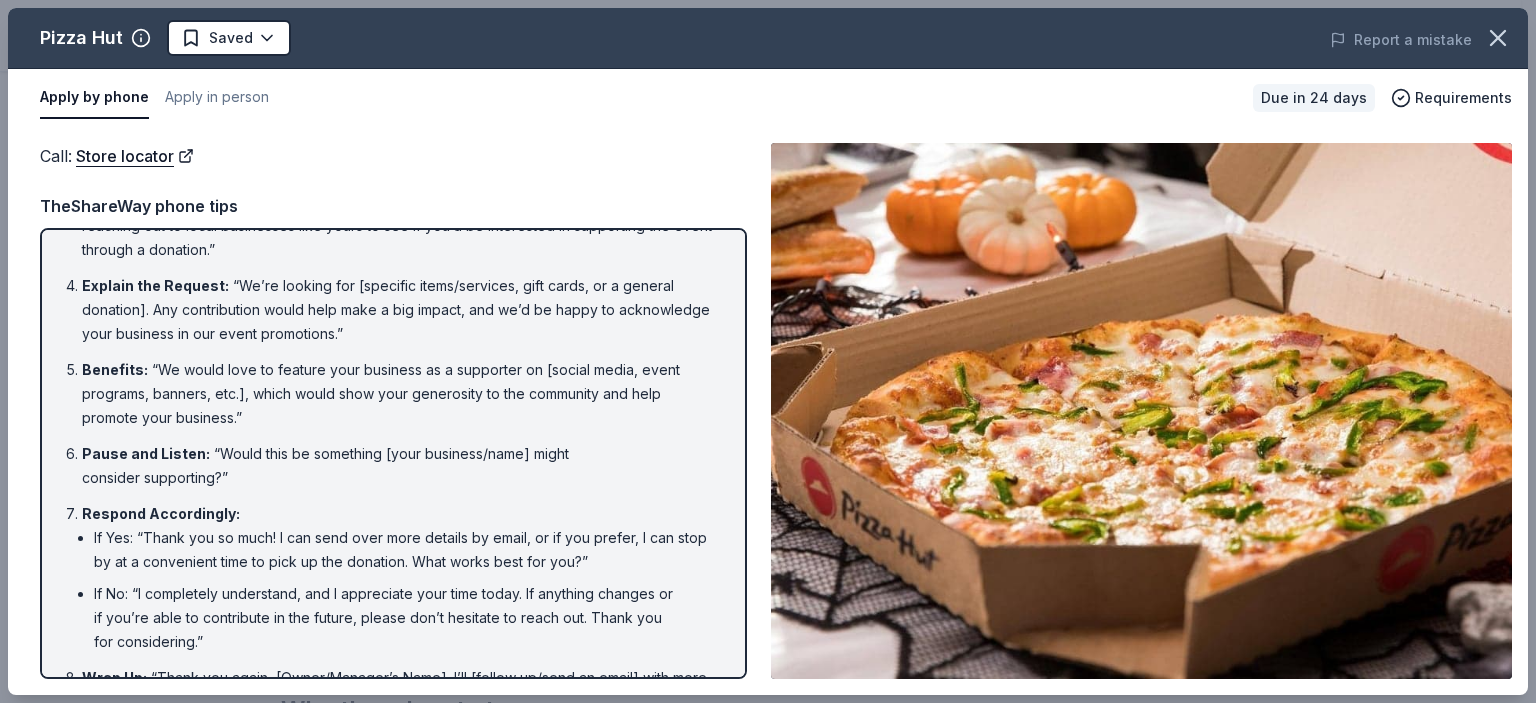 scroll, scrollTop: 252, scrollLeft: 0, axis: vertical 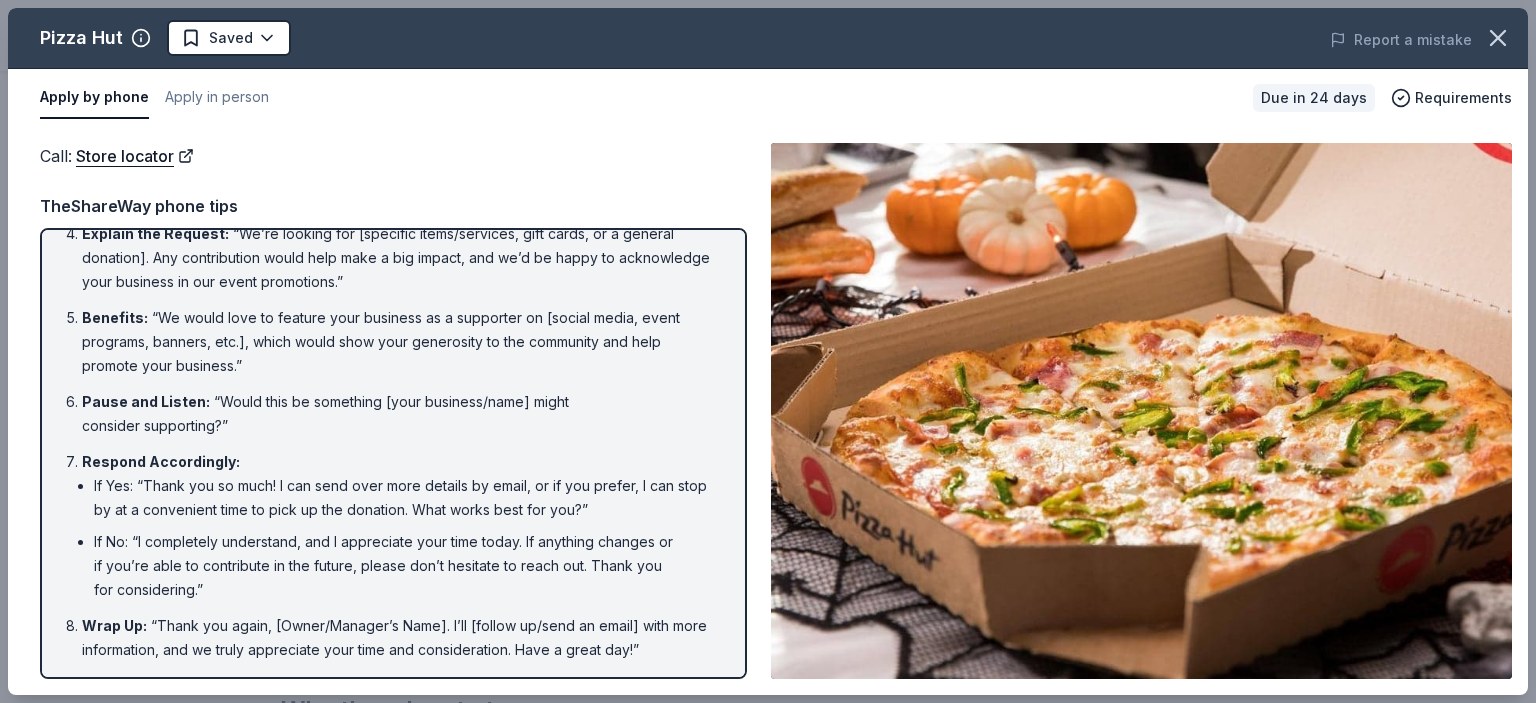 drag, startPoint x: 692, startPoint y: 641, endPoint x: 157, endPoint y: 500, distance: 553.2685 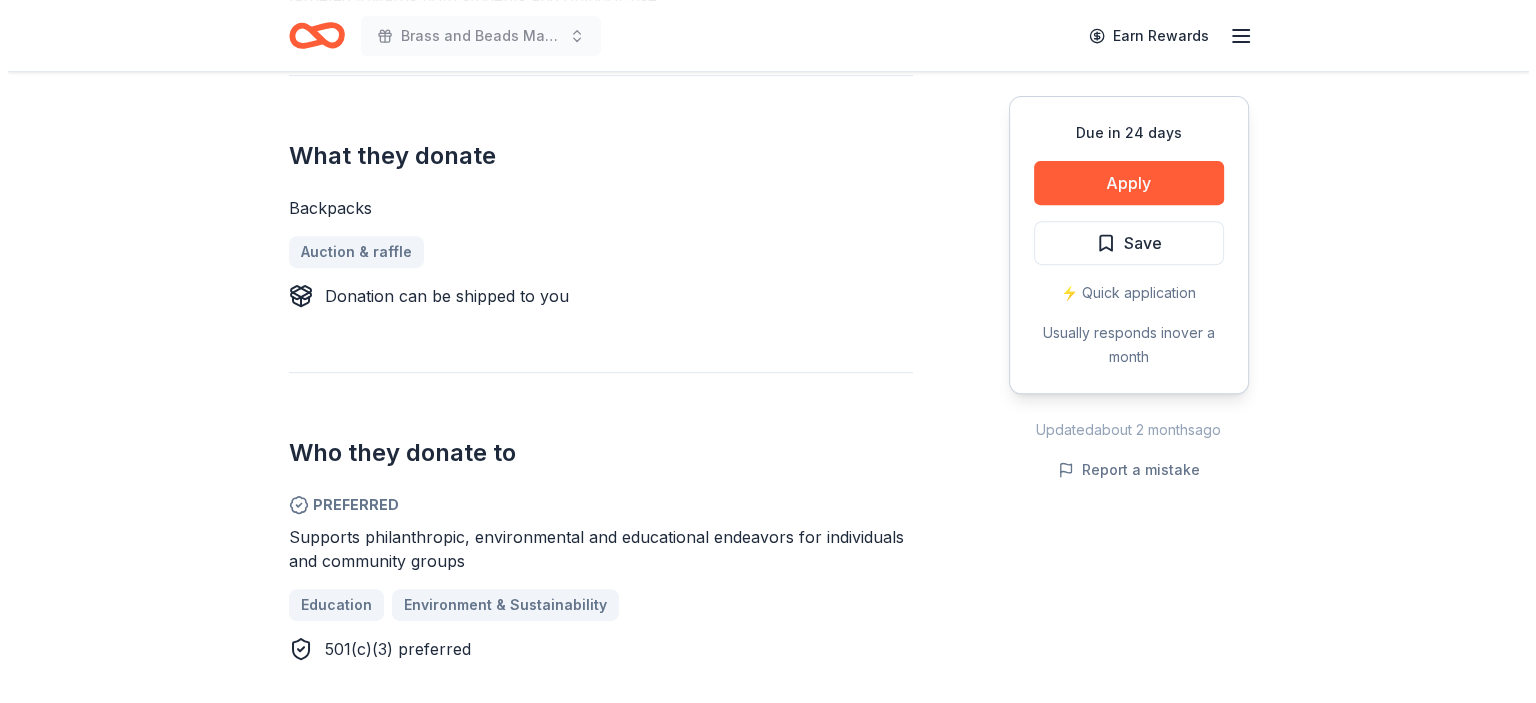 scroll, scrollTop: 800, scrollLeft: 0, axis: vertical 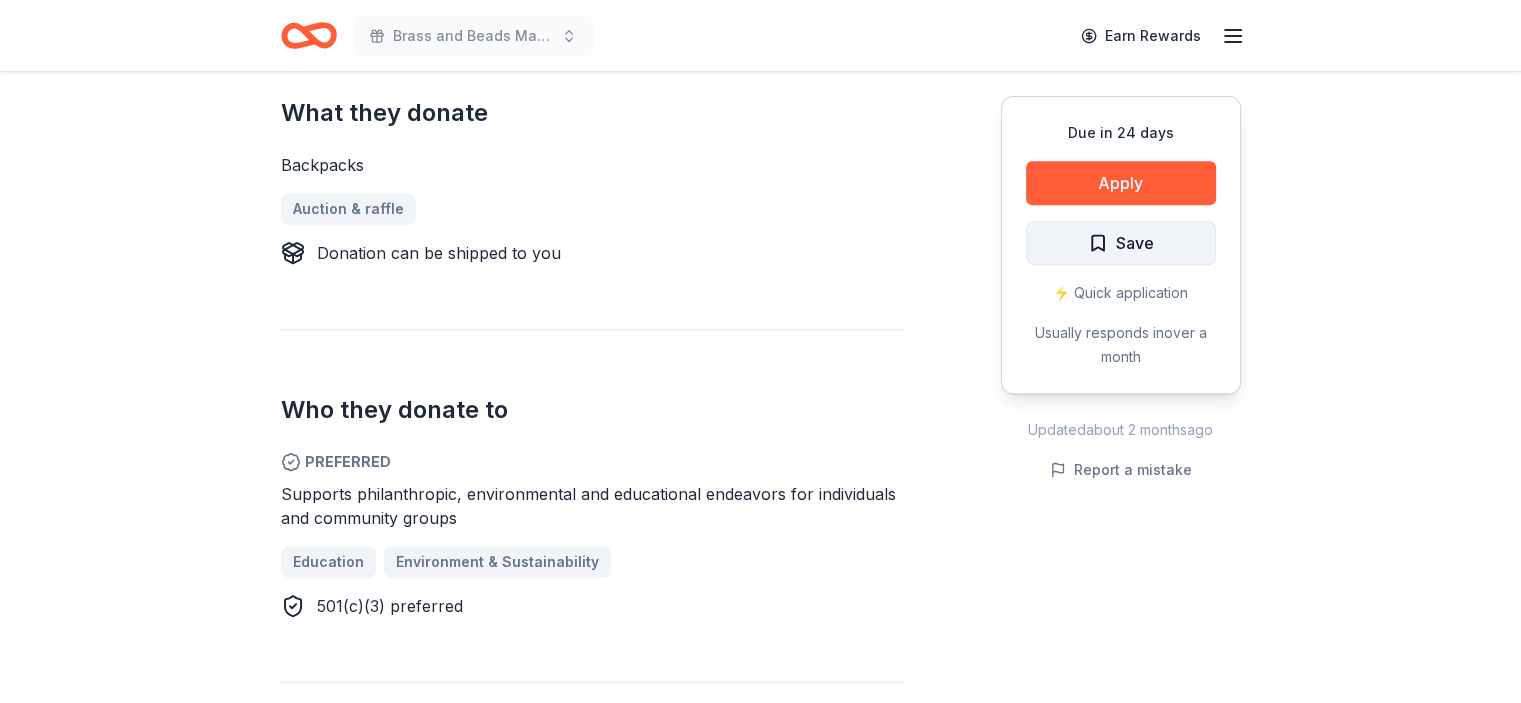click on "Save" at bounding box center [1121, 243] 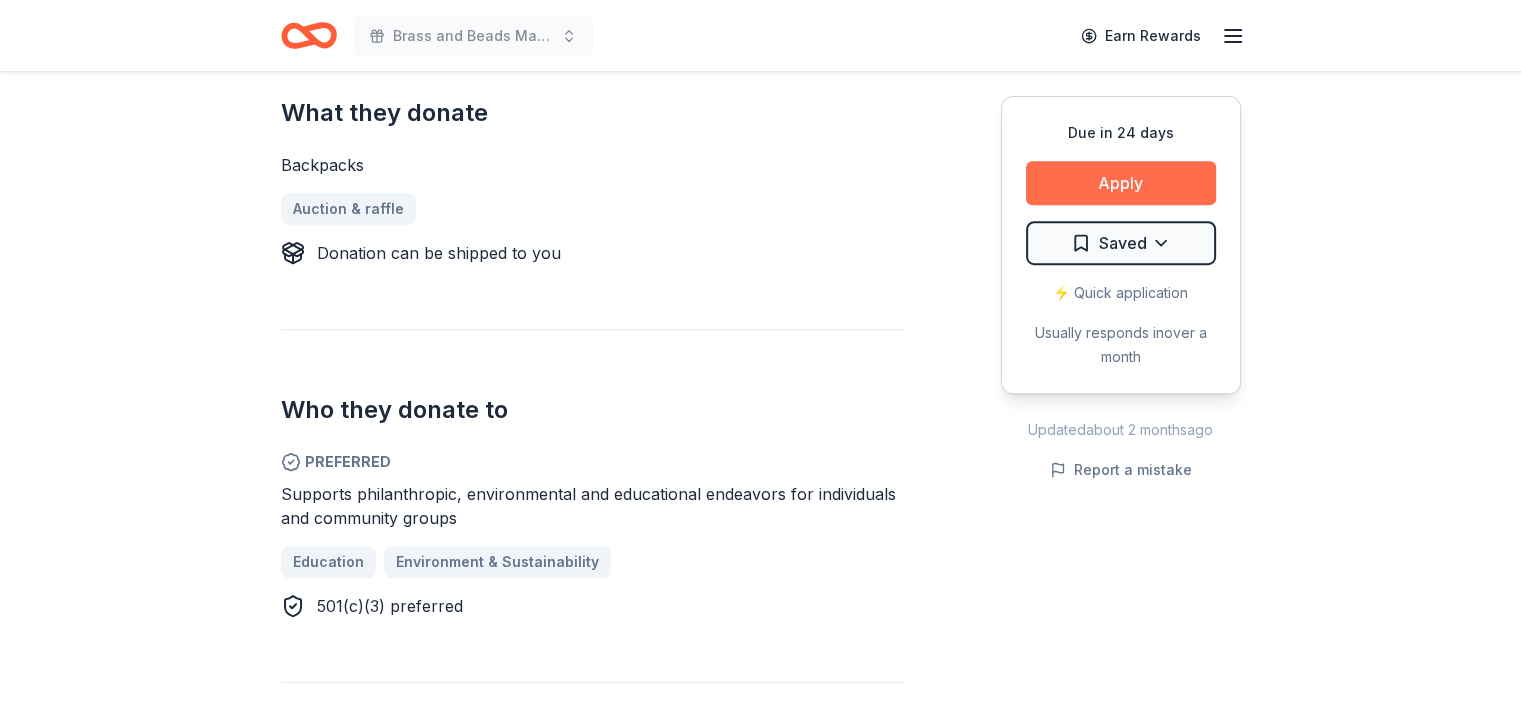 click on "Apply" at bounding box center [1121, 183] 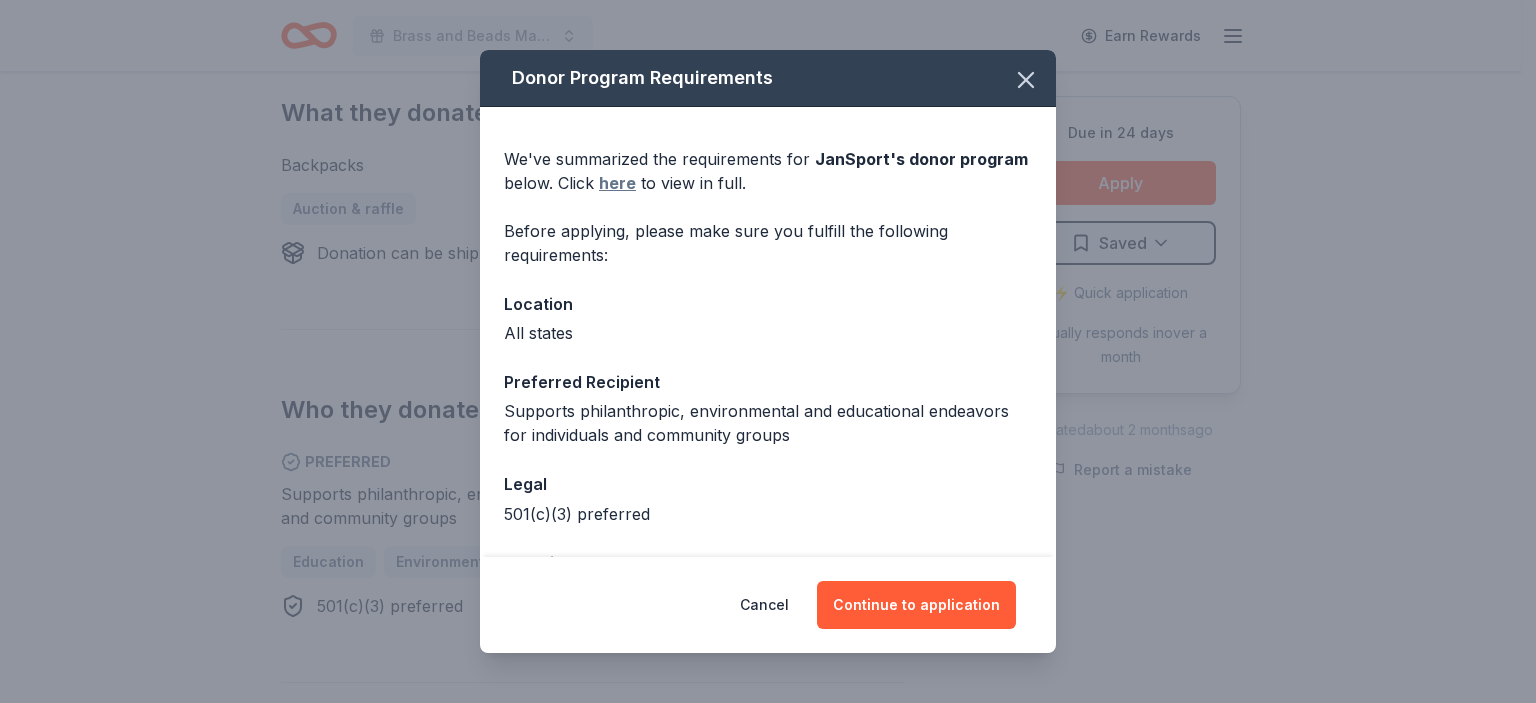 click on "here" at bounding box center (617, 183) 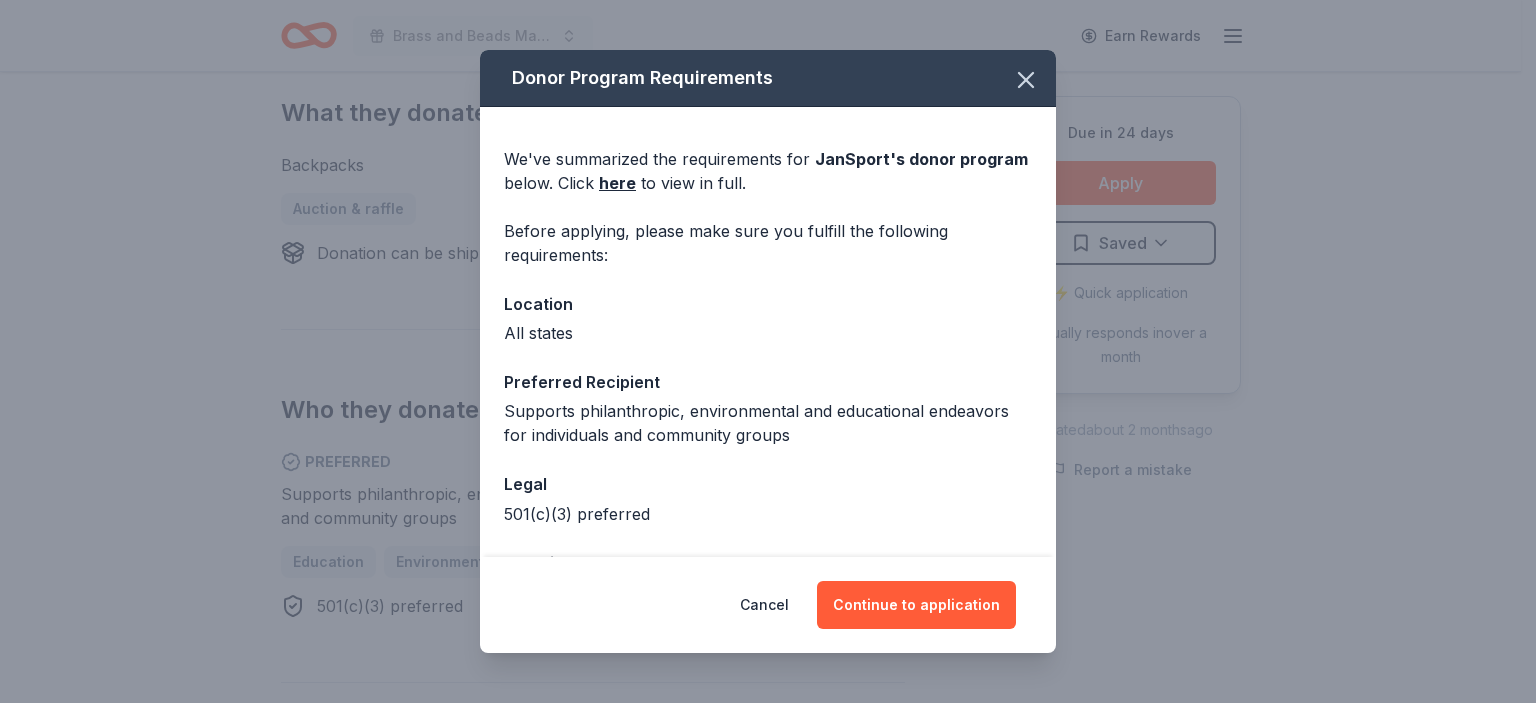 scroll, scrollTop: 74, scrollLeft: 0, axis: vertical 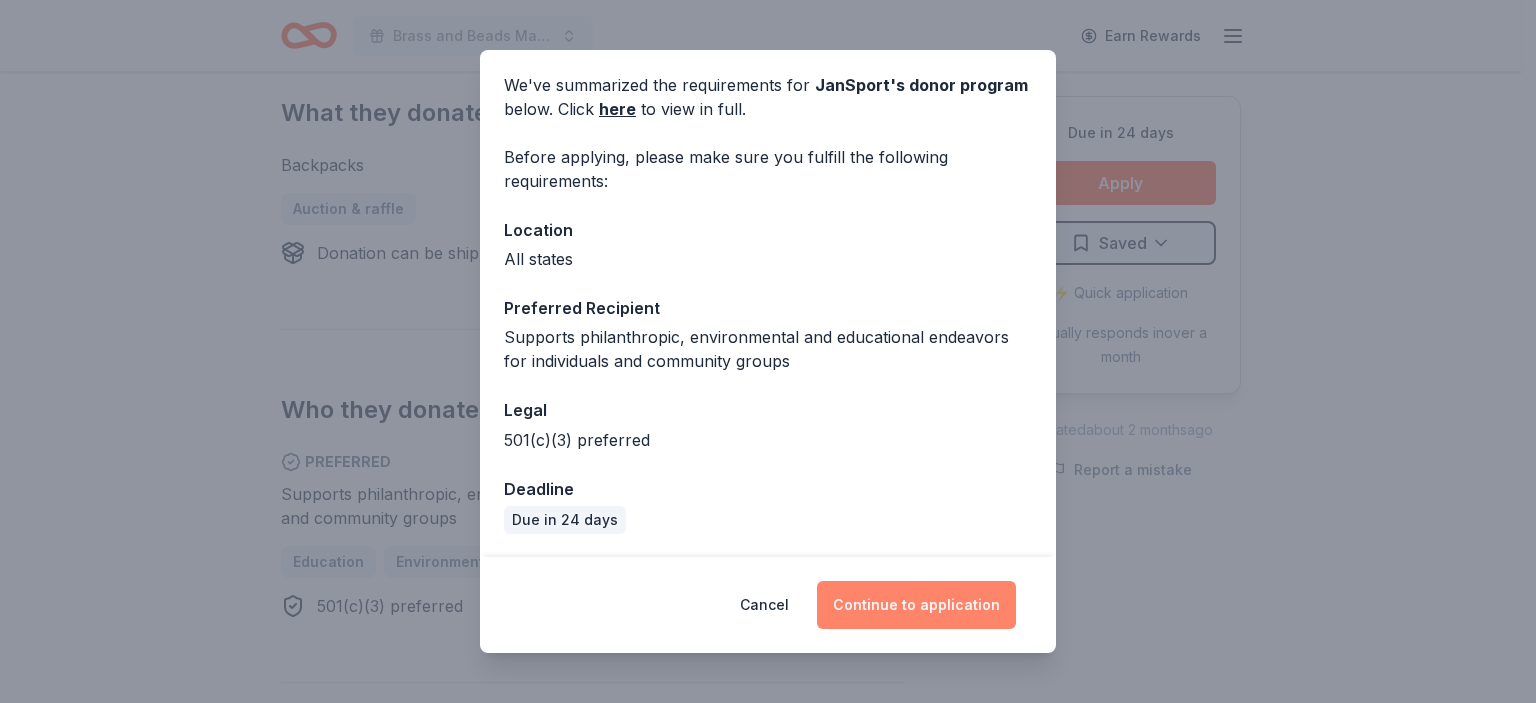 click on "Continue to application" at bounding box center (916, 605) 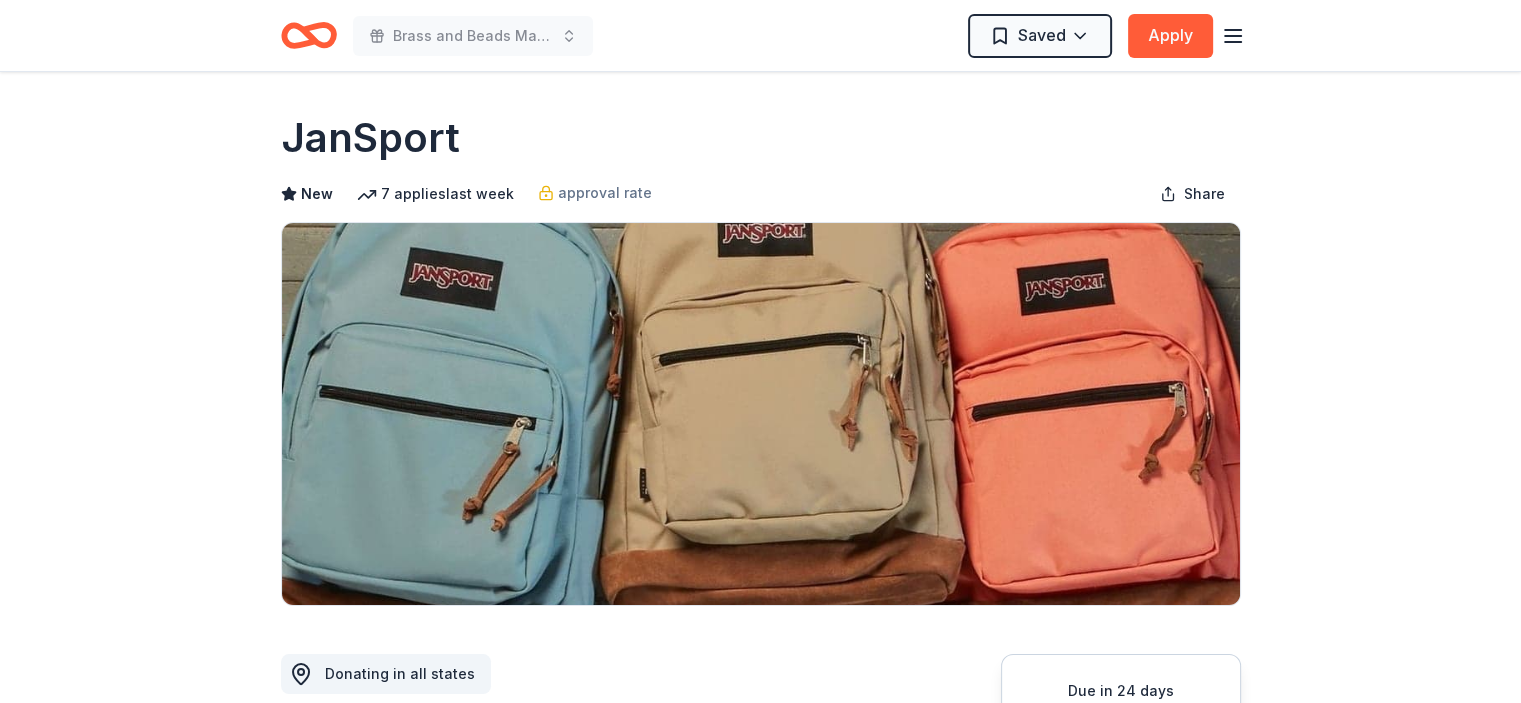 scroll, scrollTop: 0, scrollLeft: 0, axis: both 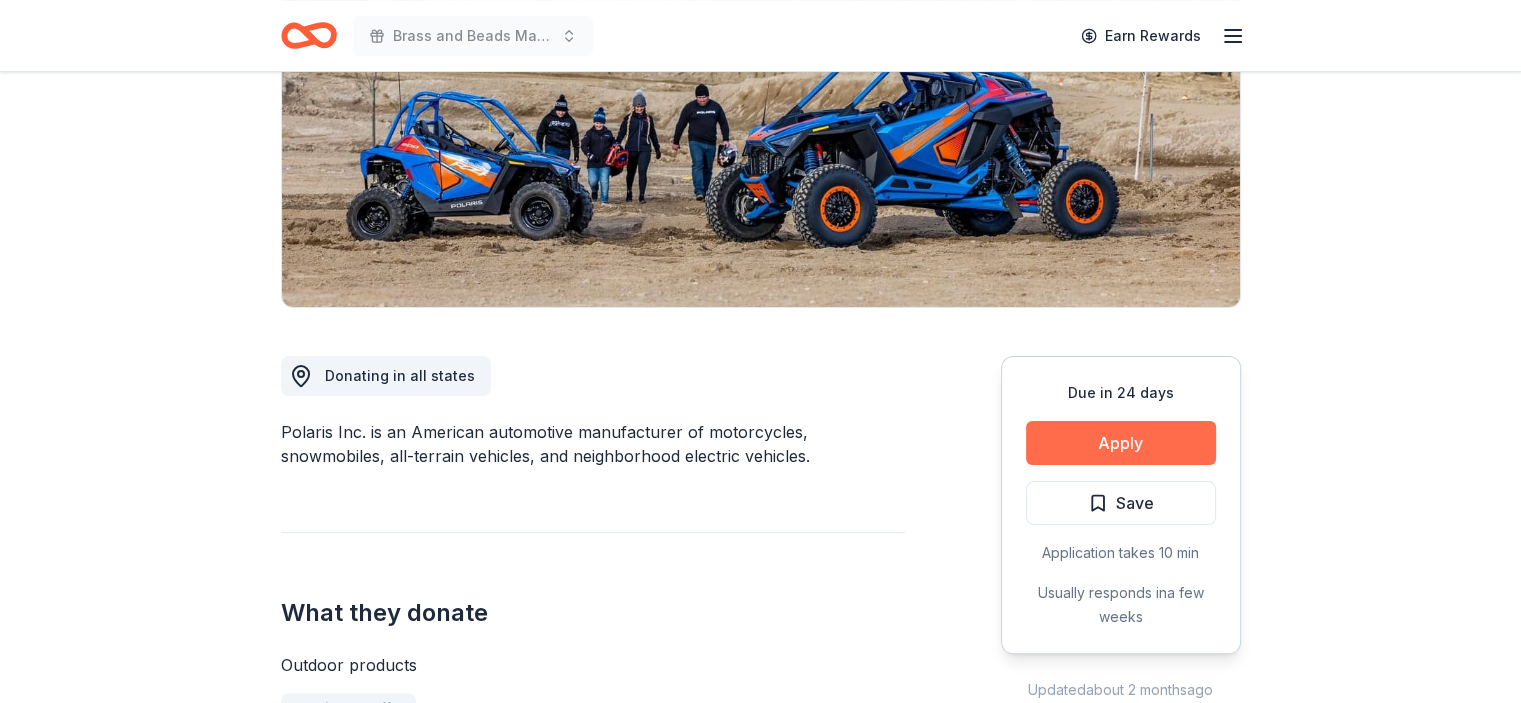 click on "Apply" at bounding box center [1121, 443] 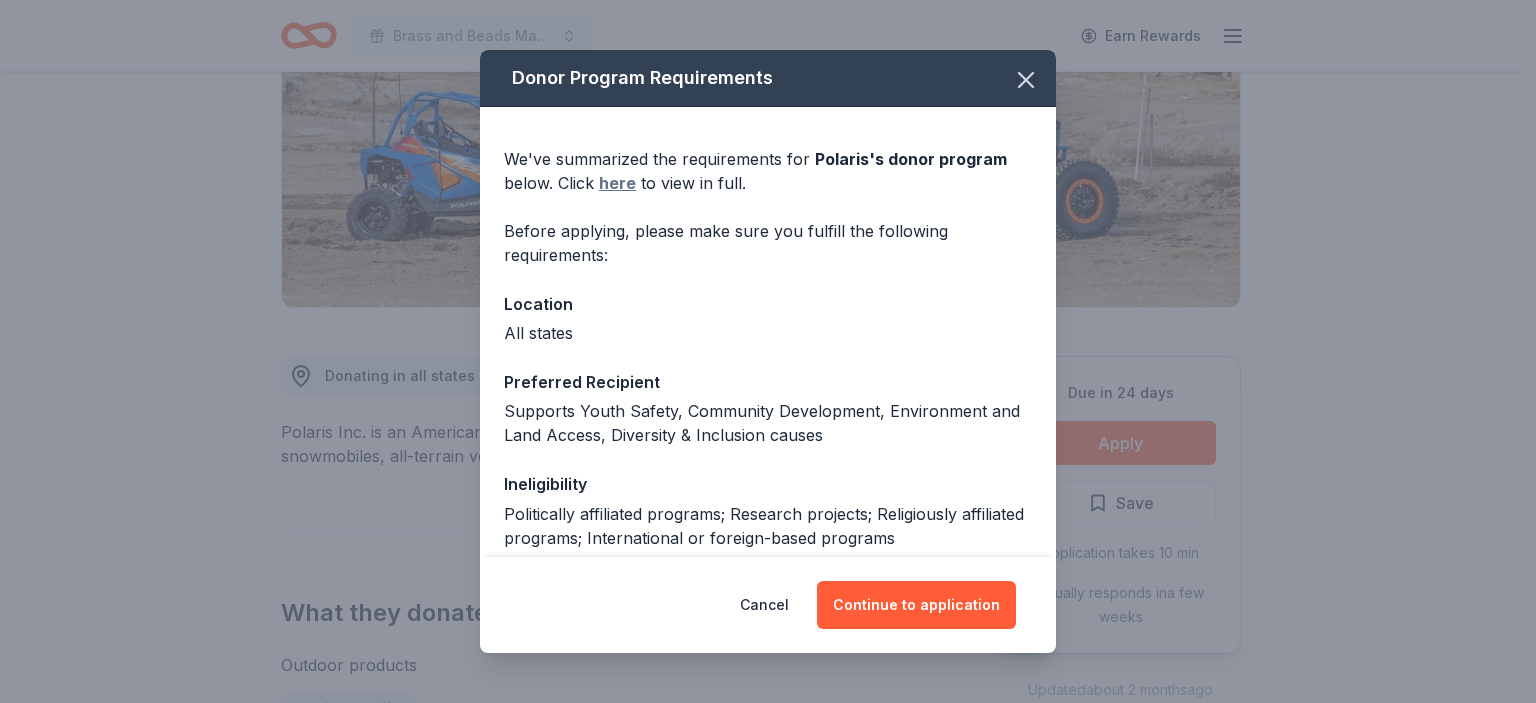 click on "here" at bounding box center (617, 183) 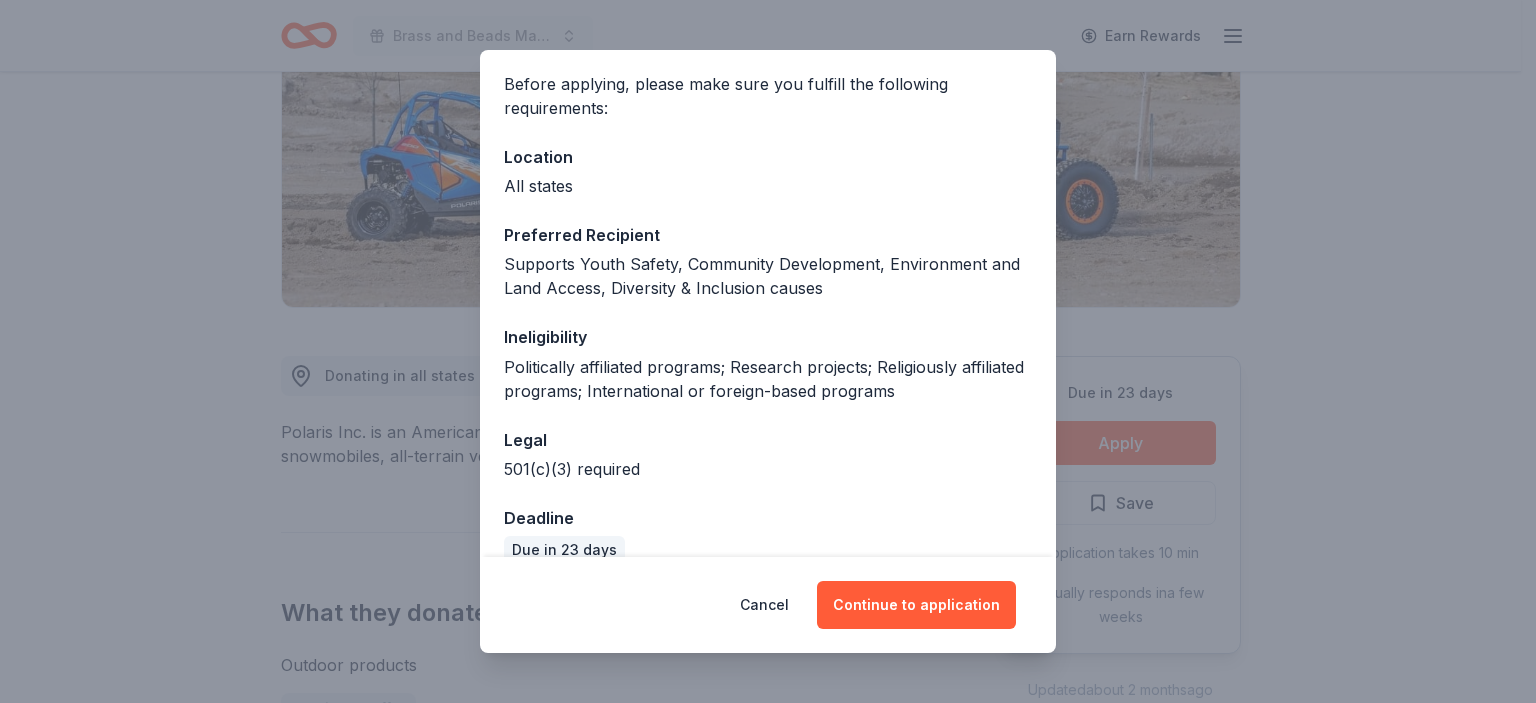 scroll, scrollTop: 176, scrollLeft: 0, axis: vertical 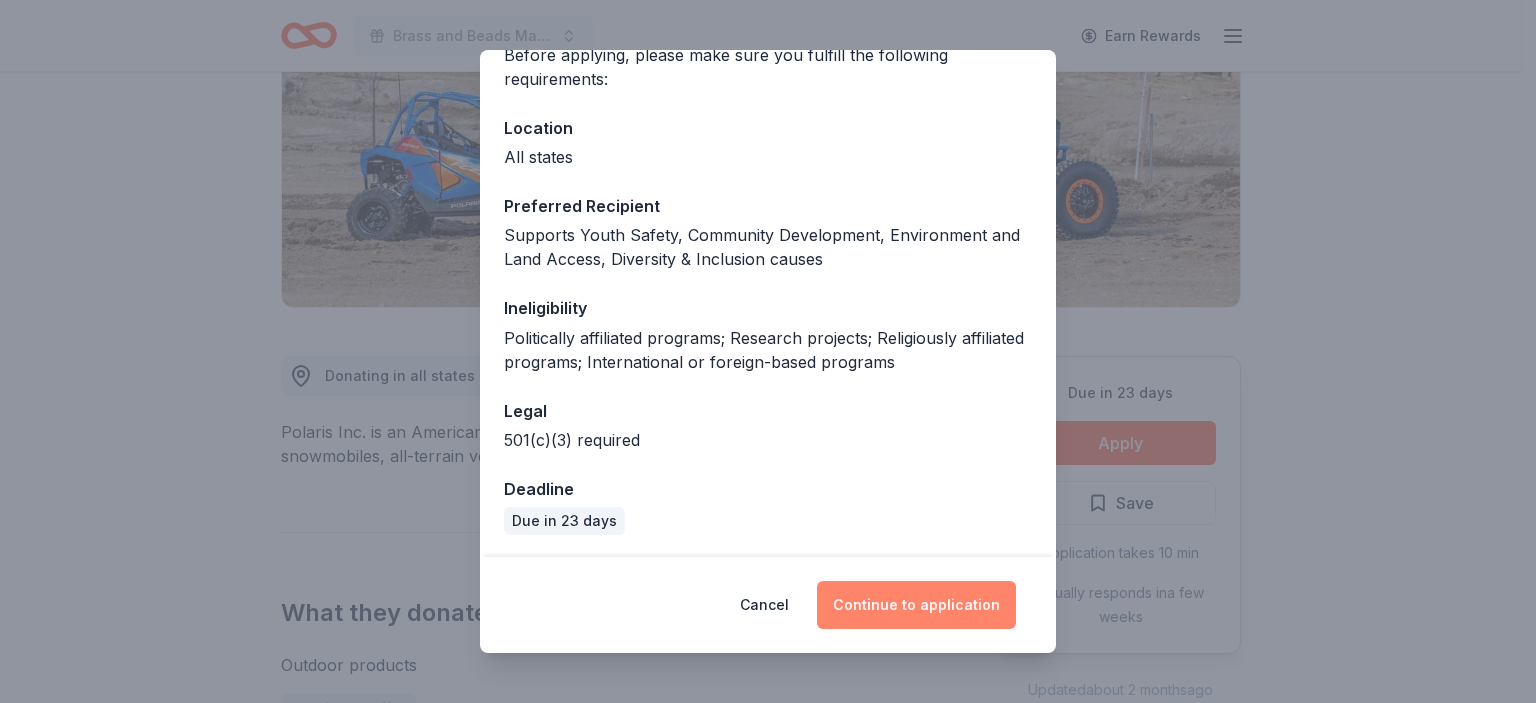 click on "Continue to application" at bounding box center (916, 605) 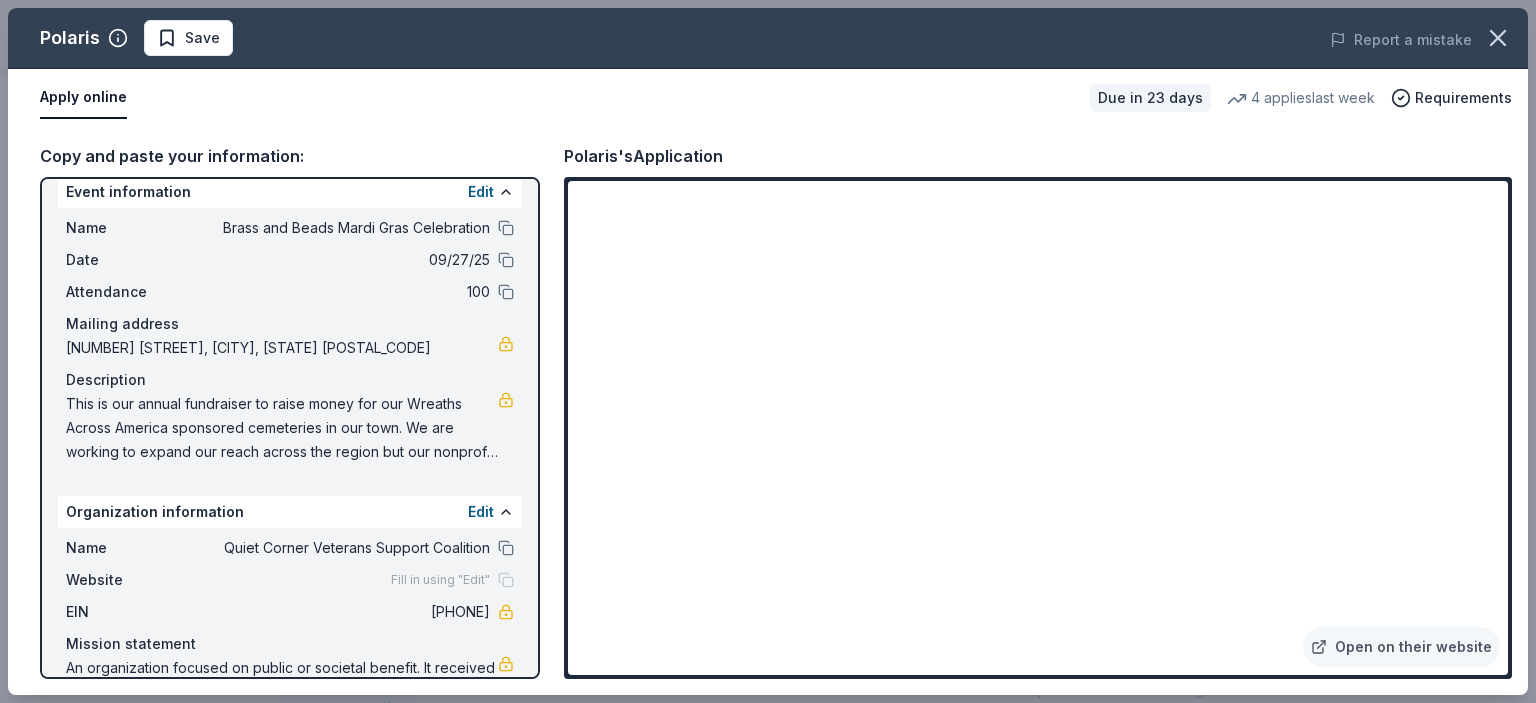 scroll, scrollTop: 0, scrollLeft: 0, axis: both 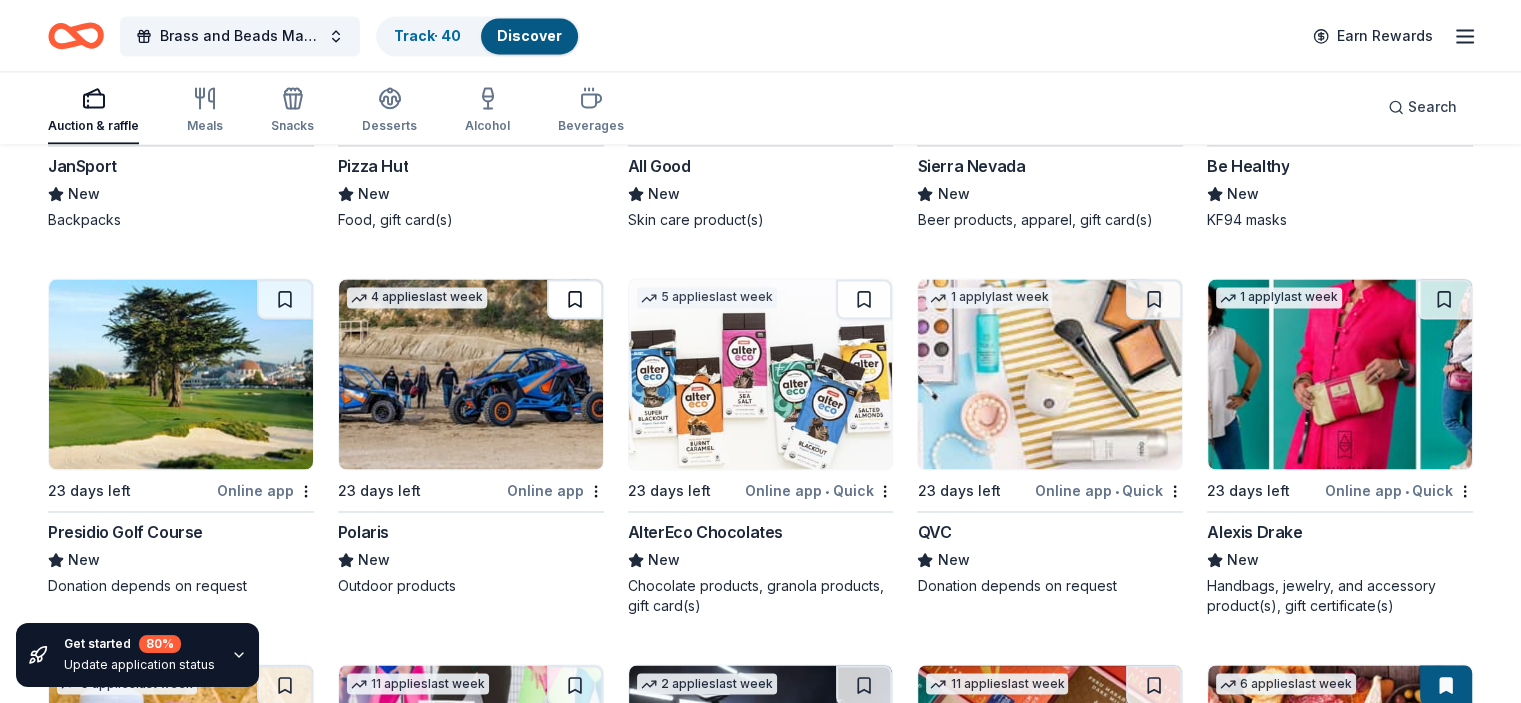 click at bounding box center (575, 299) 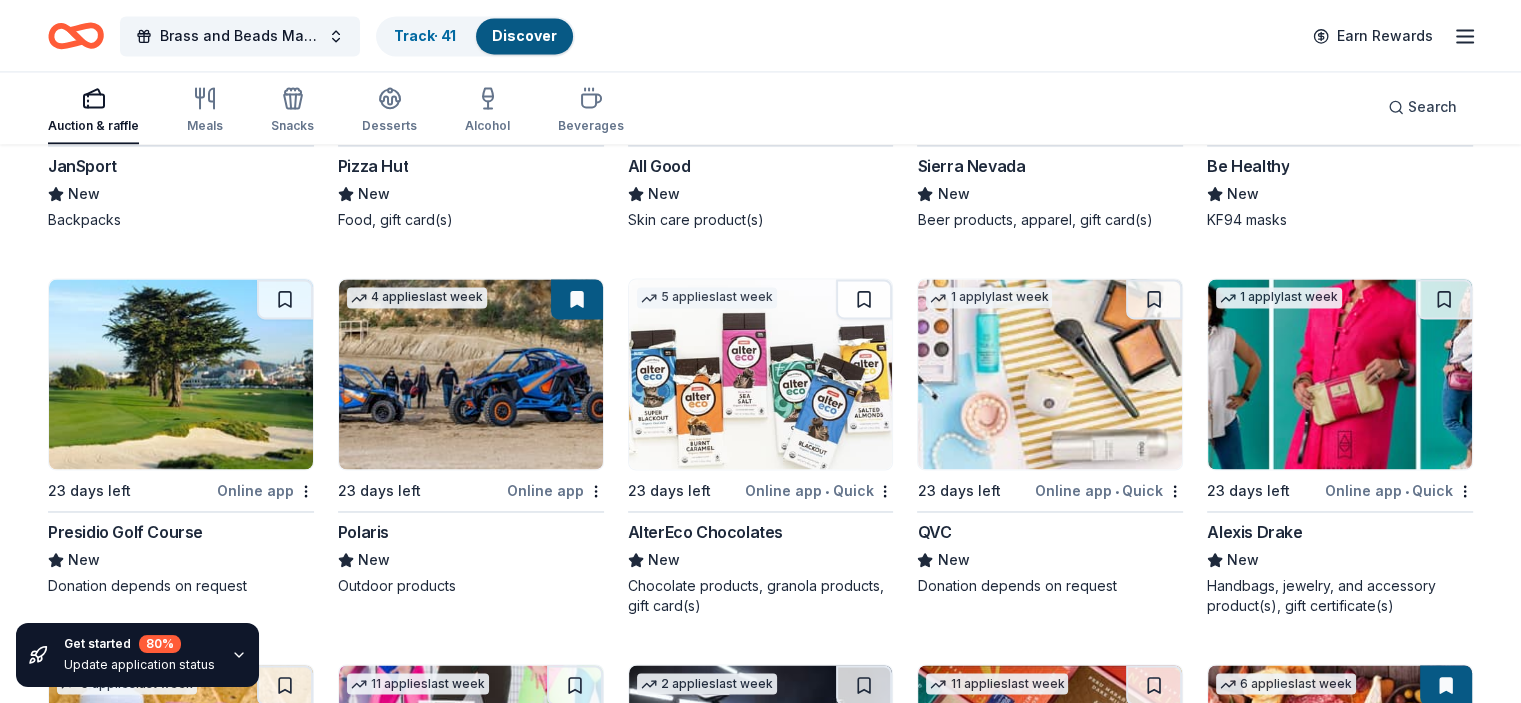 click at bounding box center (761, 374) 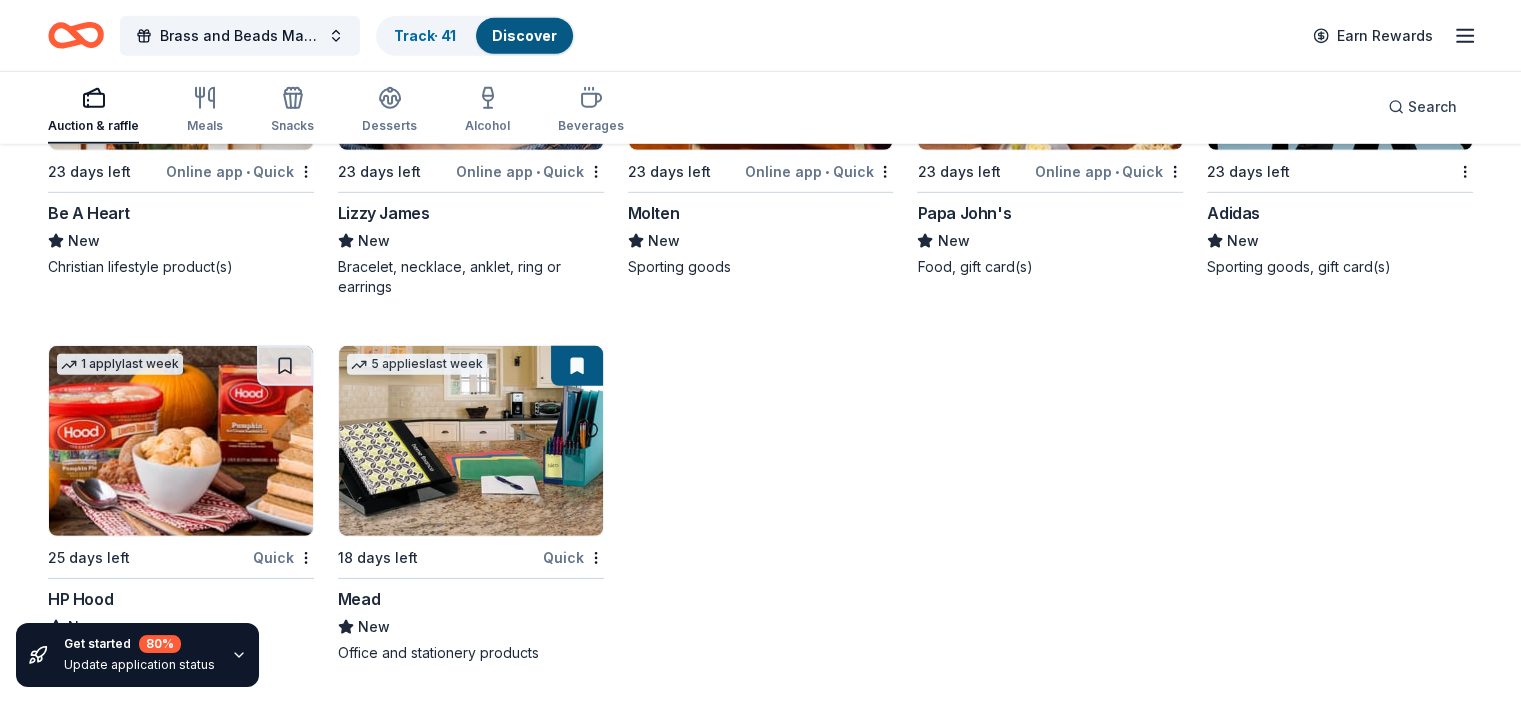 scroll, scrollTop: 13730, scrollLeft: 0, axis: vertical 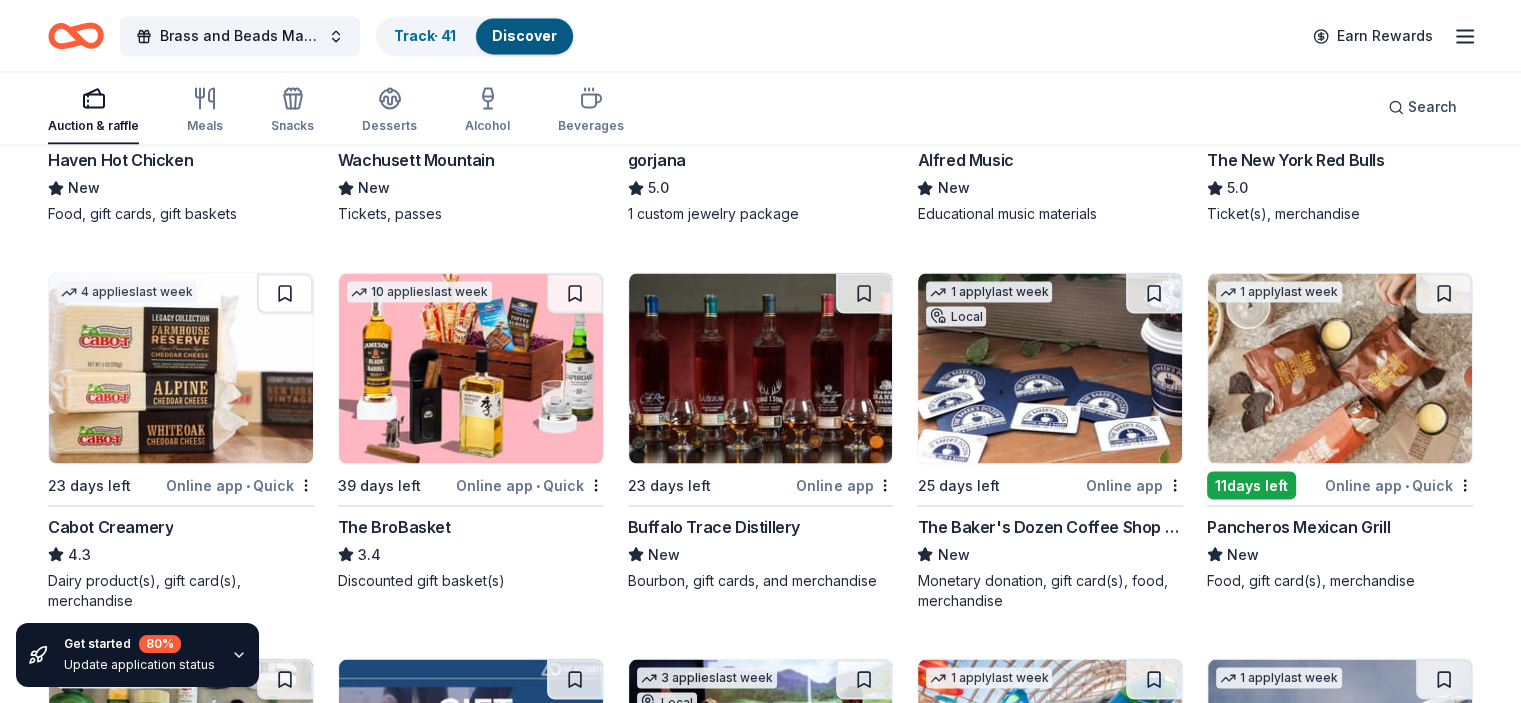 click 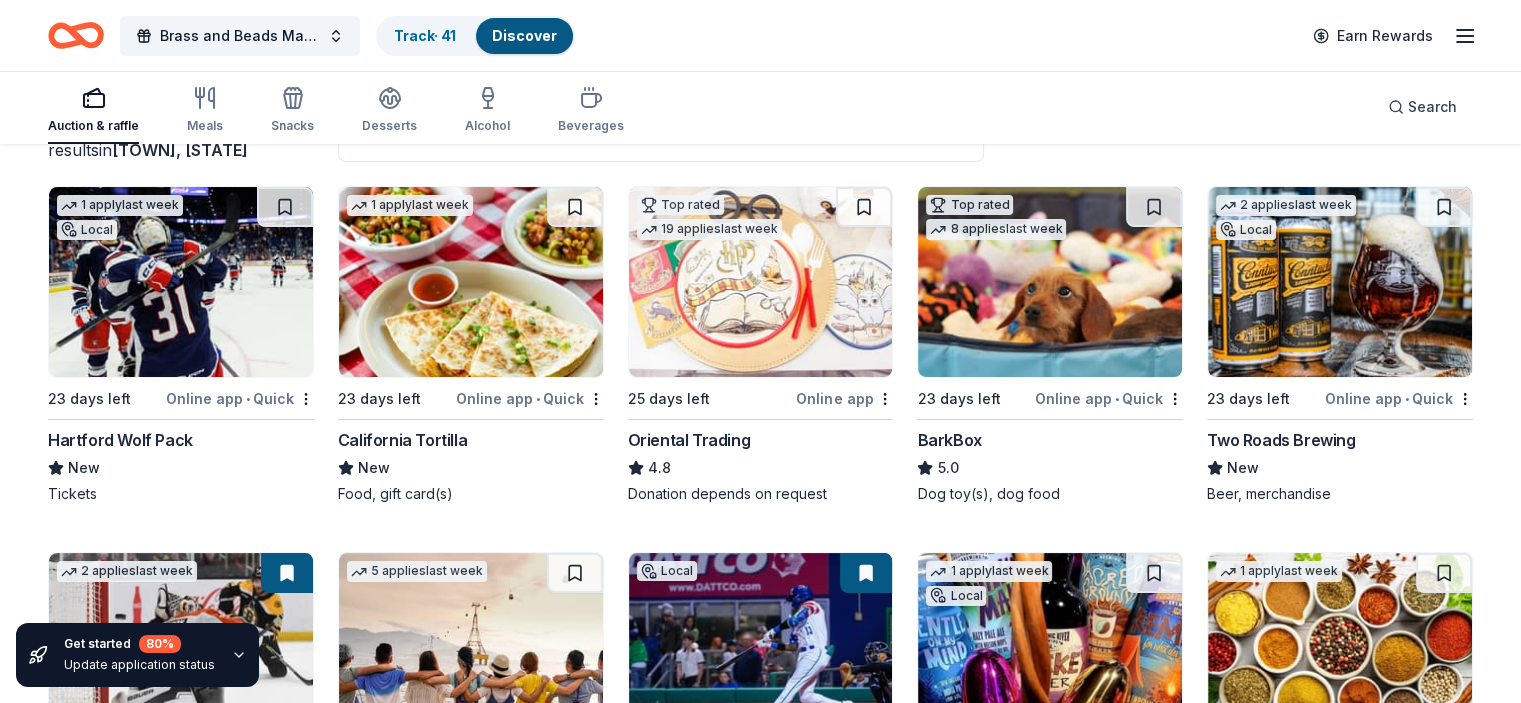 scroll, scrollTop: 200, scrollLeft: 0, axis: vertical 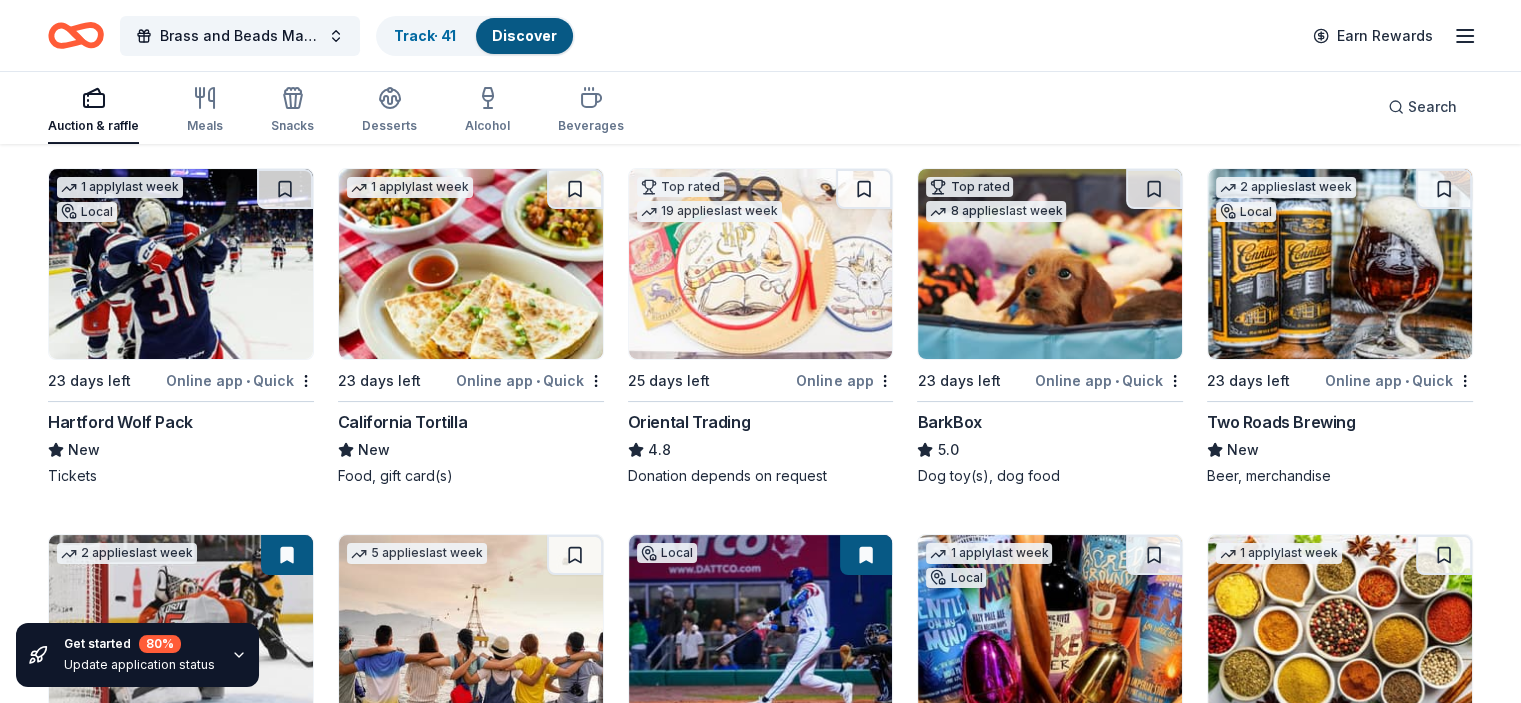 click at bounding box center [761, 264] 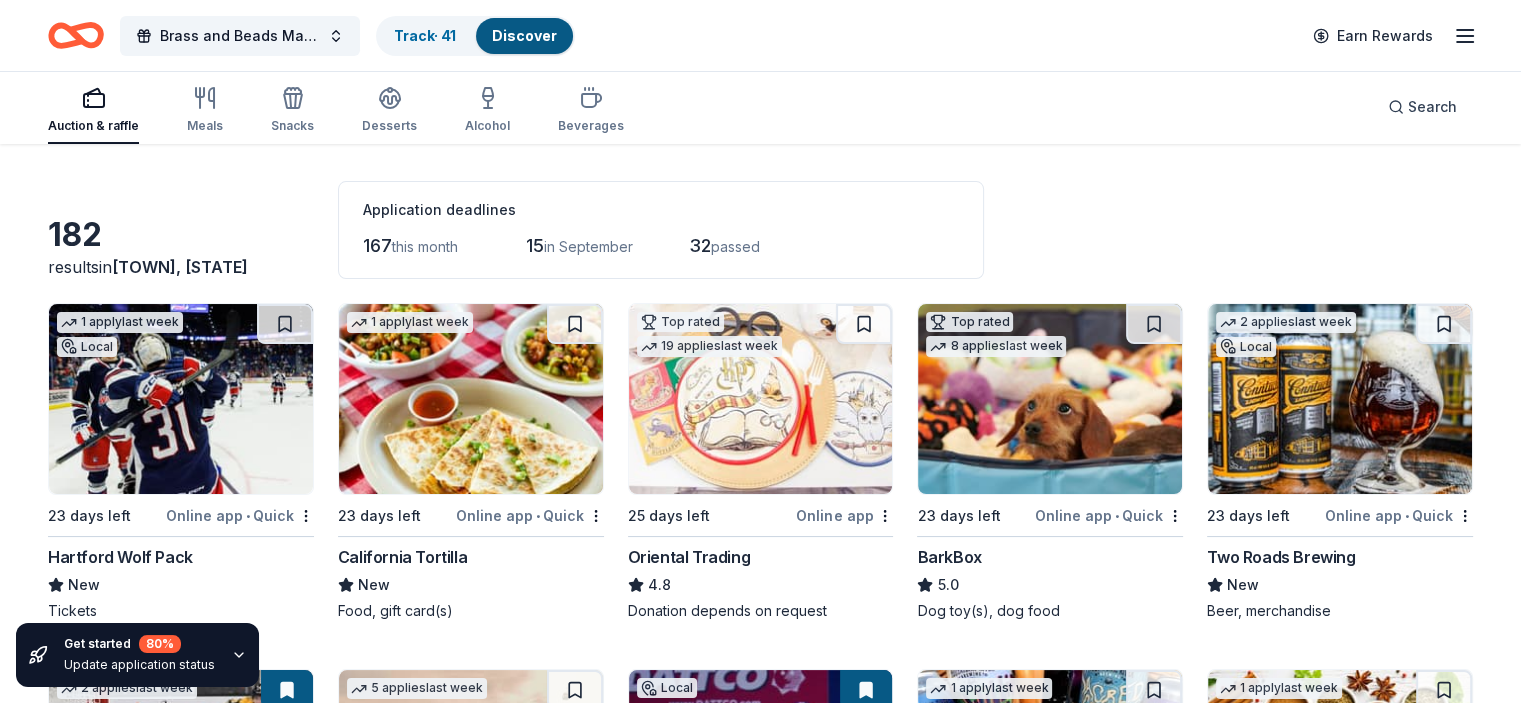 scroll, scrollTop: 0, scrollLeft: 0, axis: both 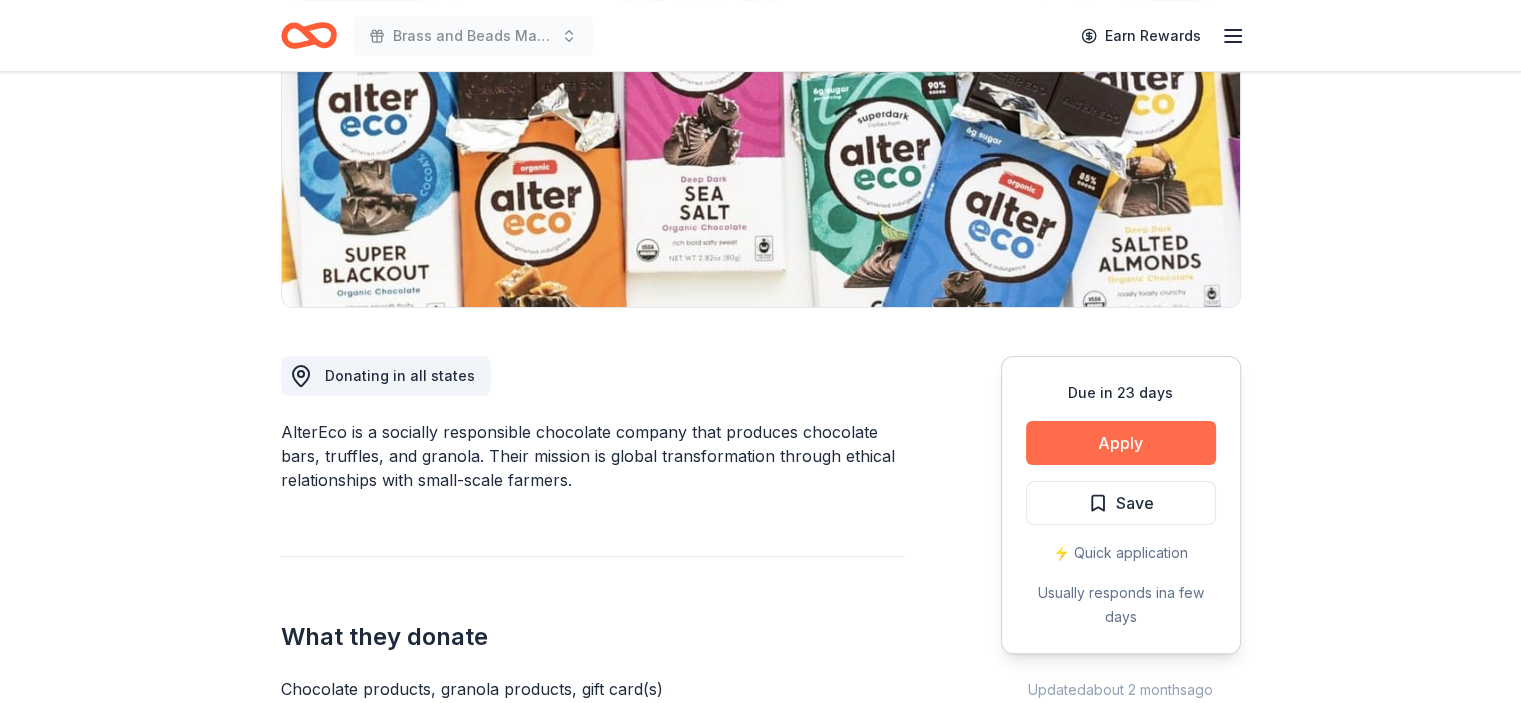 click on "Apply" at bounding box center [1121, 443] 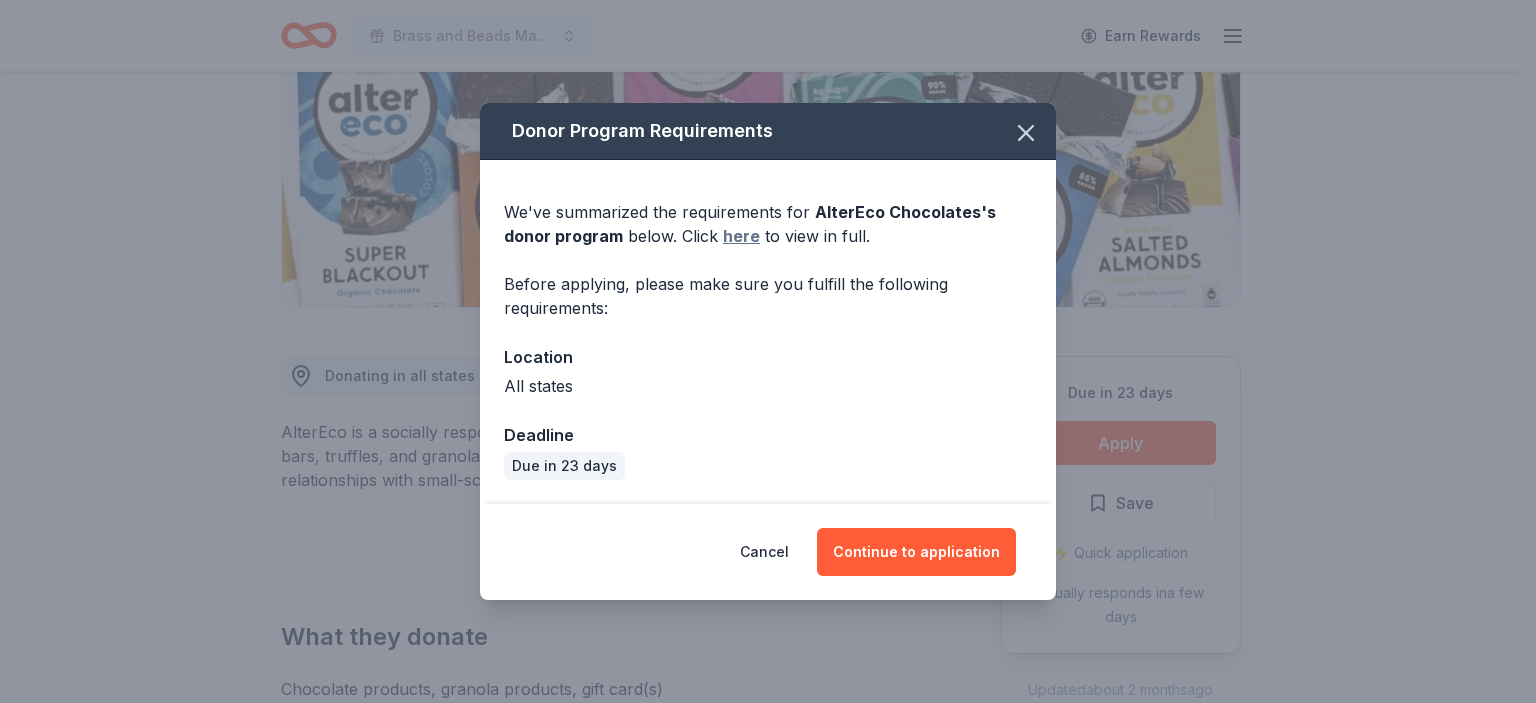 click on "here" at bounding box center (741, 236) 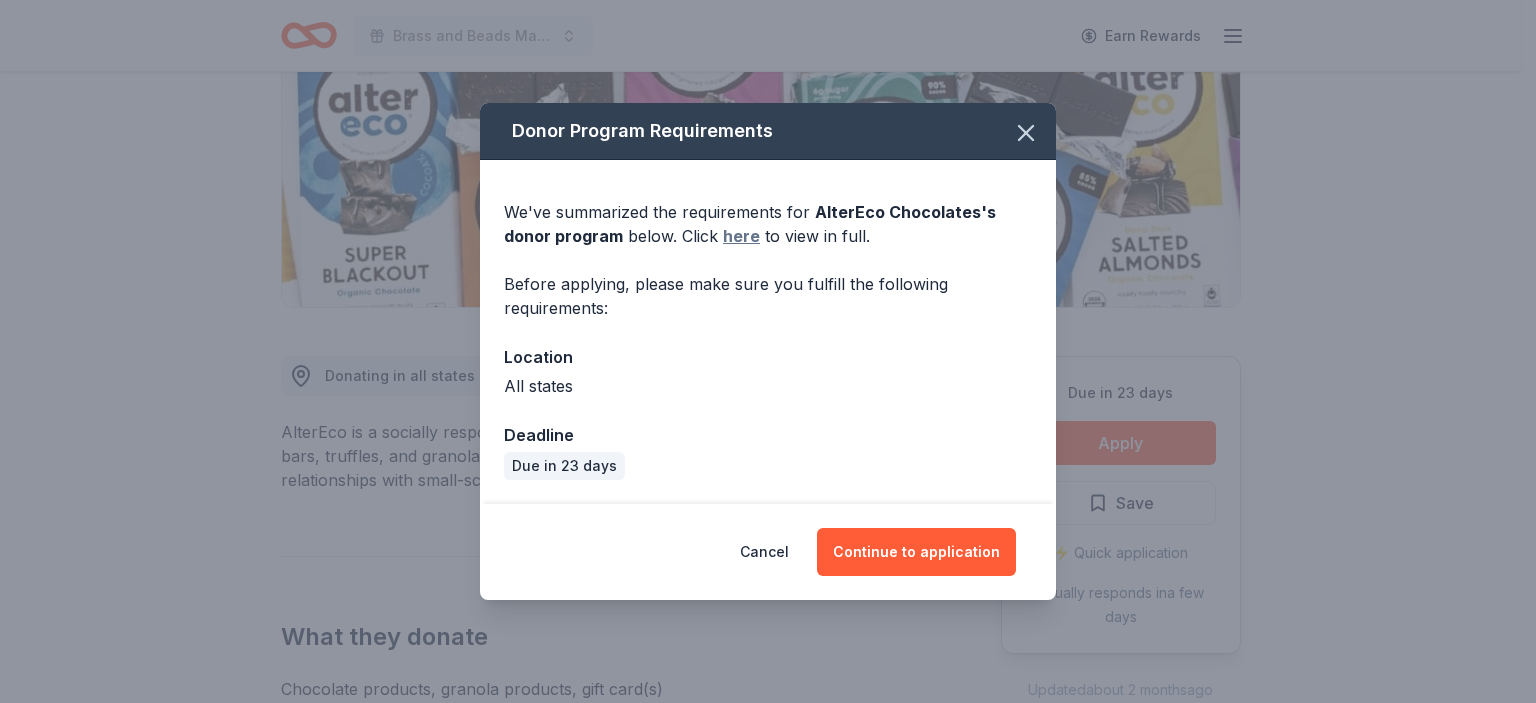 click on "here" at bounding box center (741, 236) 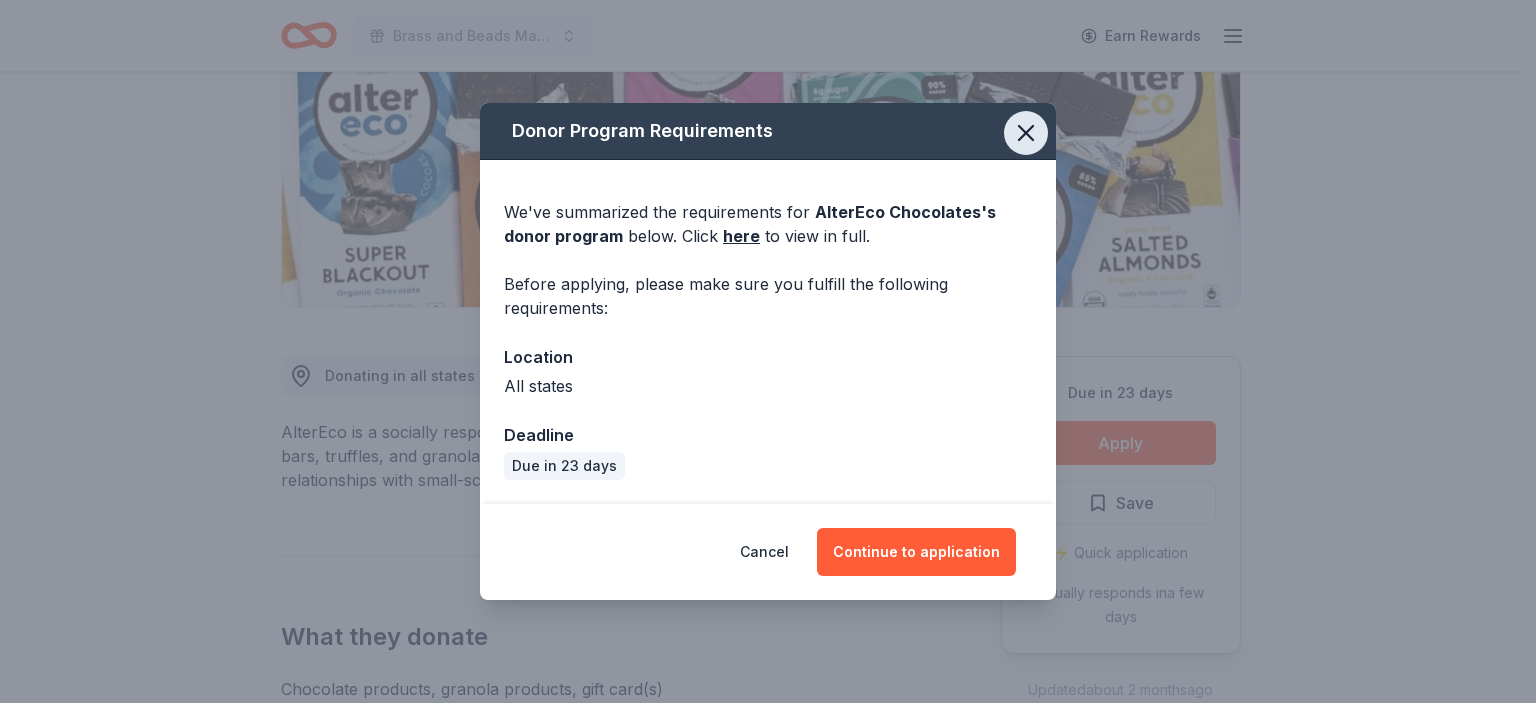 click 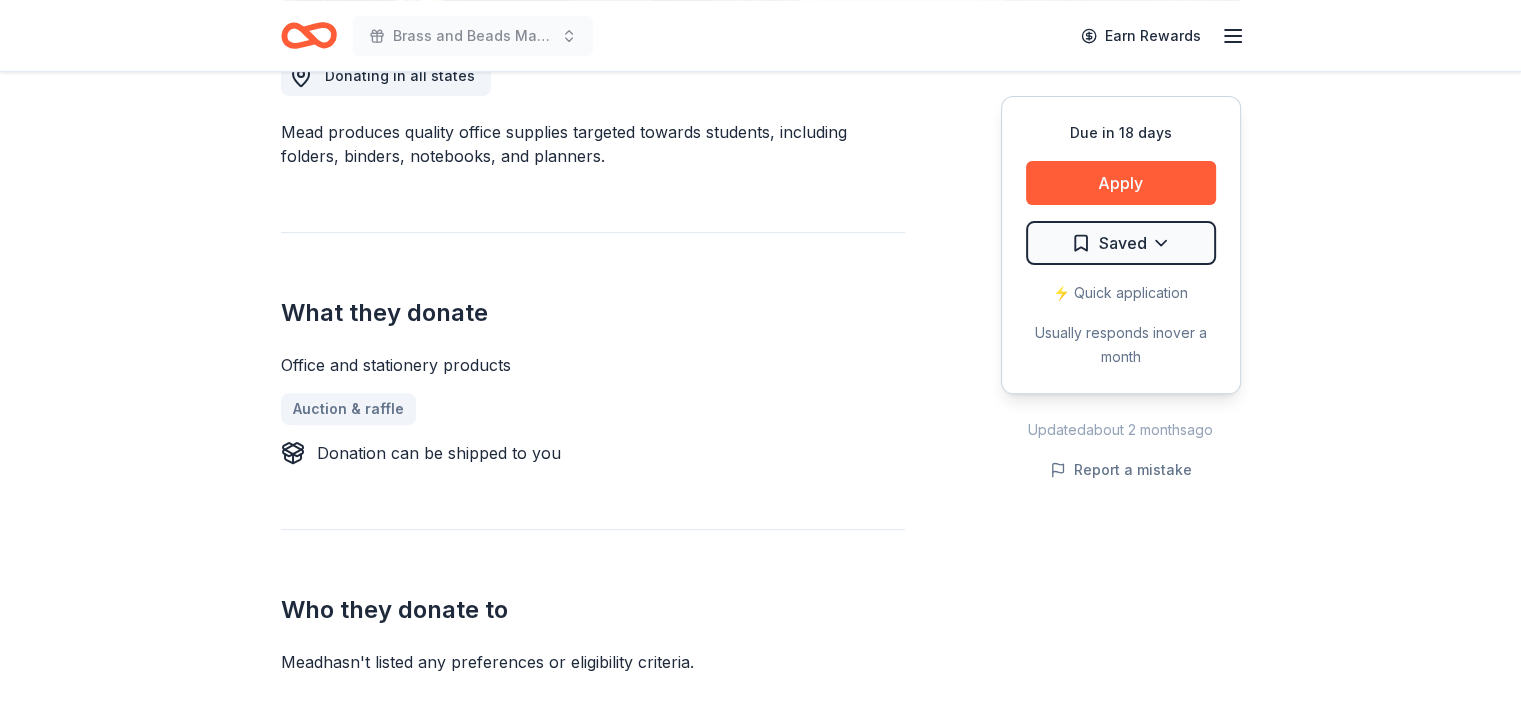 scroll, scrollTop: 700, scrollLeft: 0, axis: vertical 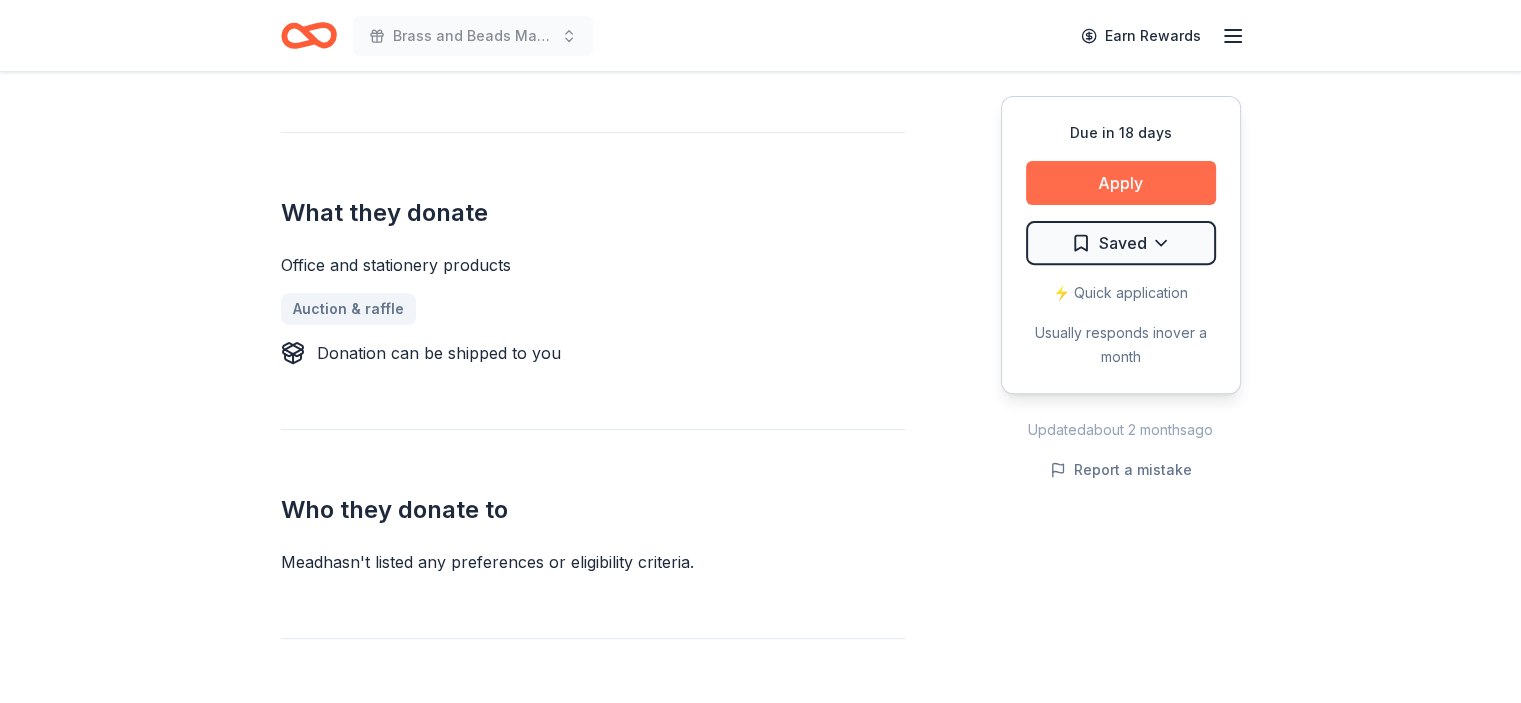 click on "Apply" at bounding box center [1121, 183] 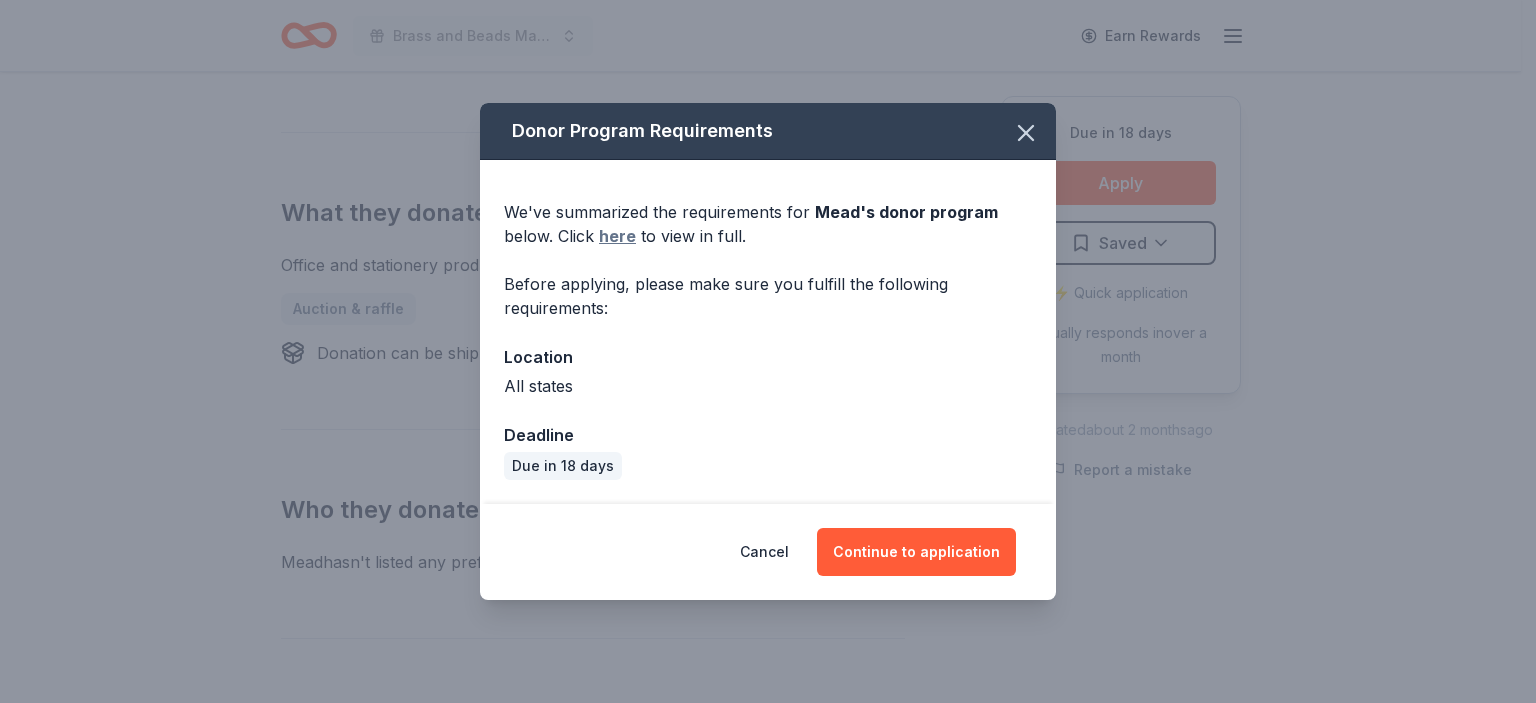 click on "here" at bounding box center (617, 236) 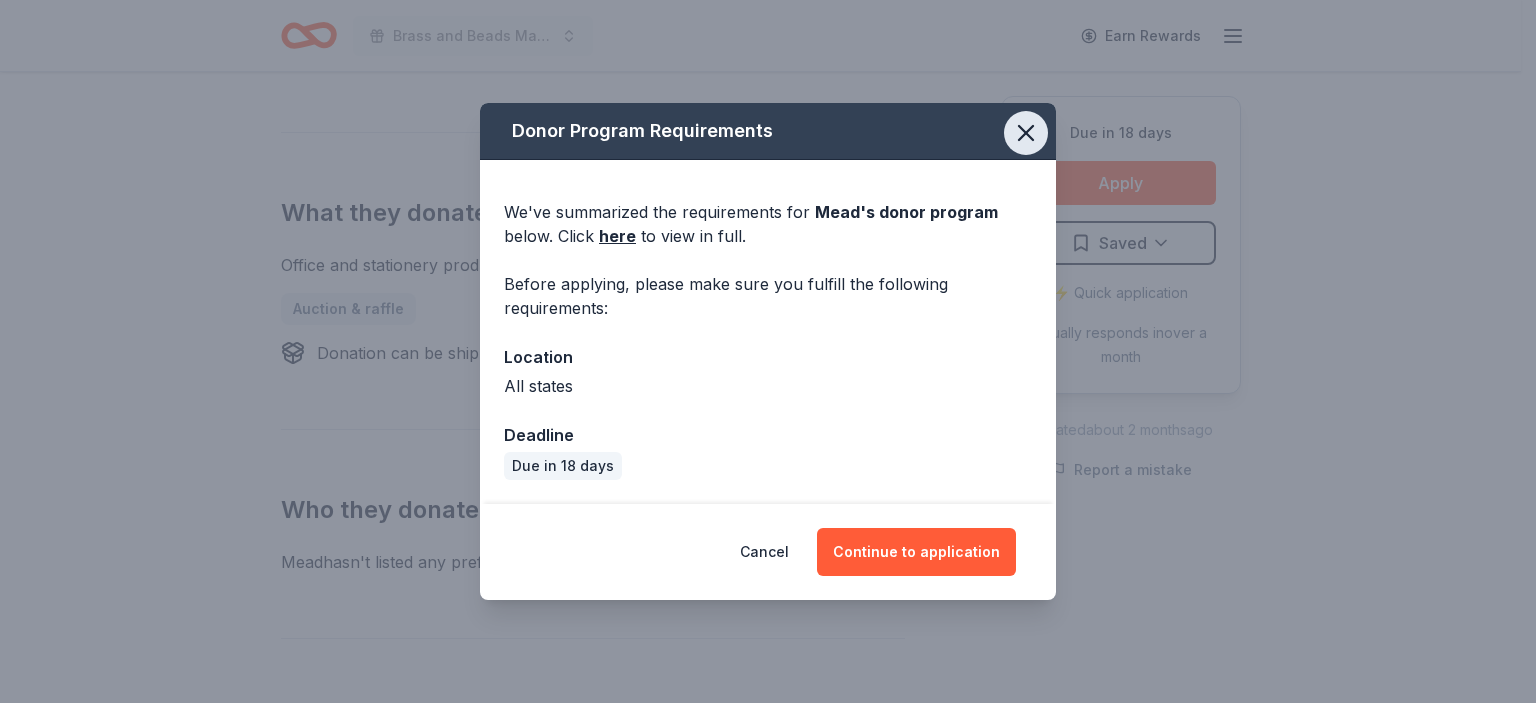 click 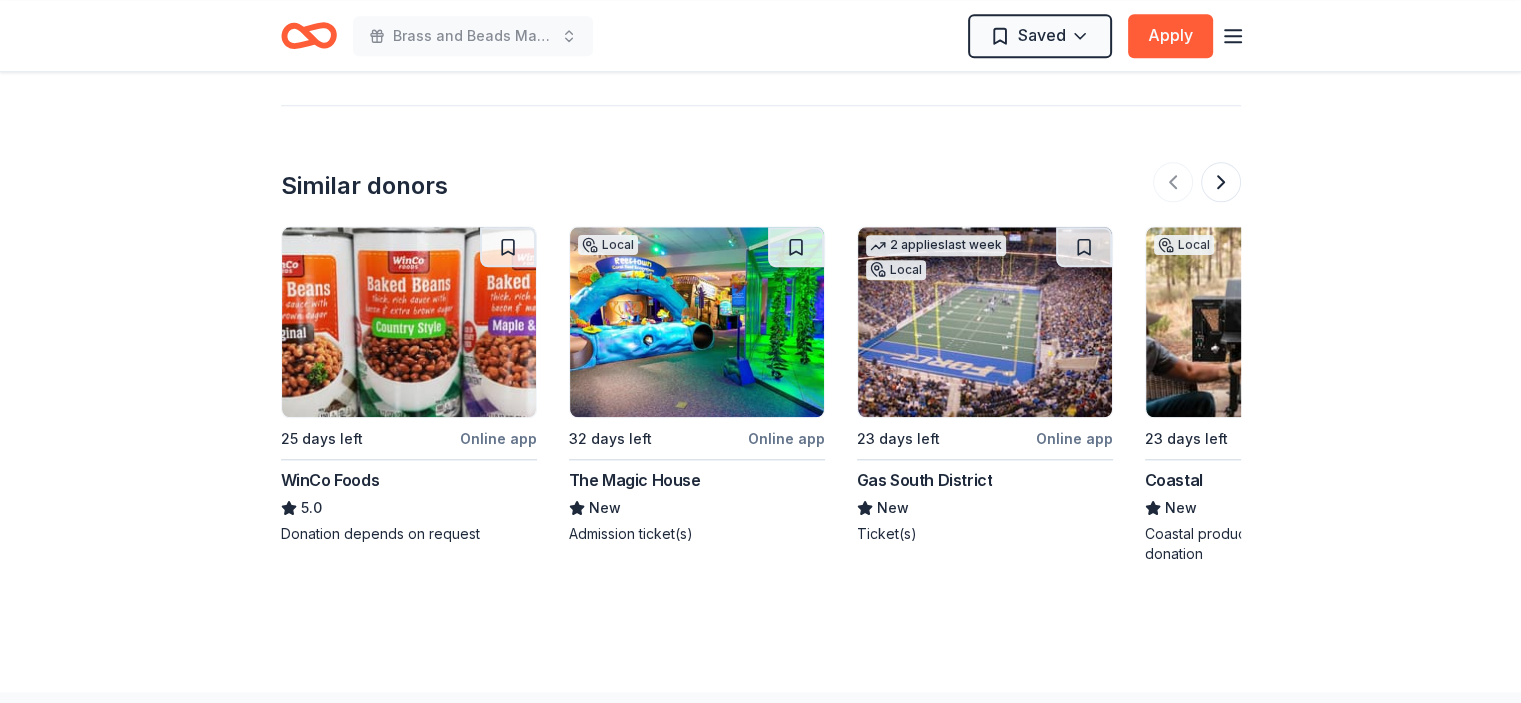 scroll, scrollTop: 2000, scrollLeft: 0, axis: vertical 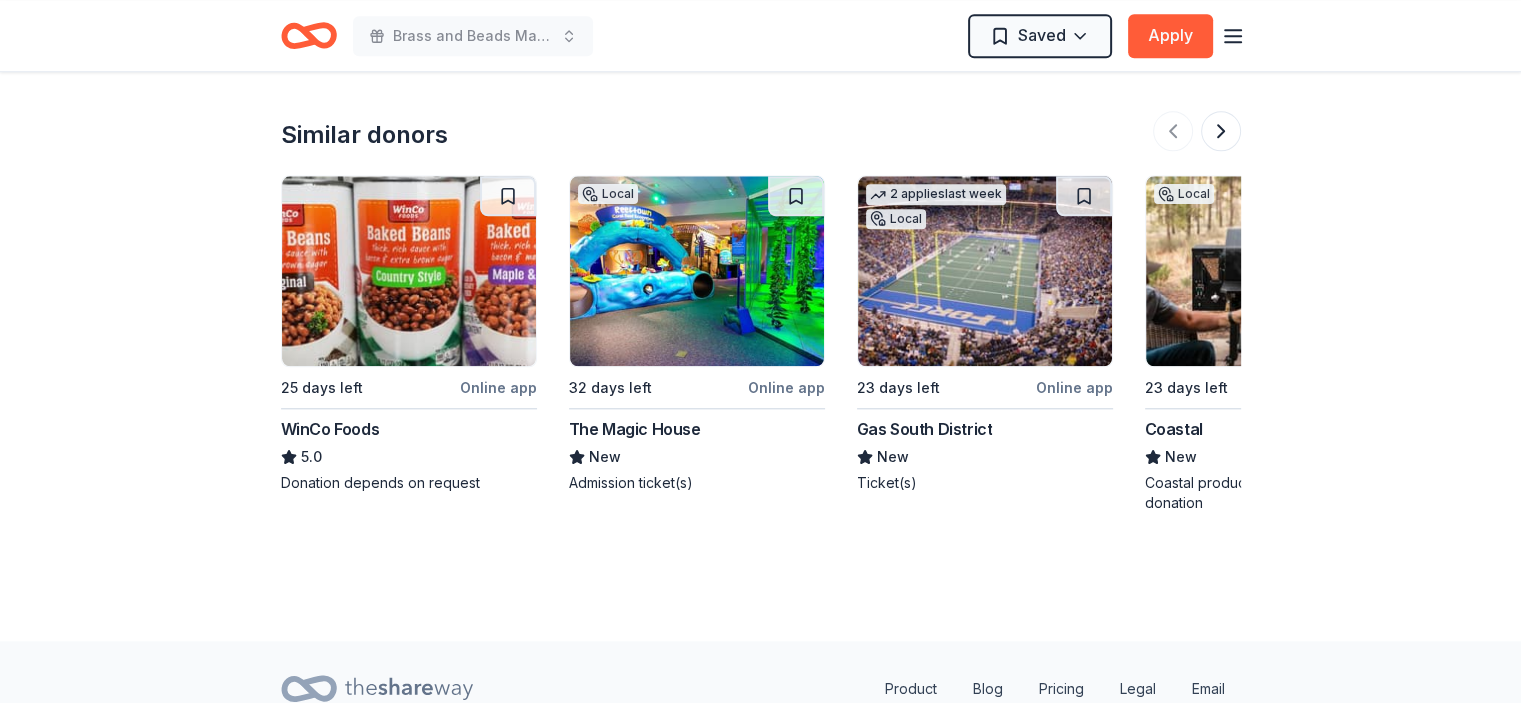 click at bounding box center (697, 271) 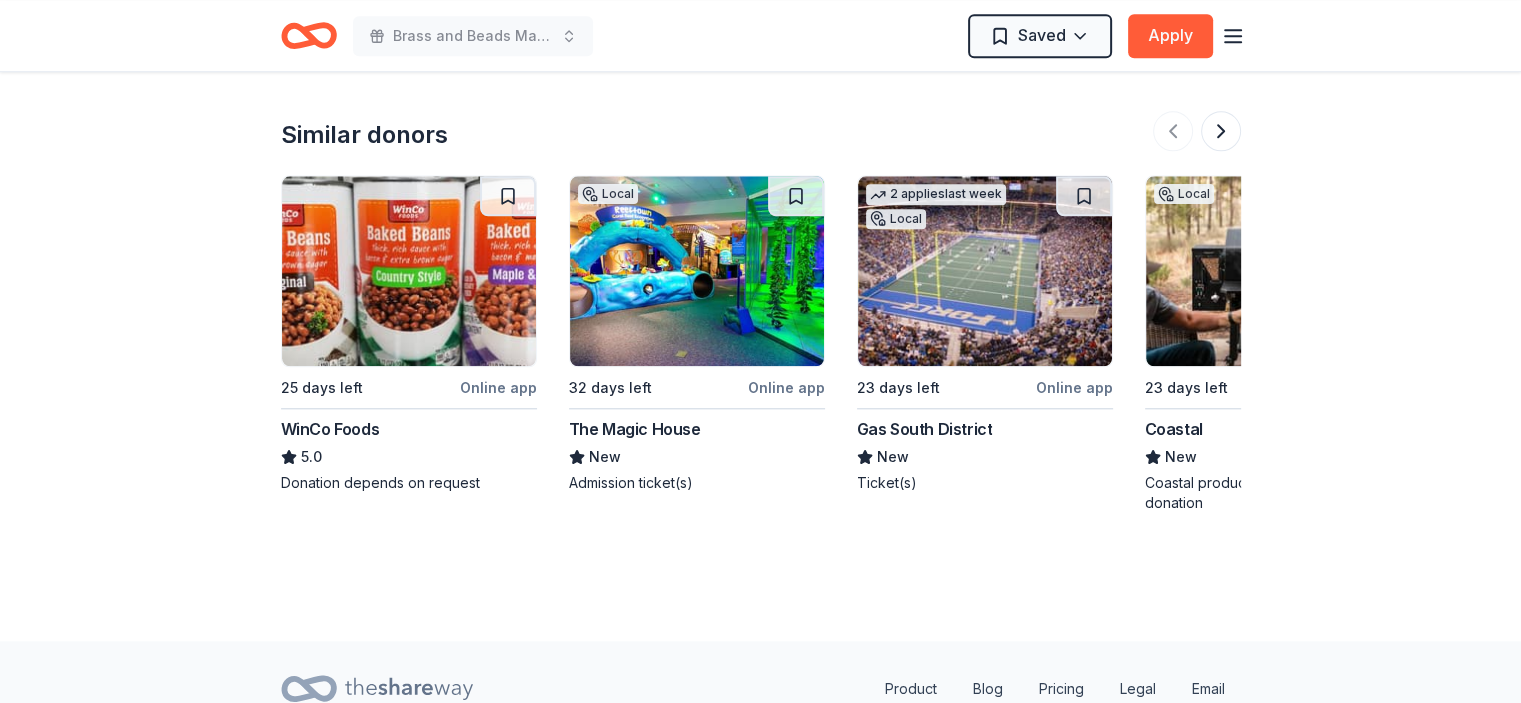 click at bounding box center (1273, 271) 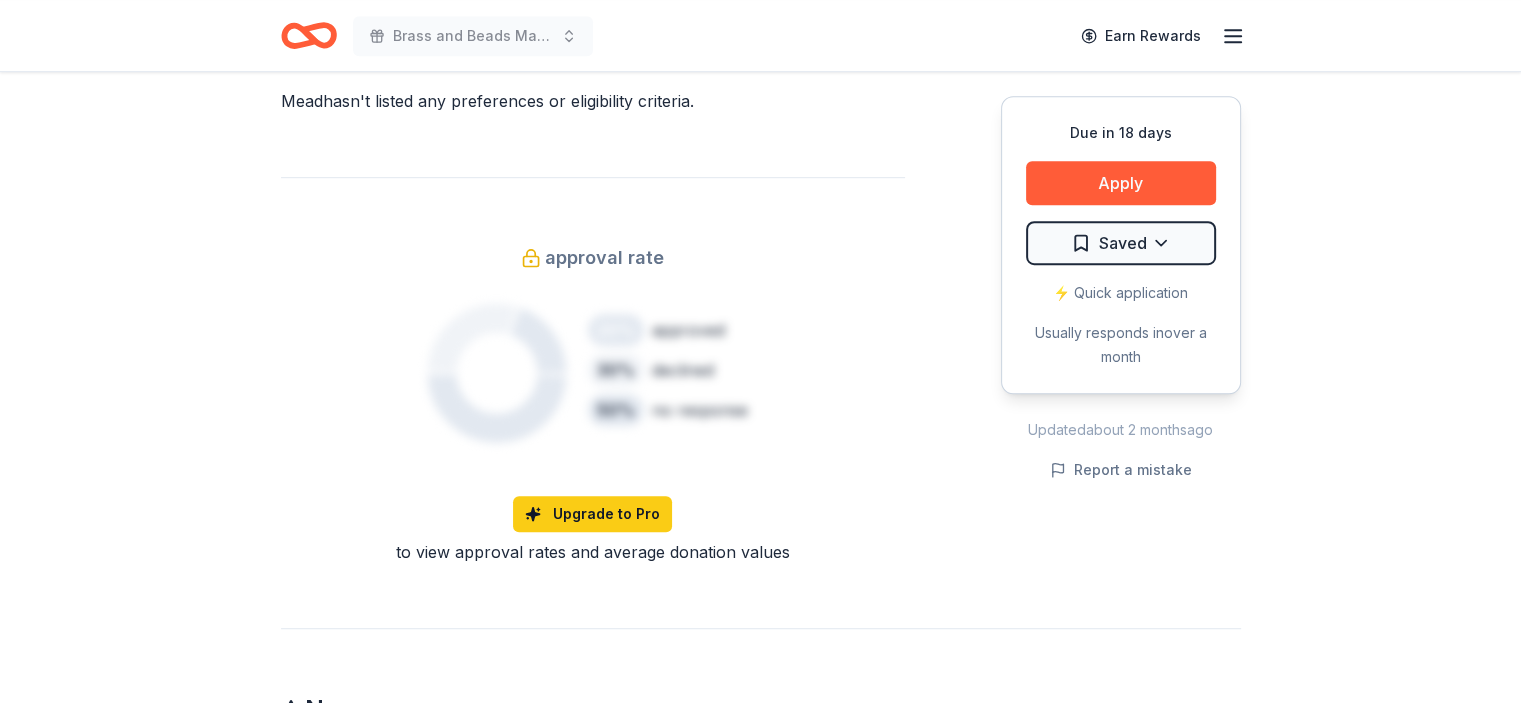 scroll, scrollTop: 900, scrollLeft: 0, axis: vertical 